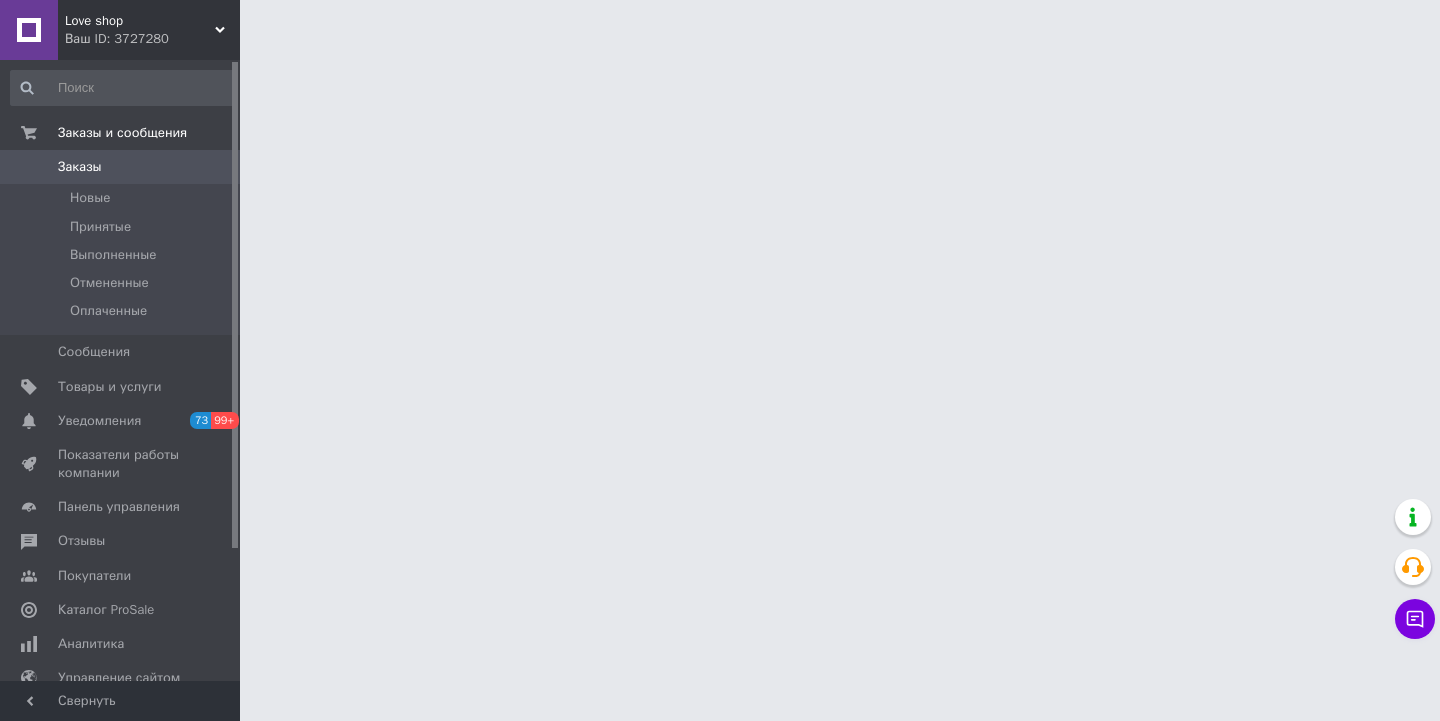 scroll, scrollTop: 0, scrollLeft: 0, axis: both 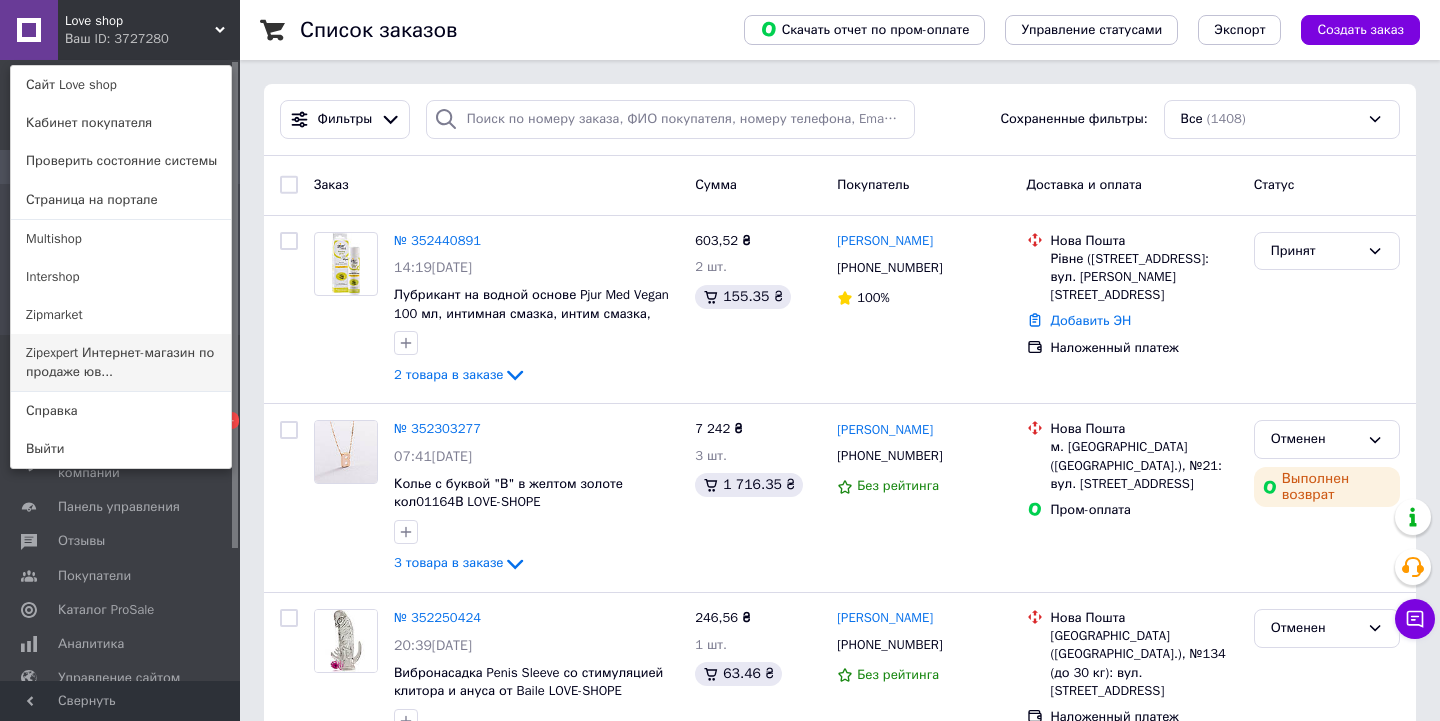click on "Zipexpert Интернет-магазин по продаже юв..." at bounding box center (121, 362) 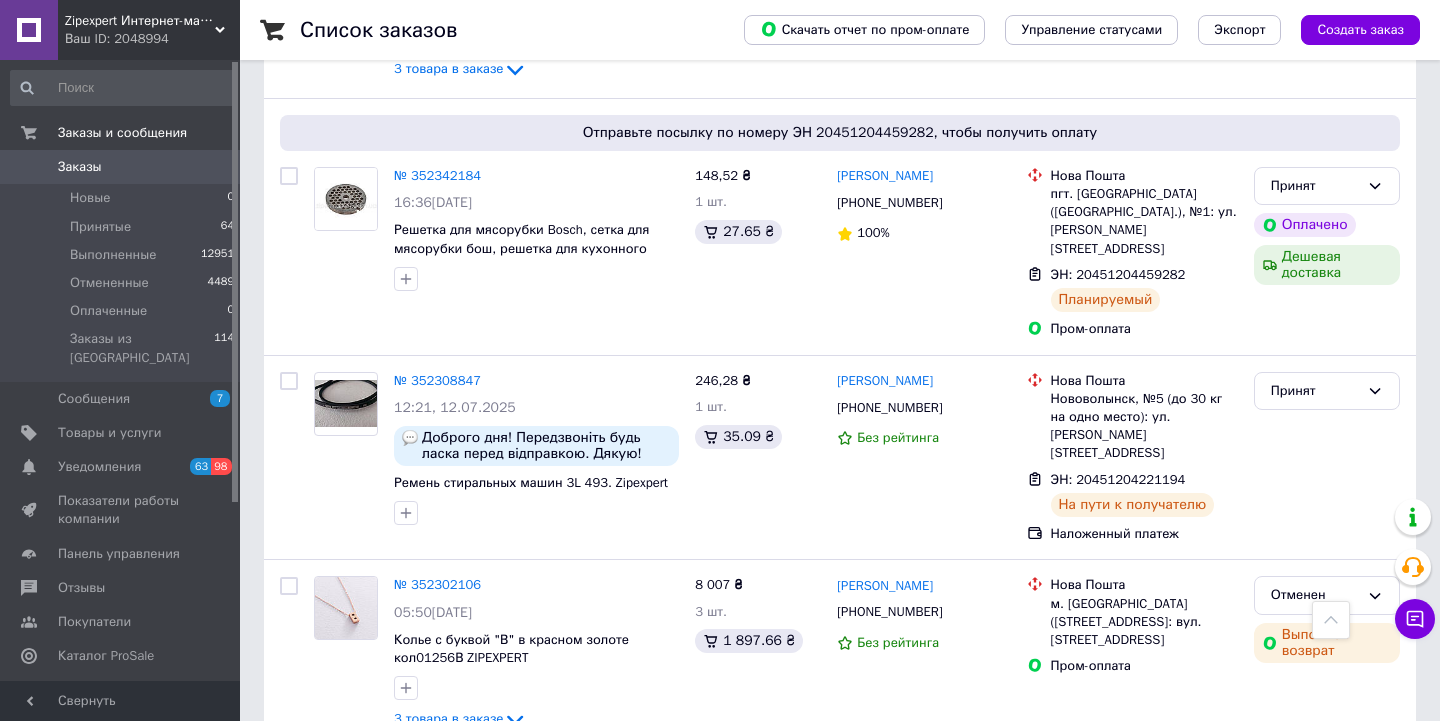 scroll, scrollTop: 846, scrollLeft: 0, axis: vertical 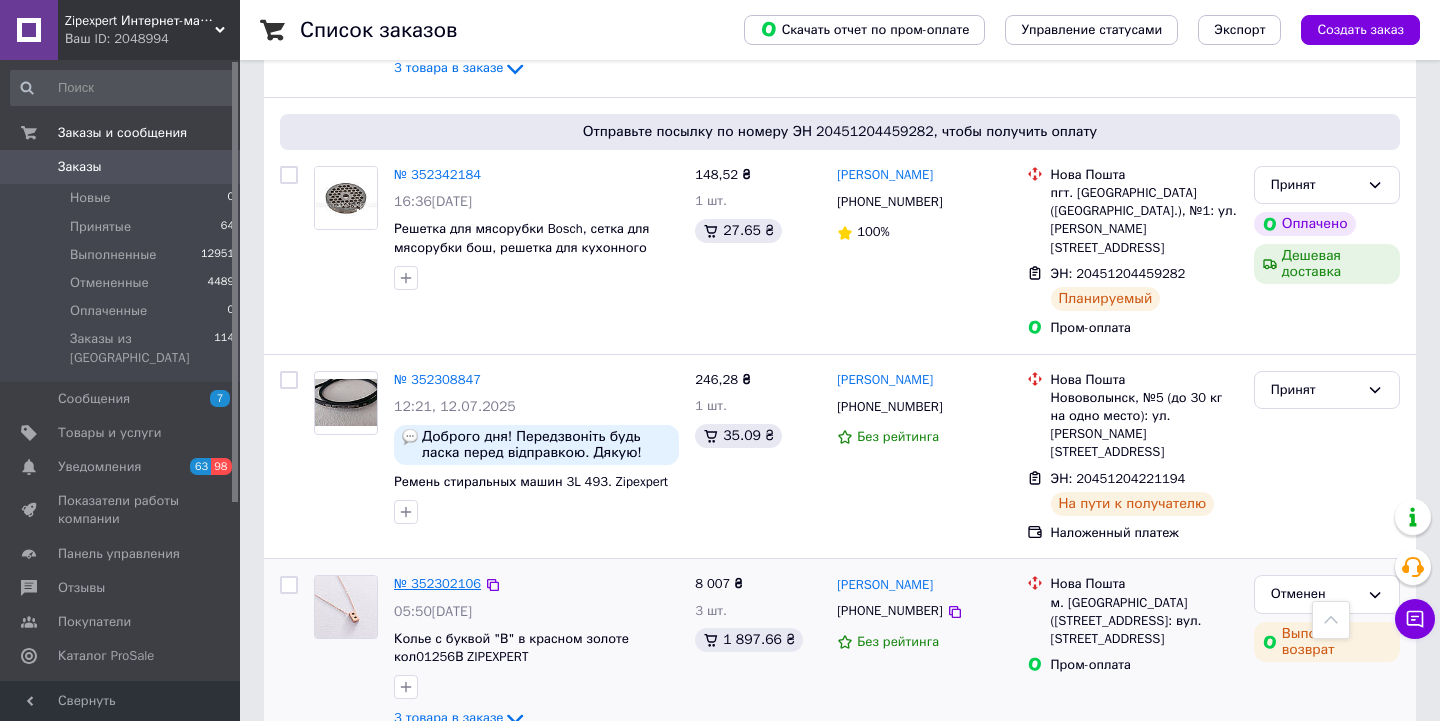 click on "№ 352302106" at bounding box center (437, 583) 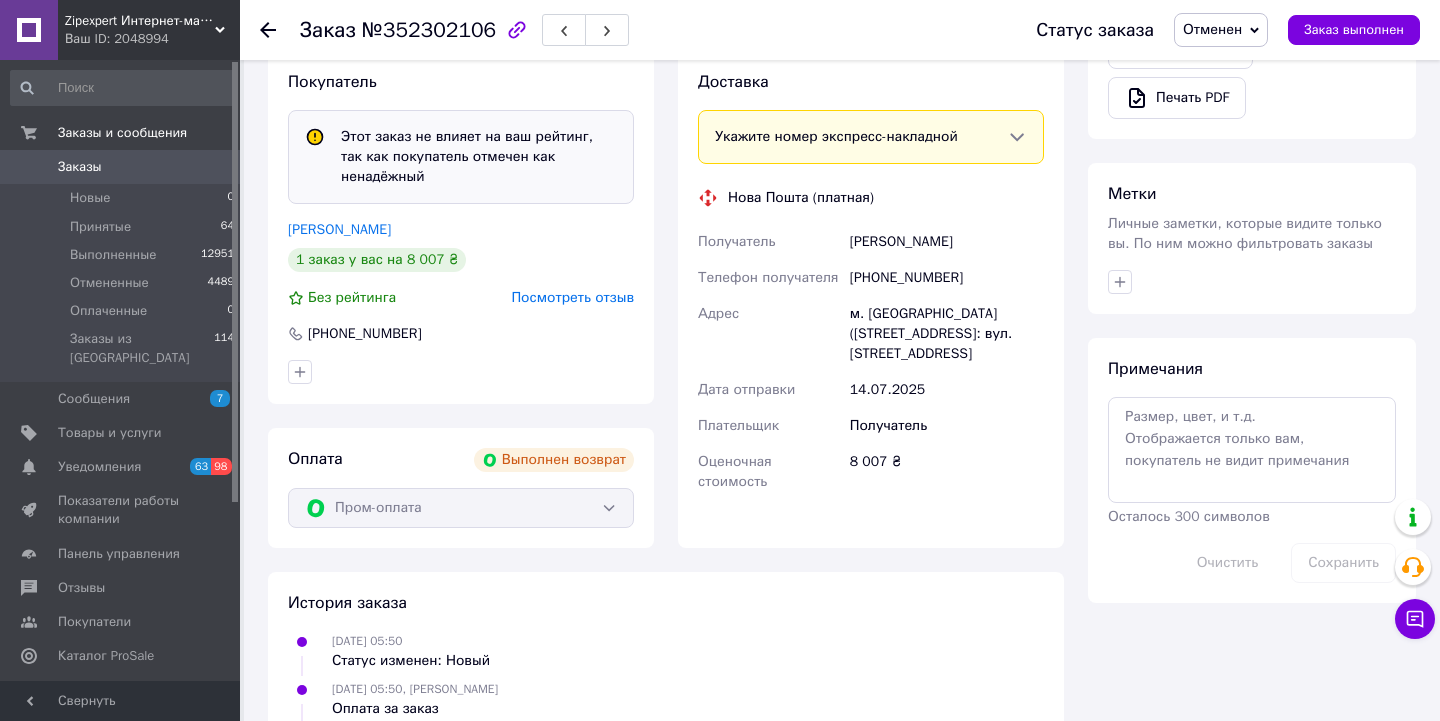scroll, scrollTop: 907, scrollLeft: 0, axis: vertical 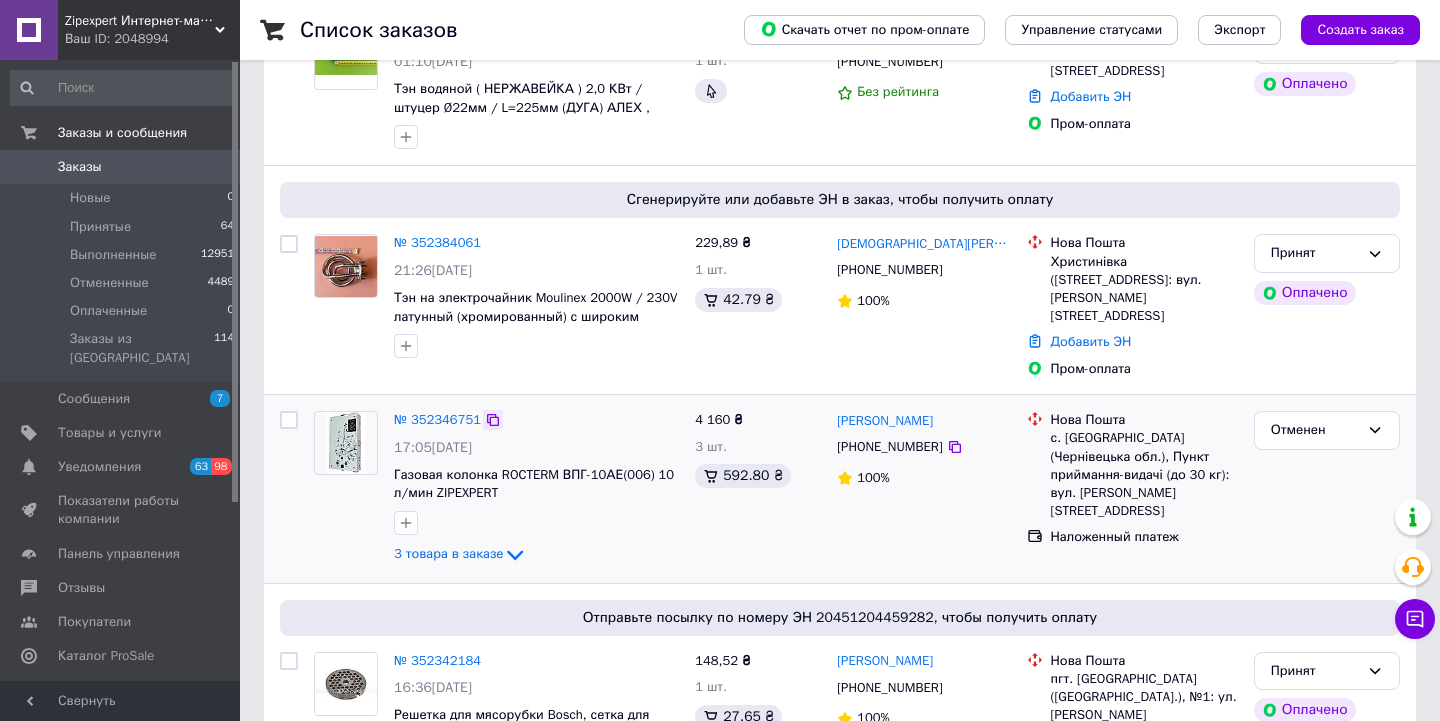 click 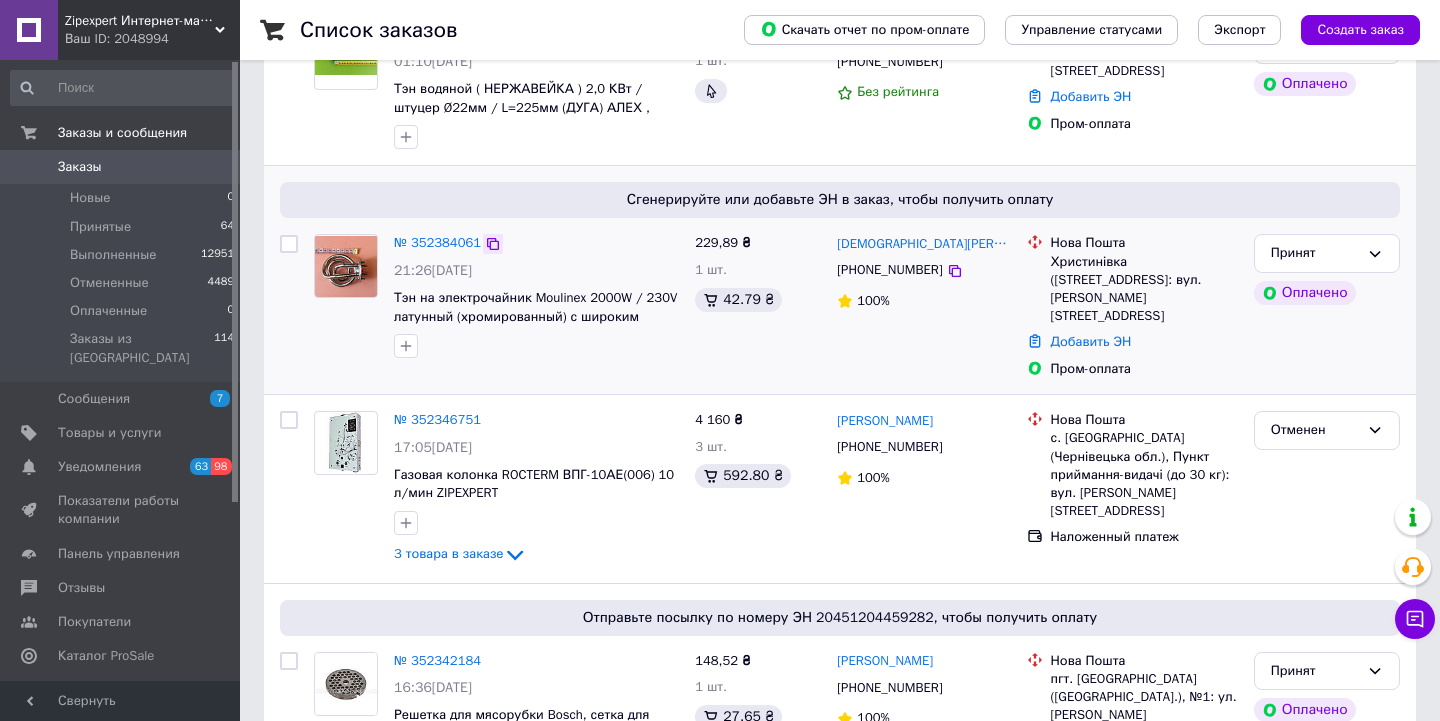 click 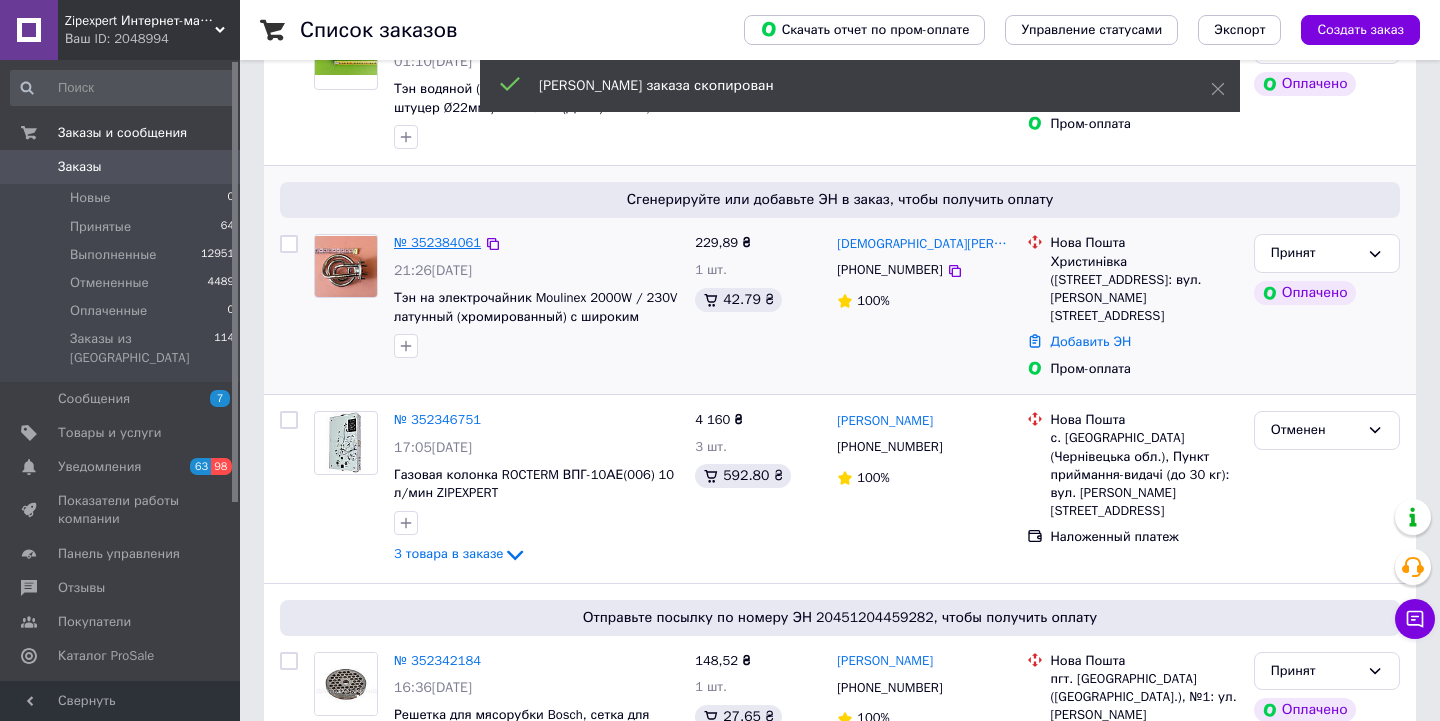 click on "№ 352384061" at bounding box center (437, 242) 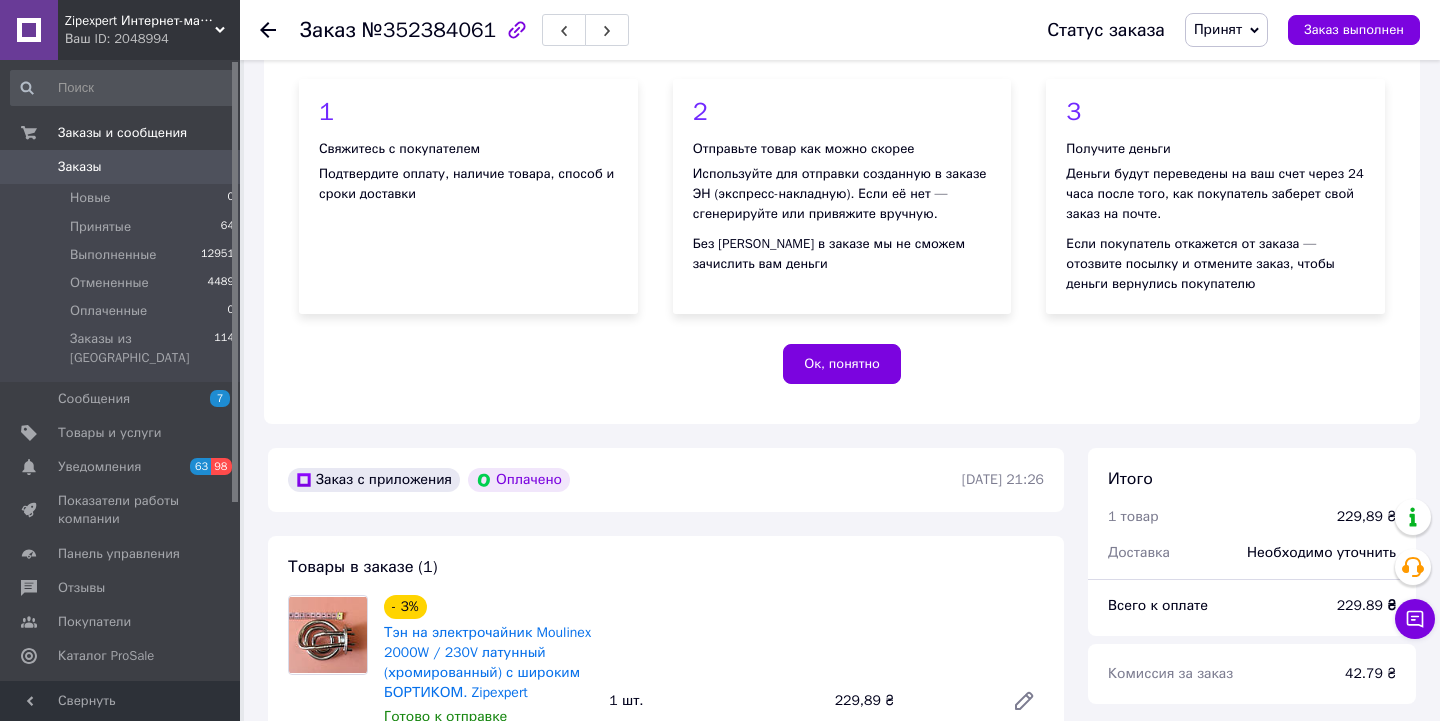 scroll, scrollTop: 360, scrollLeft: 0, axis: vertical 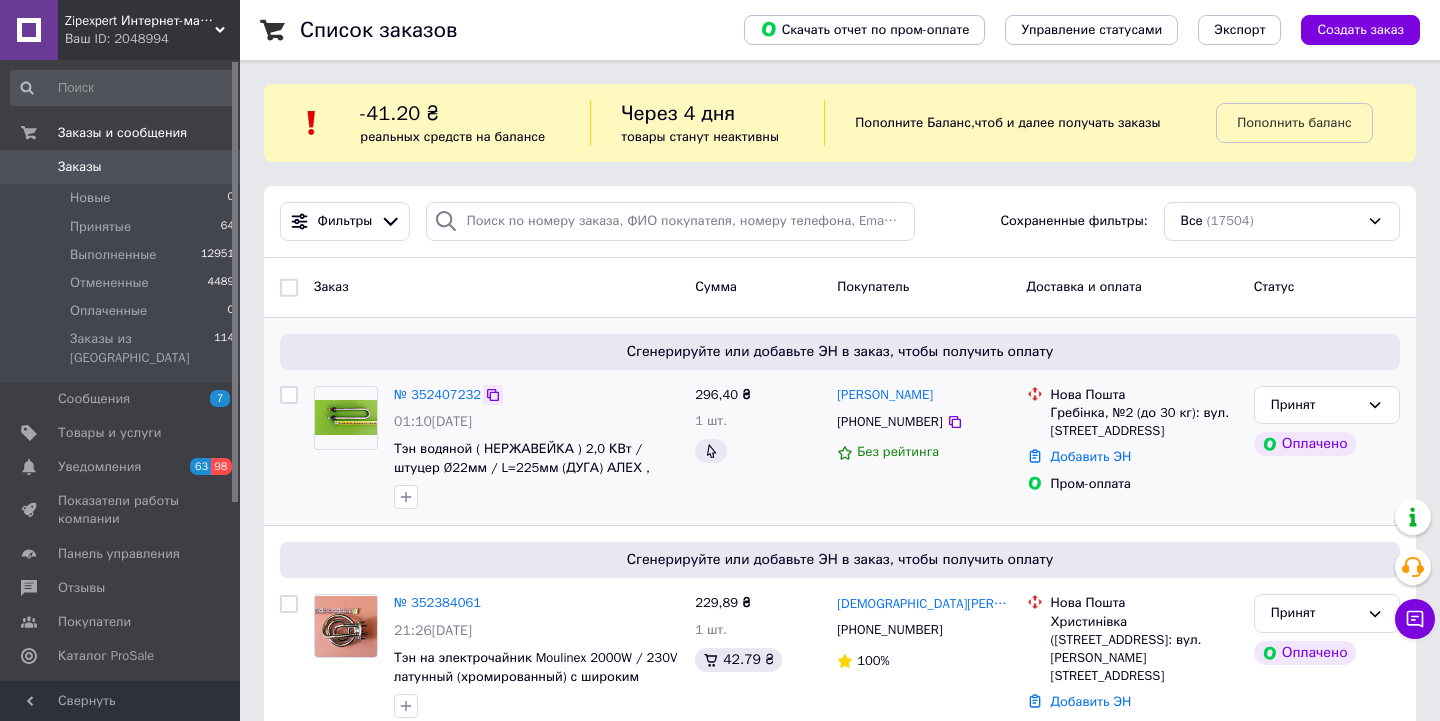 click 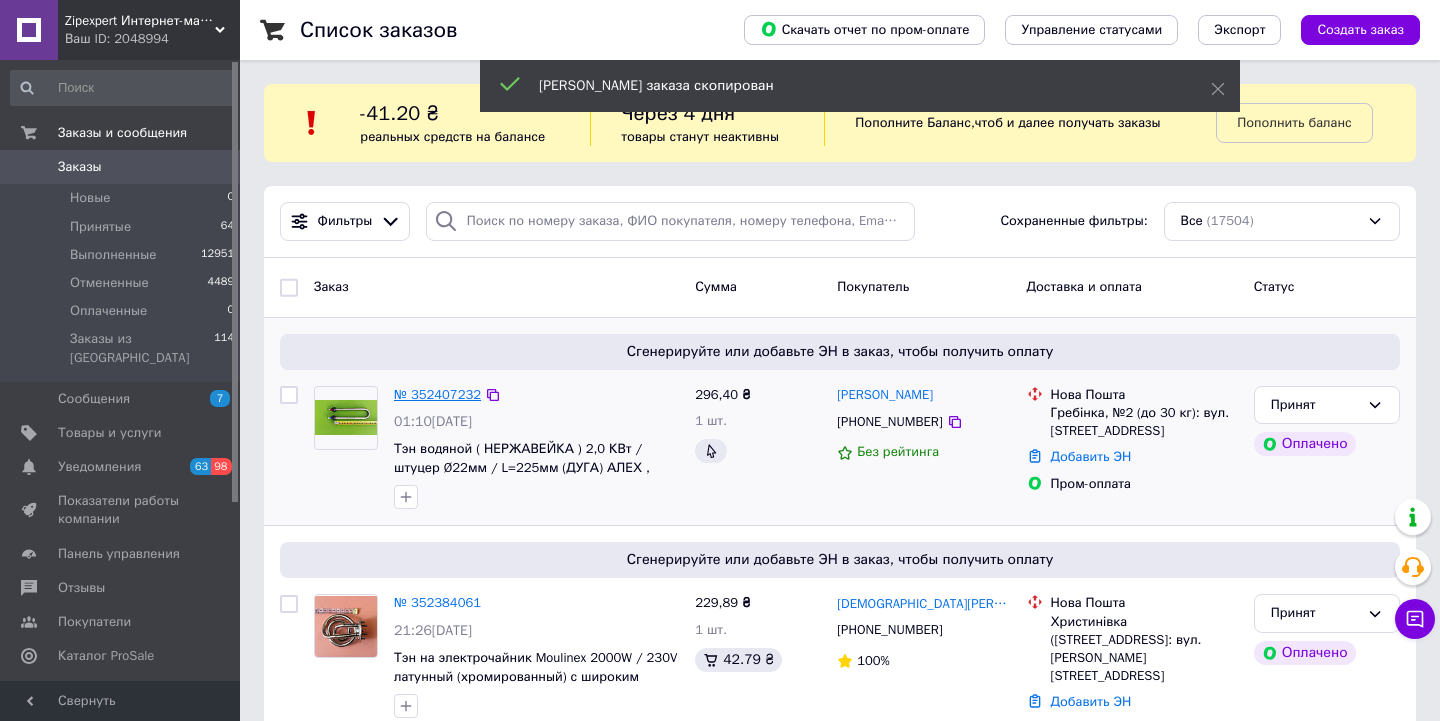 click on "№ 352407232" at bounding box center (437, 394) 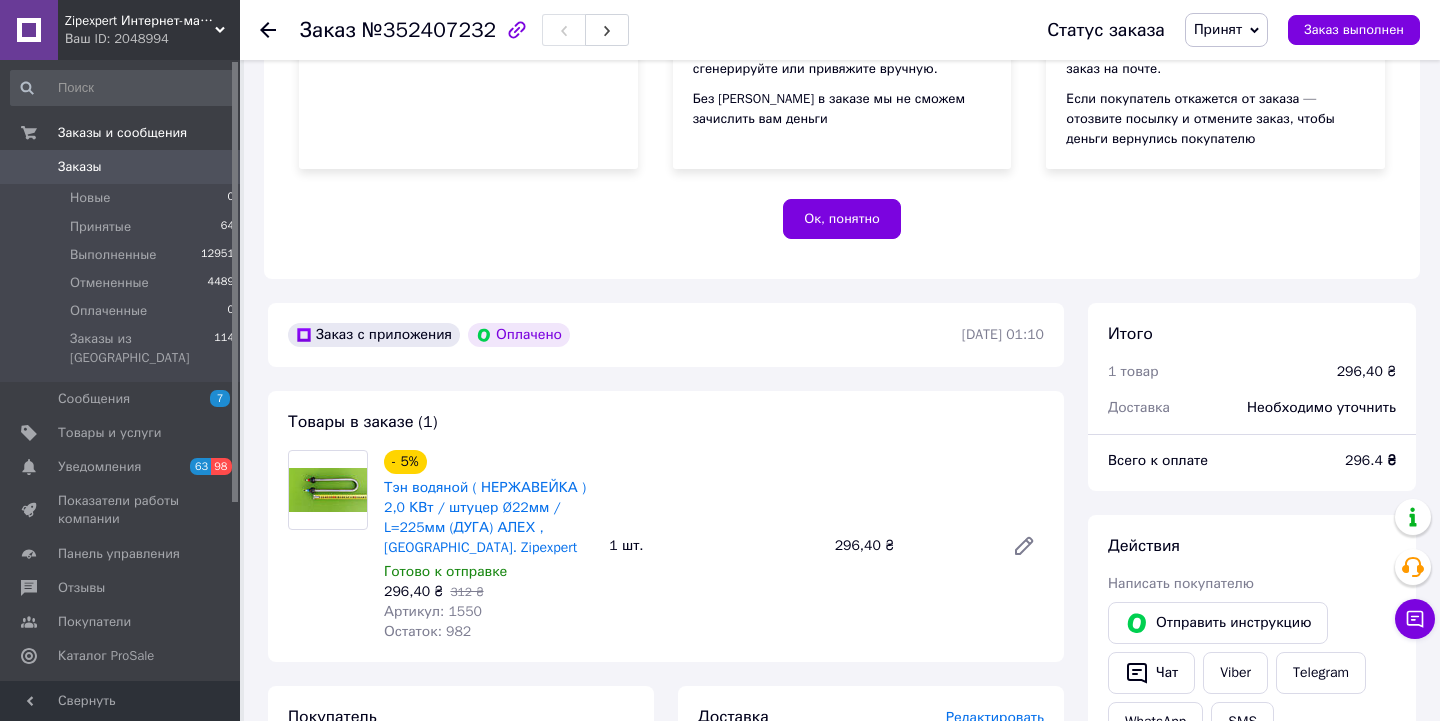 scroll, scrollTop: 341, scrollLeft: 0, axis: vertical 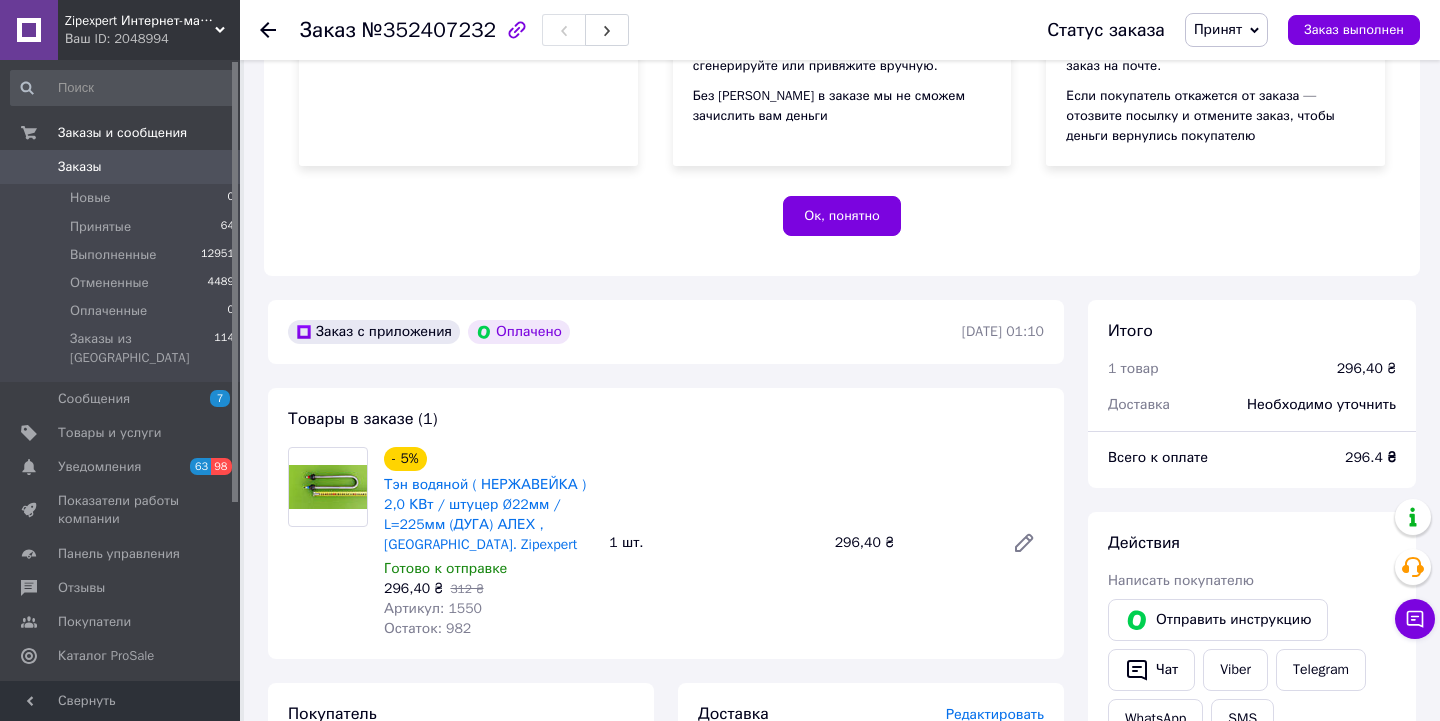 click on "Ваш ID: 2048994" at bounding box center [152, 39] 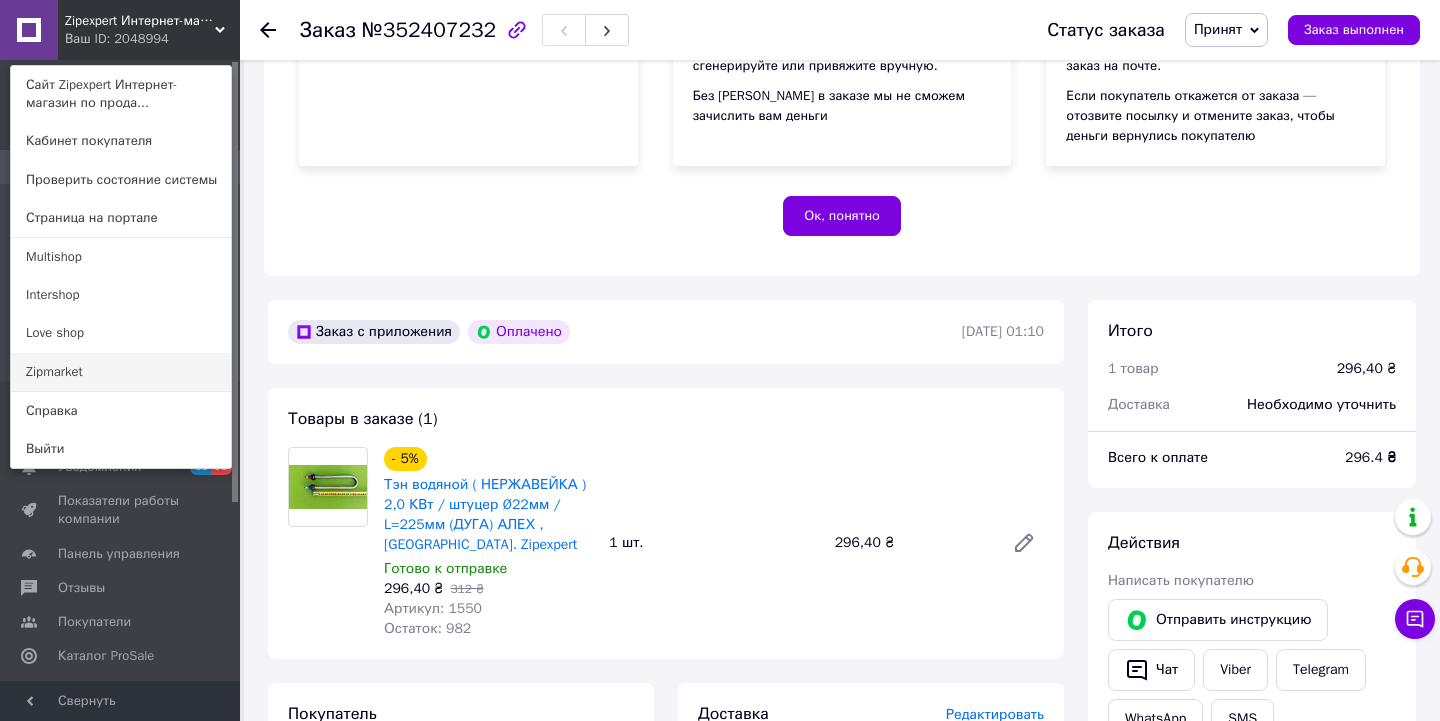 click on "Zipmarket" at bounding box center [121, 372] 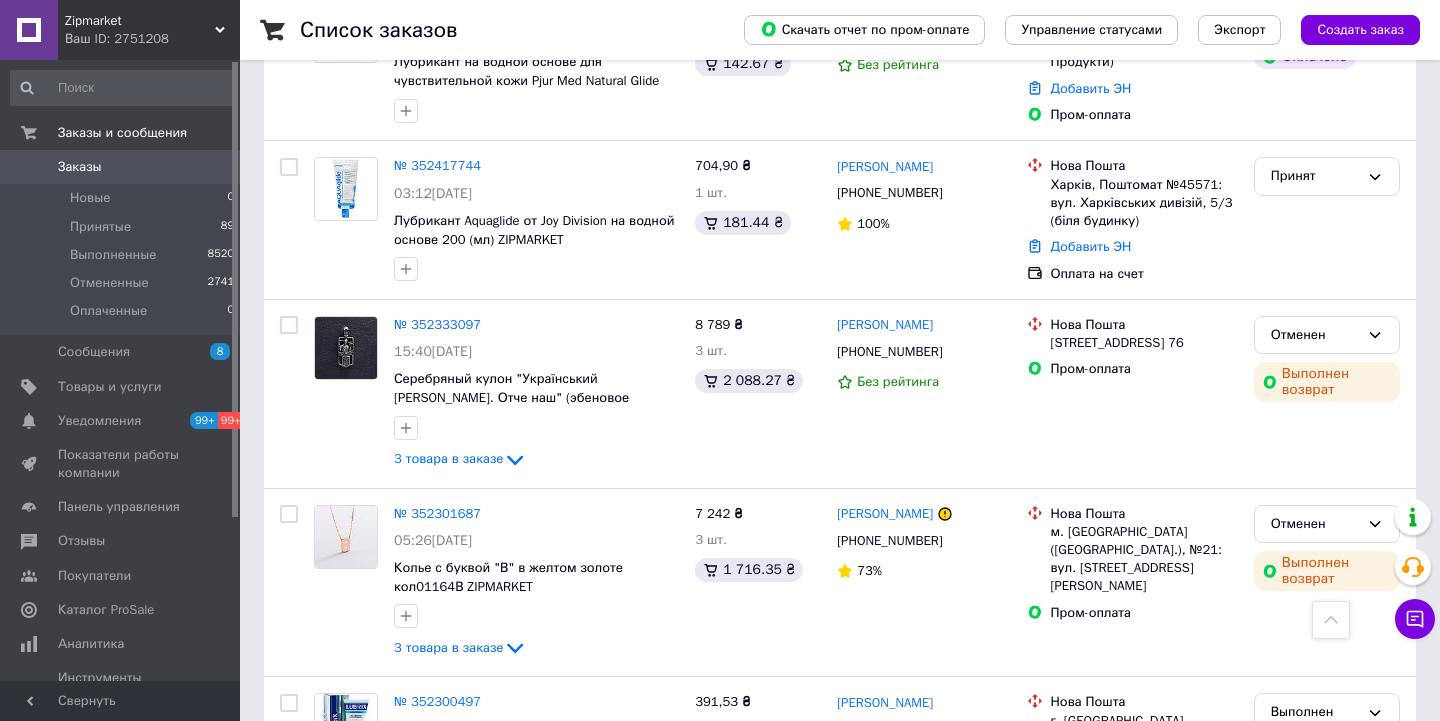 scroll, scrollTop: 1795, scrollLeft: 0, axis: vertical 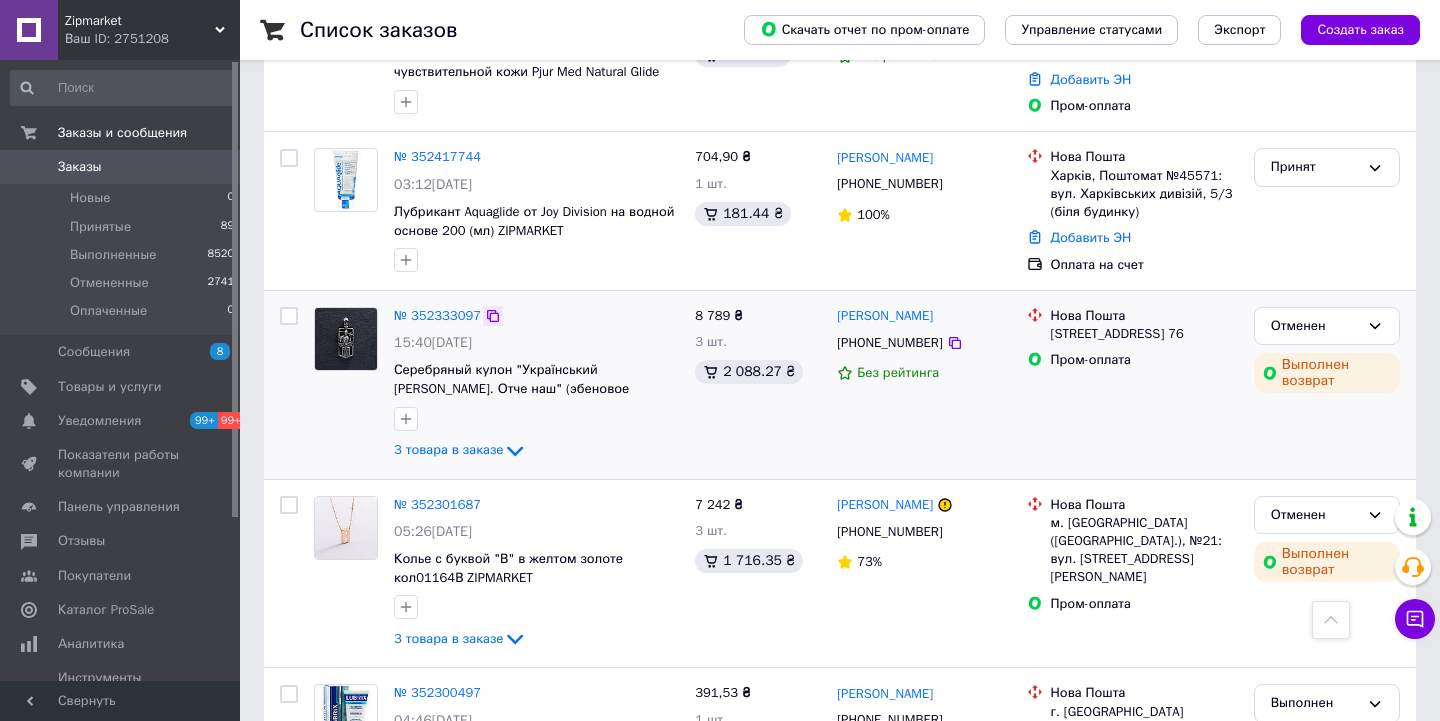 click 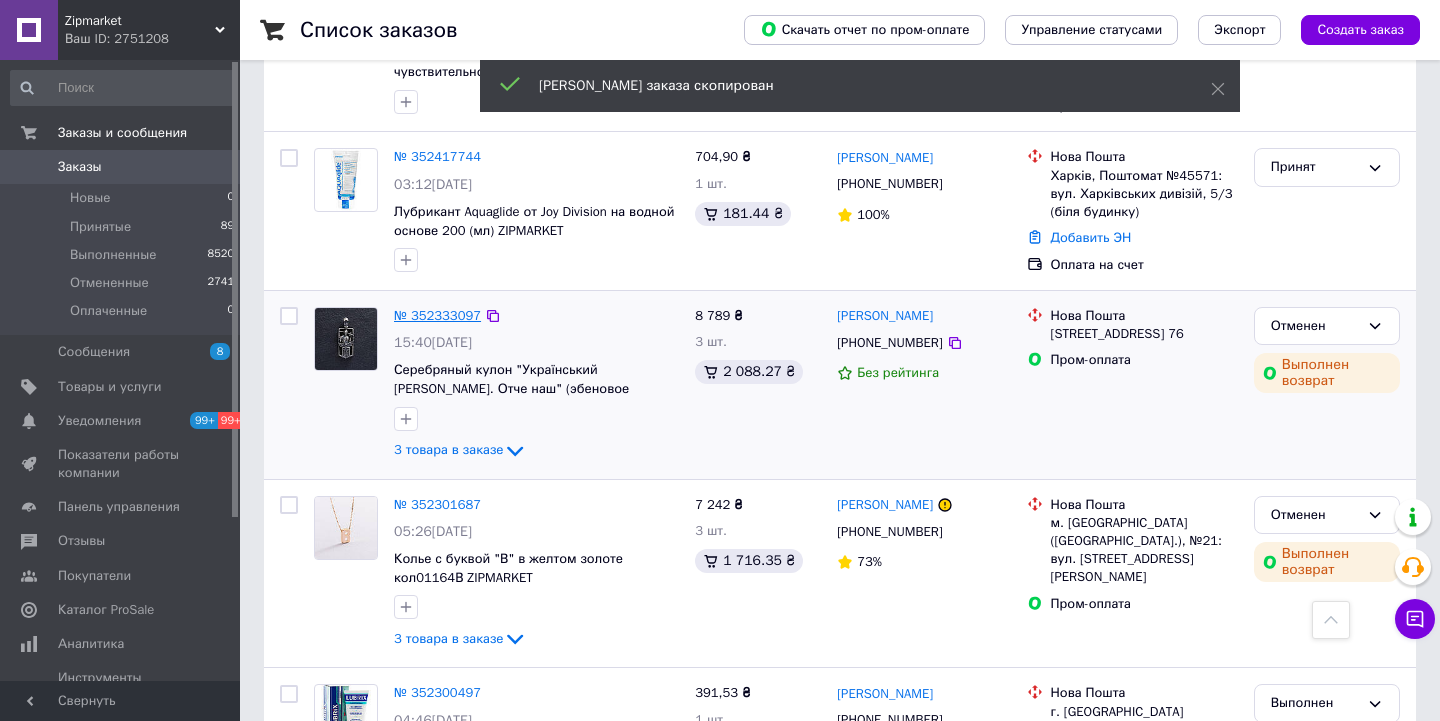 click on "№ 352333097" at bounding box center [437, 315] 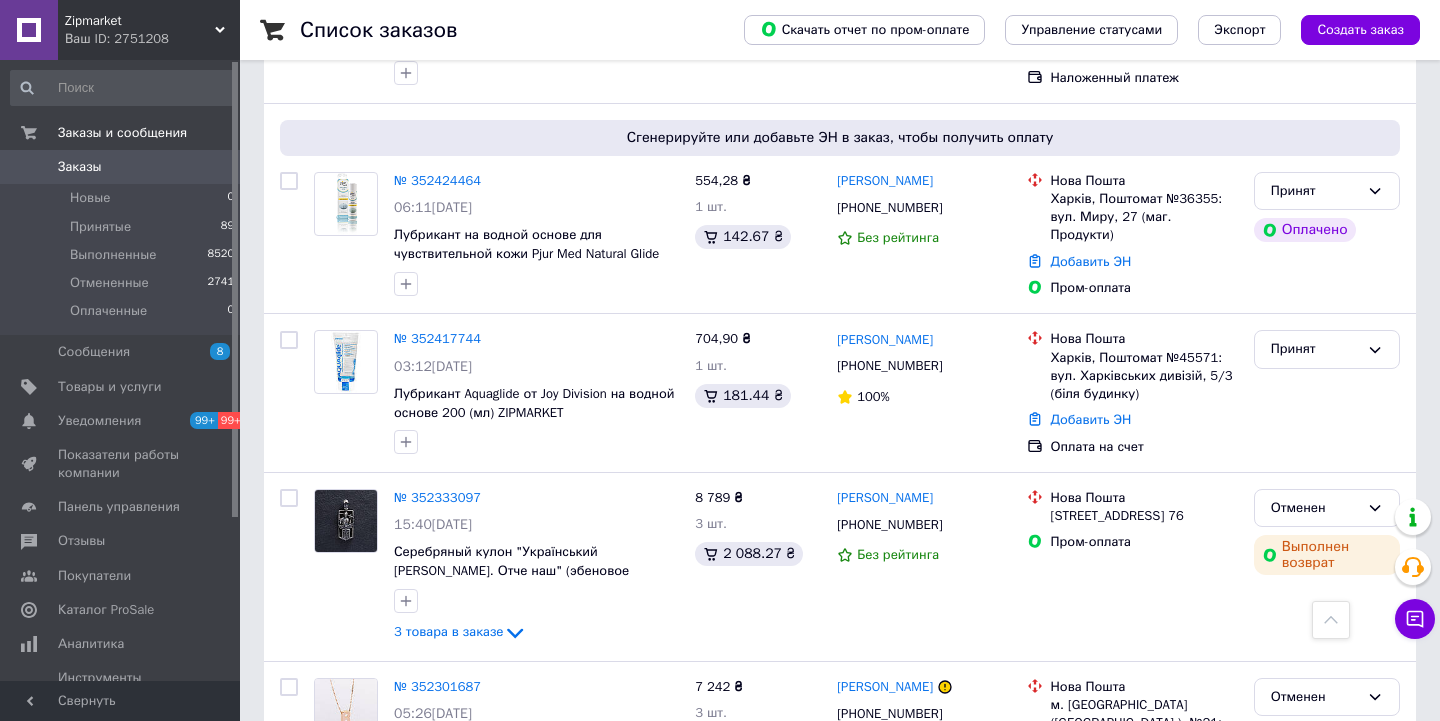 scroll, scrollTop: 1620, scrollLeft: 0, axis: vertical 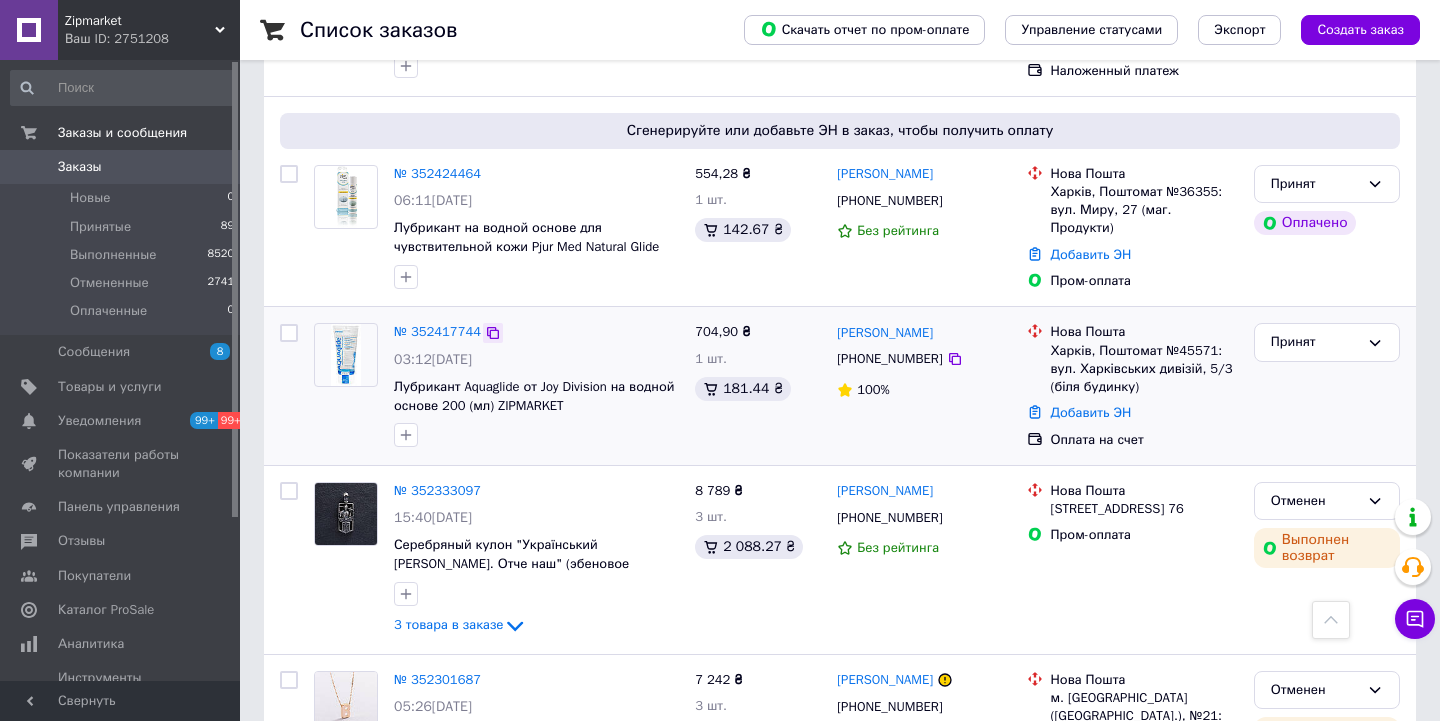 click 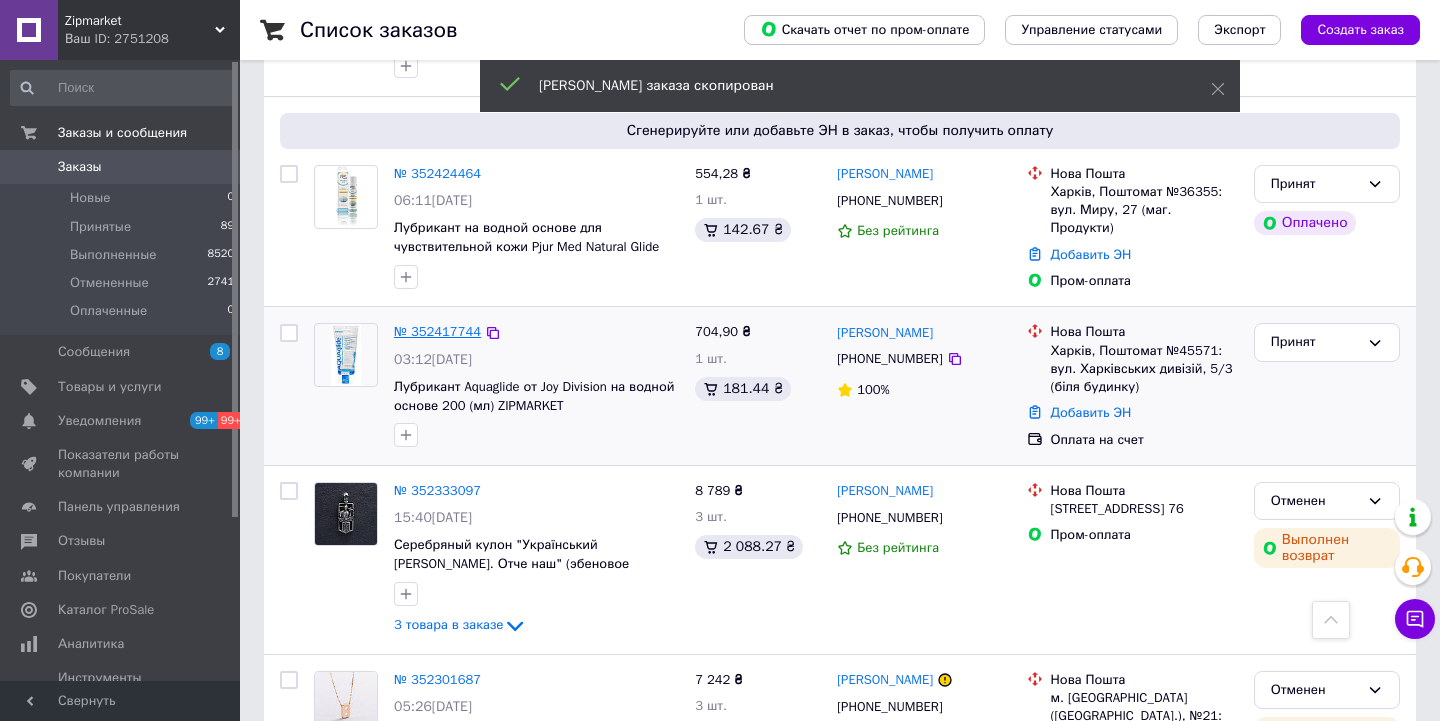 click on "№ 352417744" at bounding box center [437, 331] 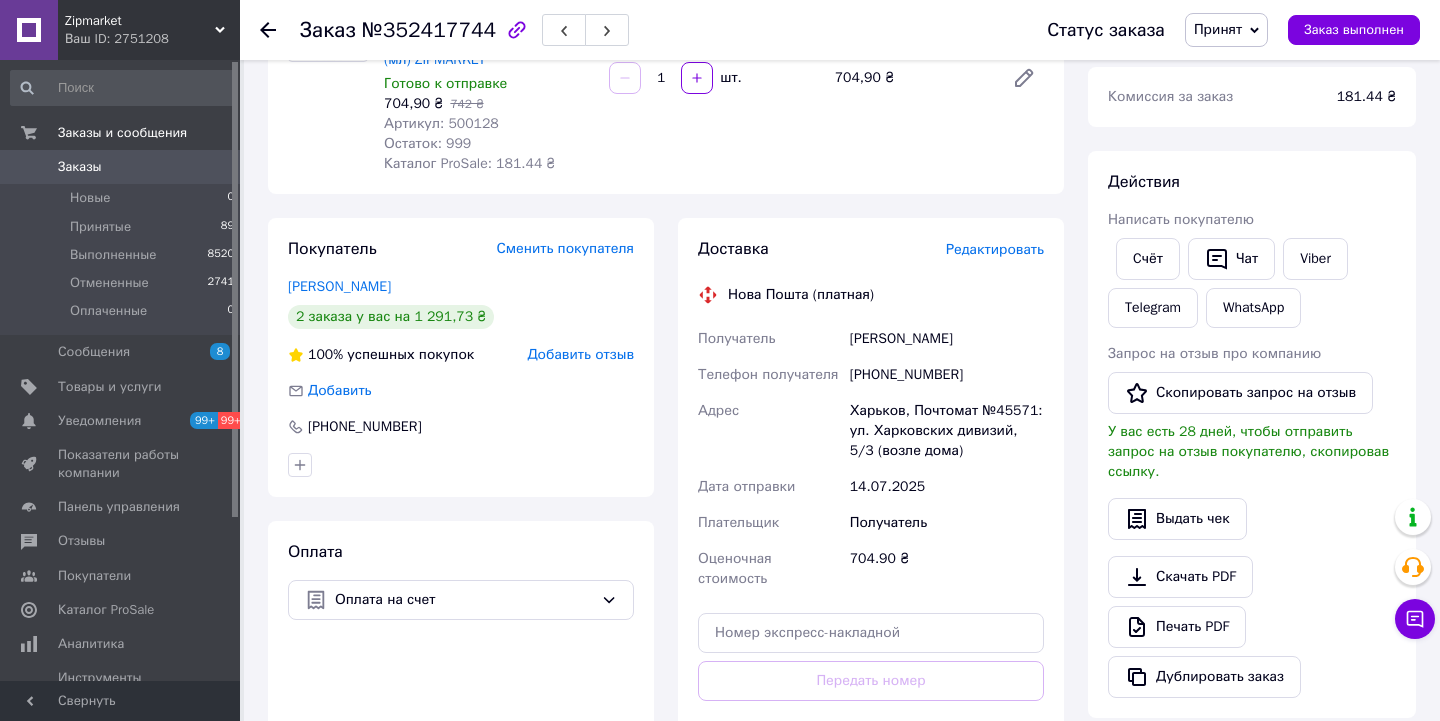 scroll, scrollTop: 0, scrollLeft: 0, axis: both 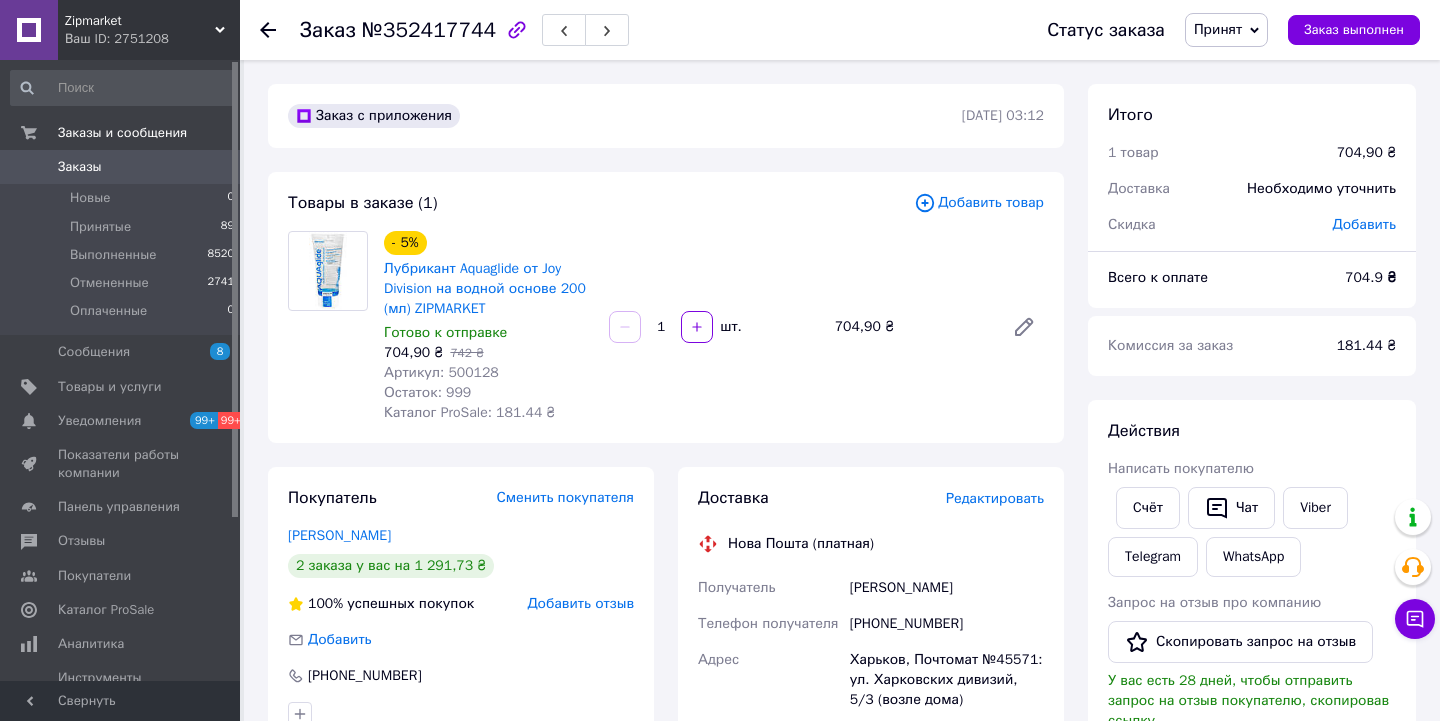 click on "Артикул: 500128" at bounding box center [441, 372] 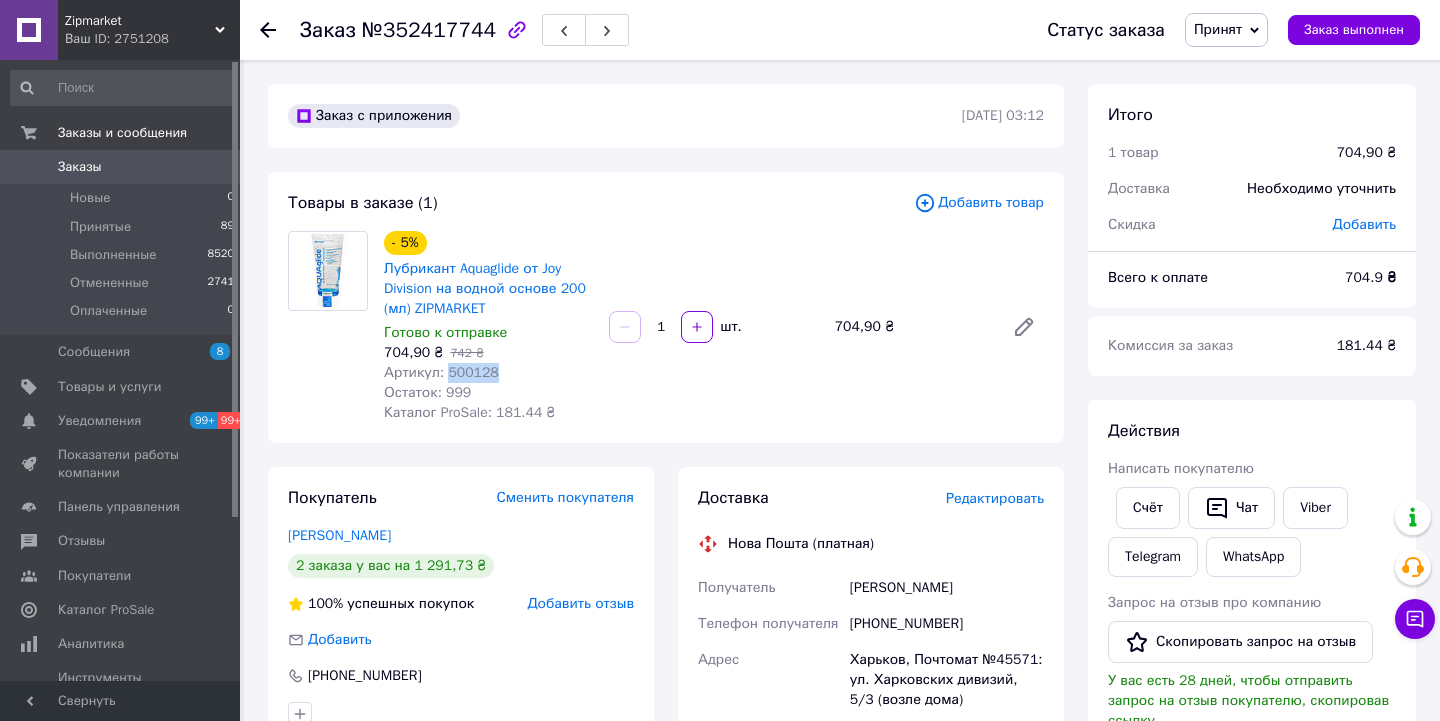 click on "Артикул: 500128" at bounding box center (441, 372) 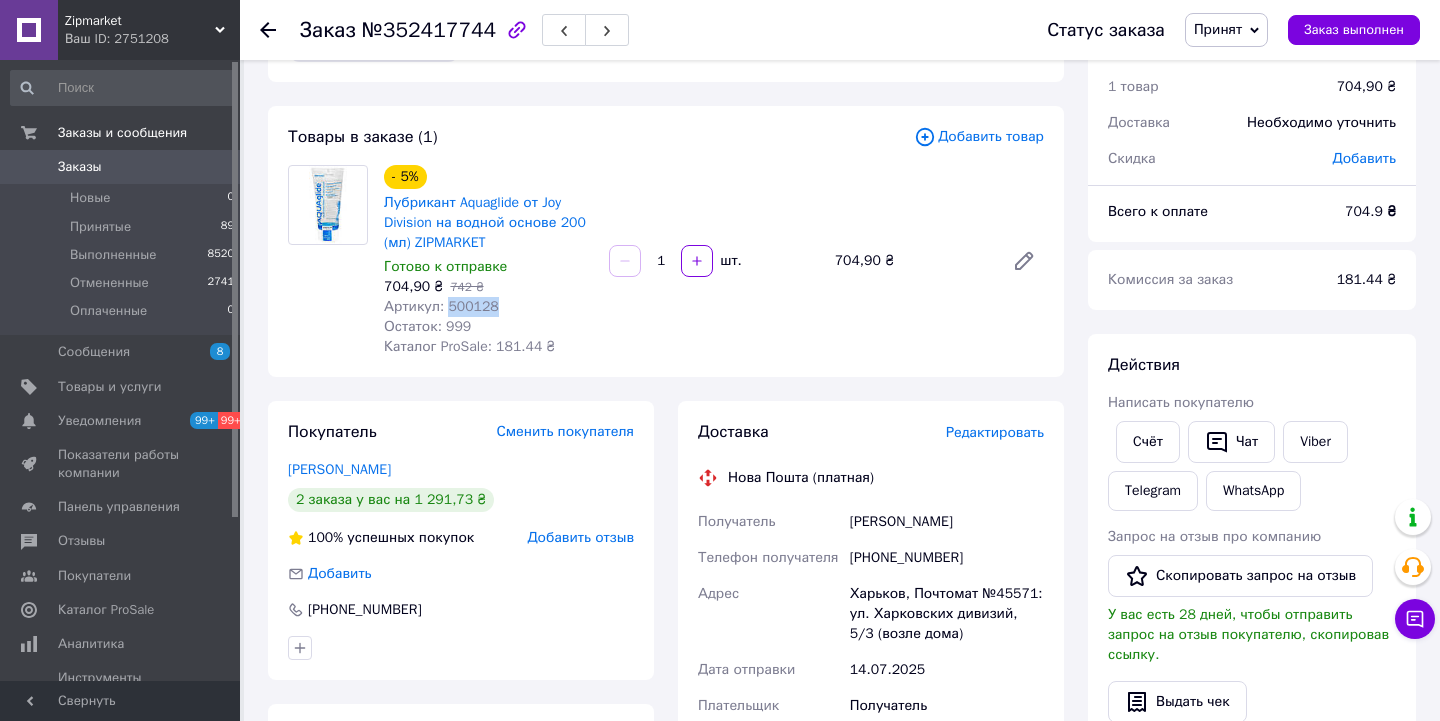 scroll, scrollTop: 67, scrollLeft: 0, axis: vertical 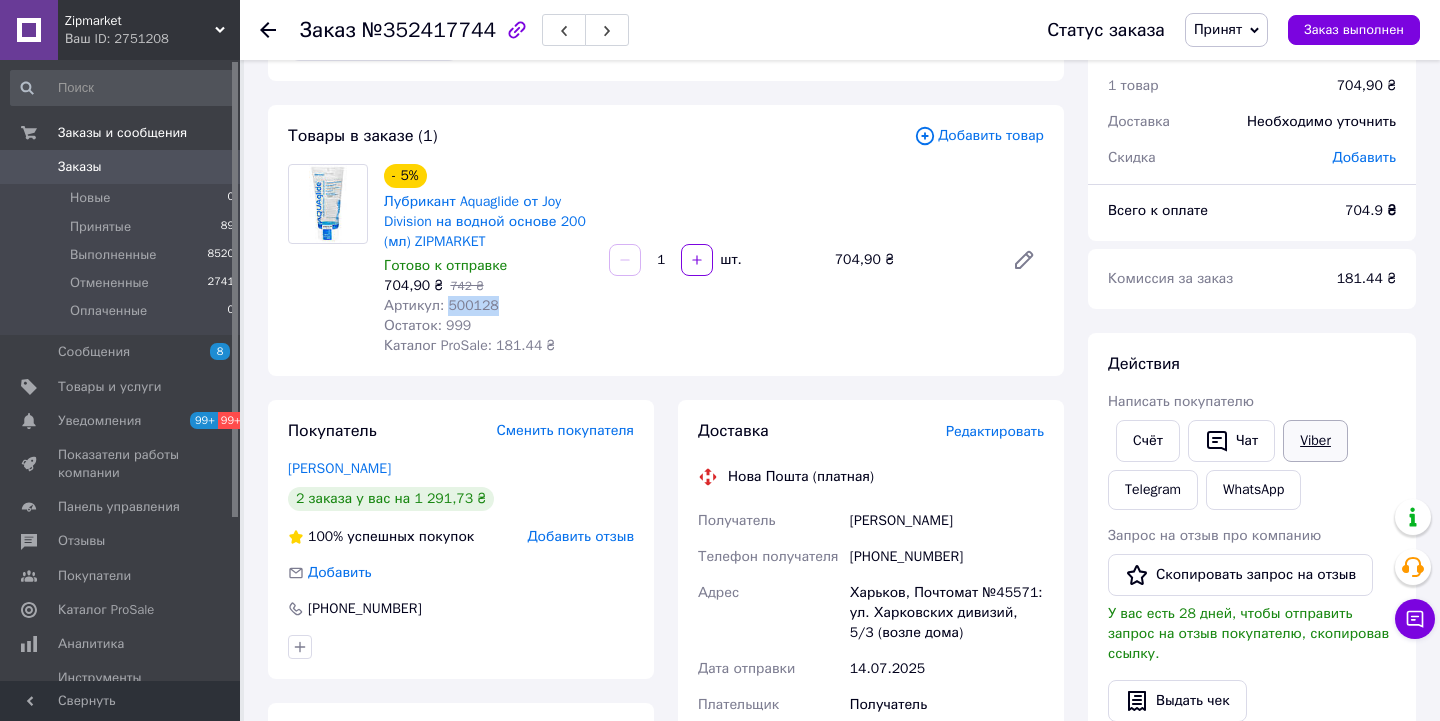 click on "Viber" at bounding box center [1315, 441] 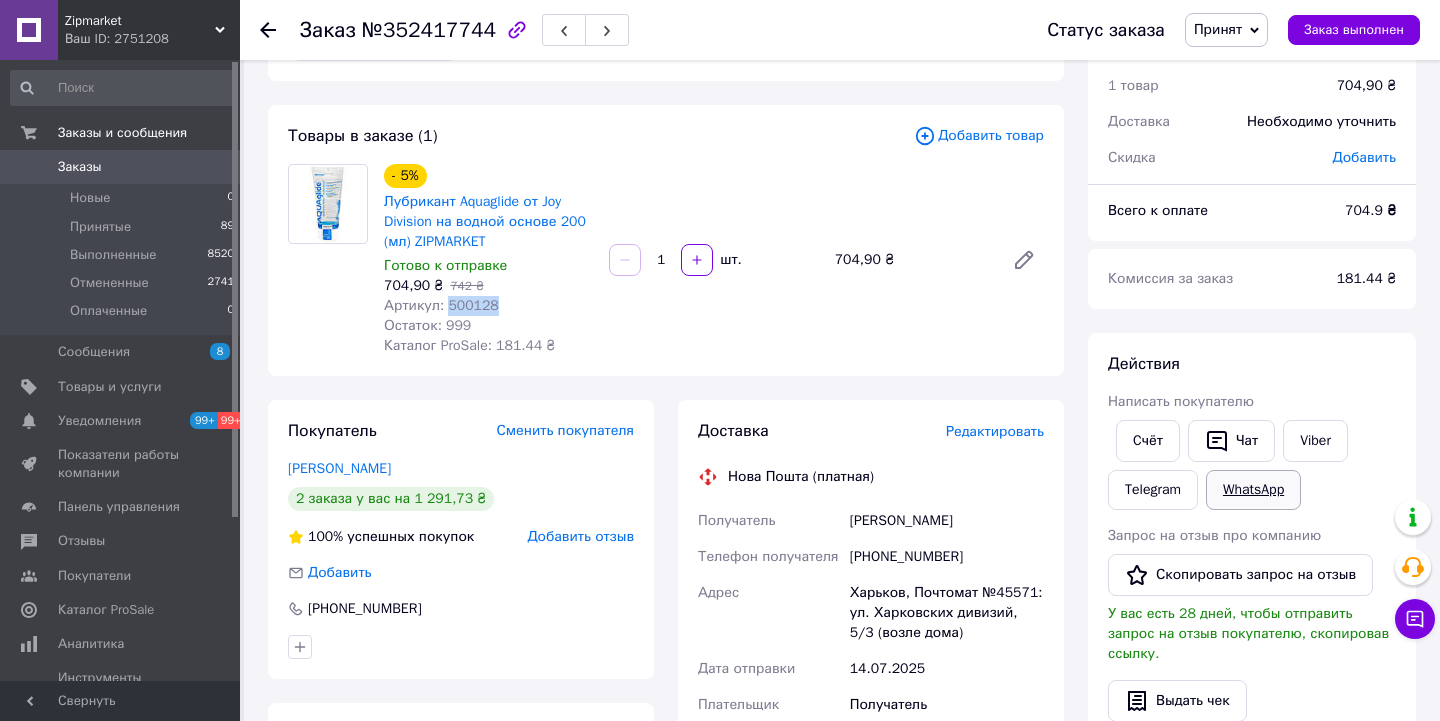 click on "WhatsApp" at bounding box center (1253, 490) 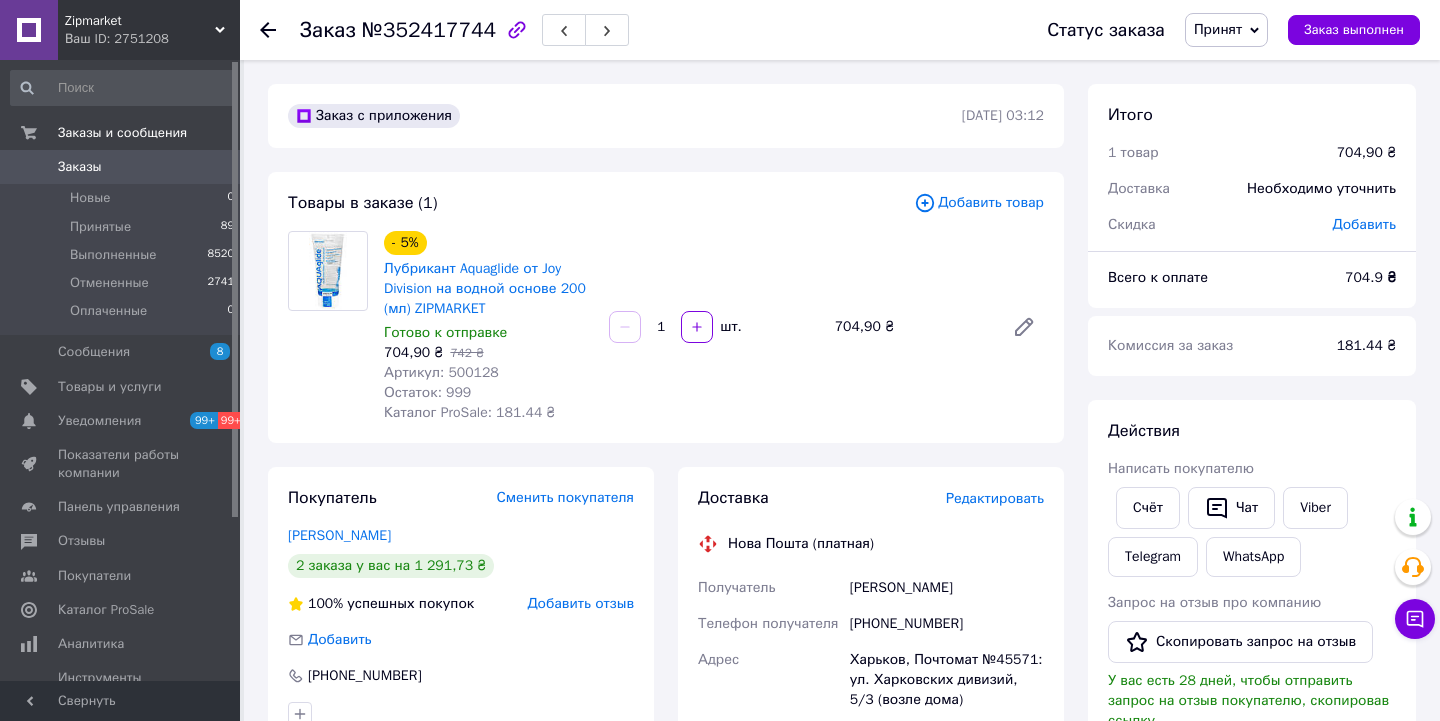 scroll, scrollTop: 67, scrollLeft: 0, axis: vertical 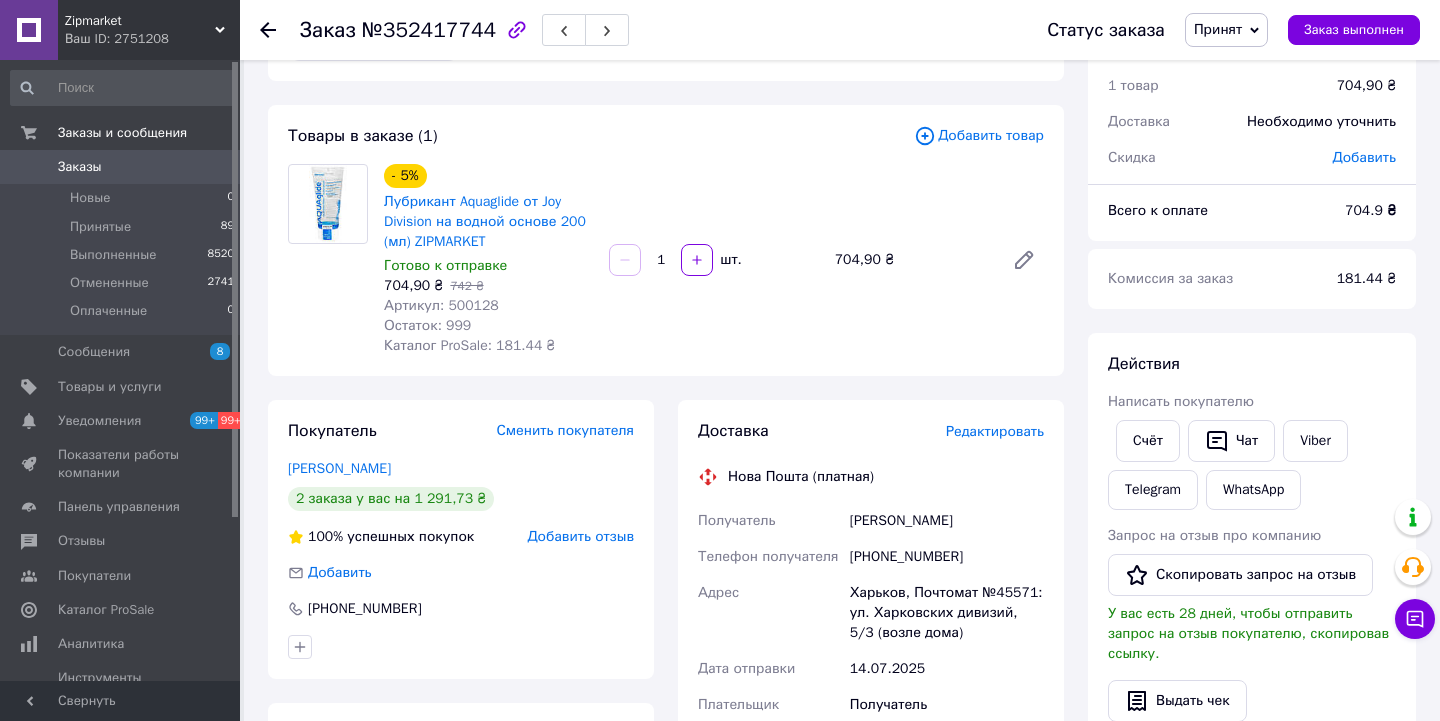 click on "Ваш ID: 2751208" at bounding box center (152, 39) 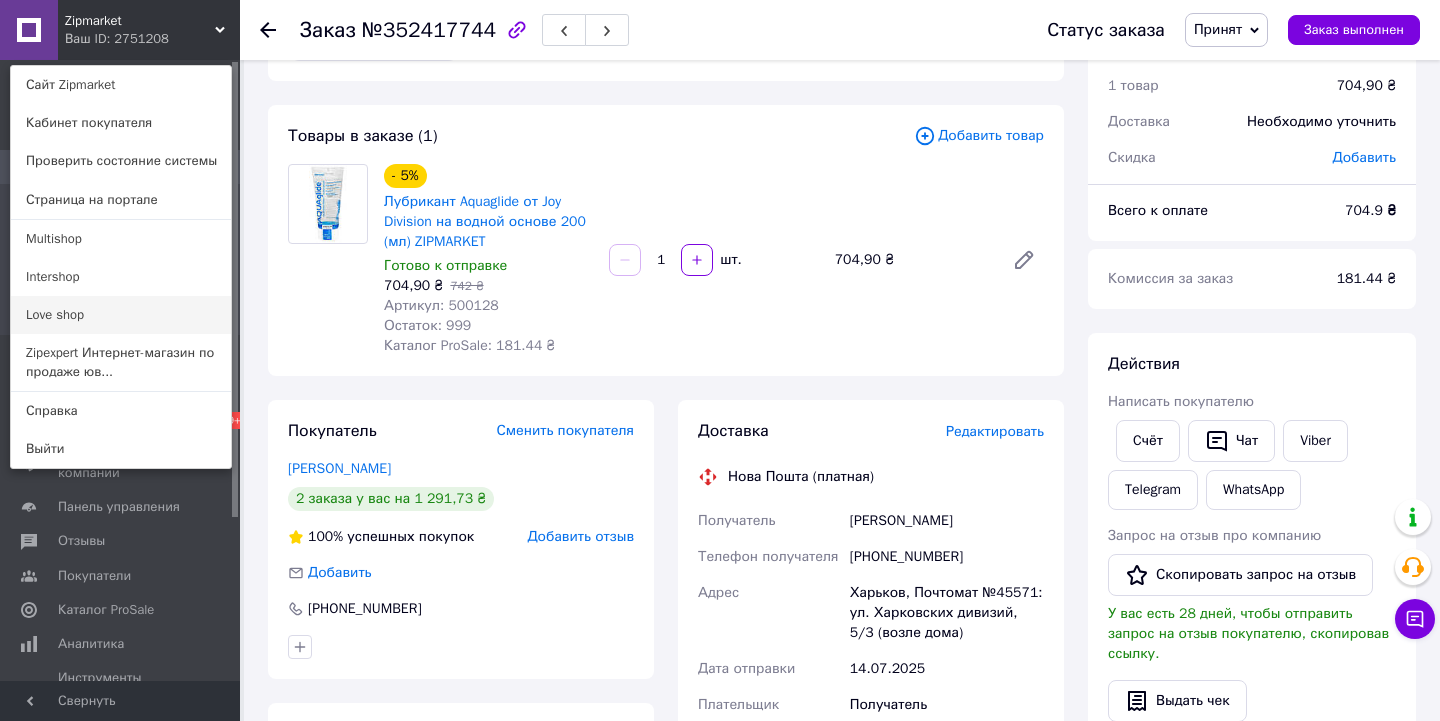 click on "Love shop" at bounding box center (121, 315) 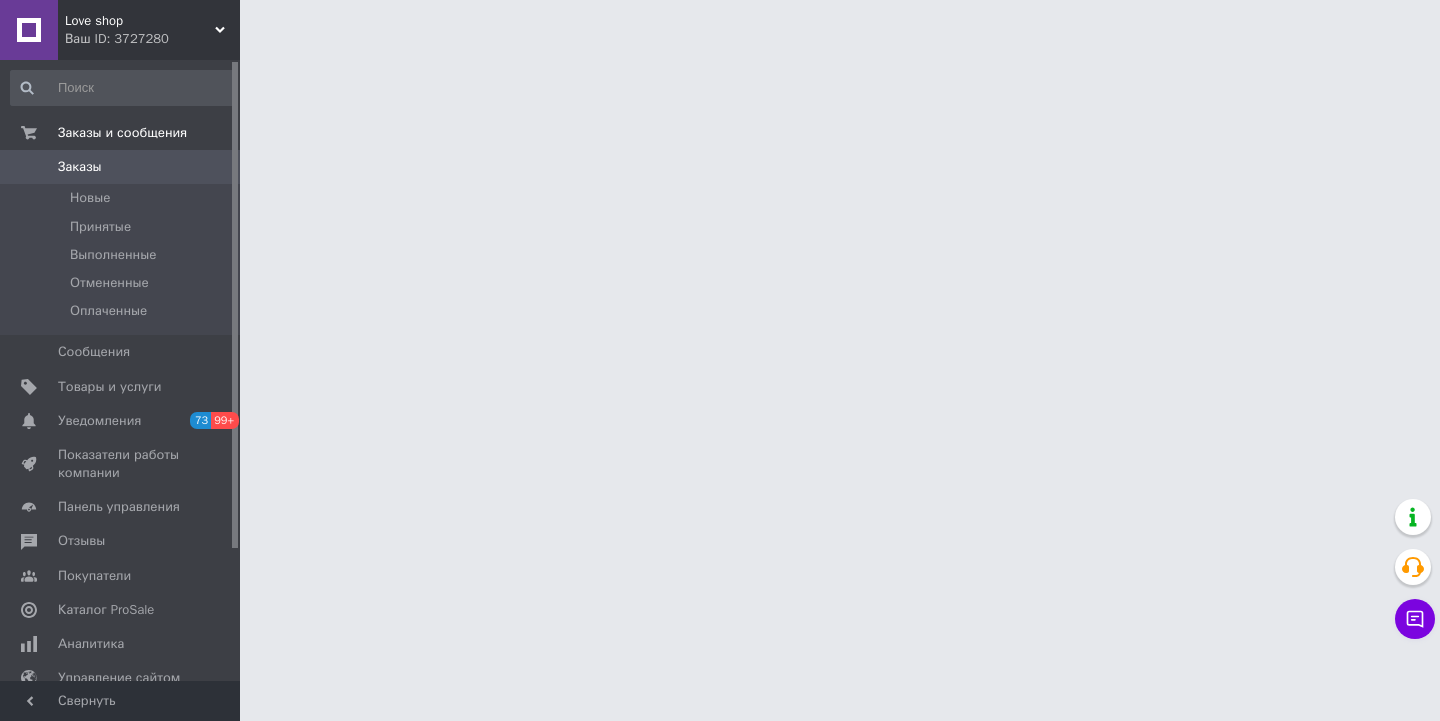 scroll, scrollTop: 0, scrollLeft: 0, axis: both 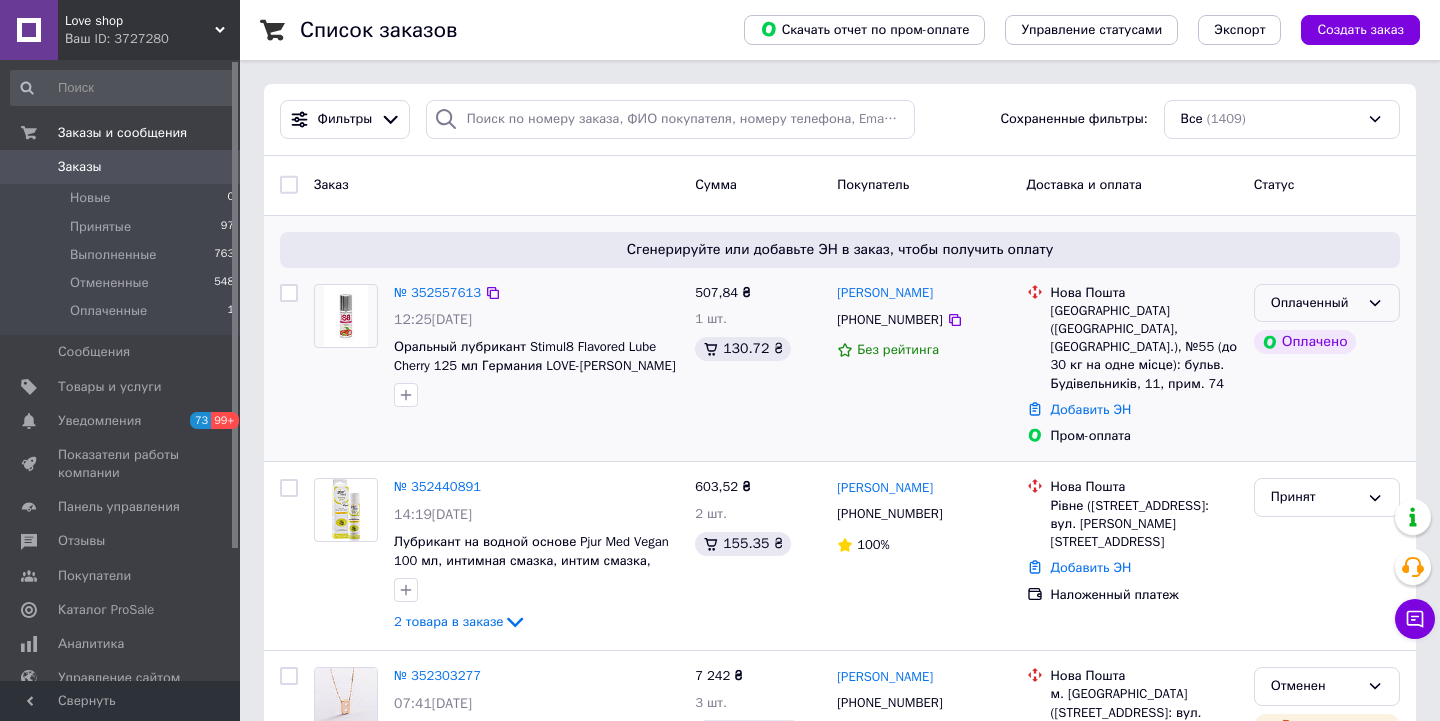 click on "Оплаченный" at bounding box center (1315, 303) 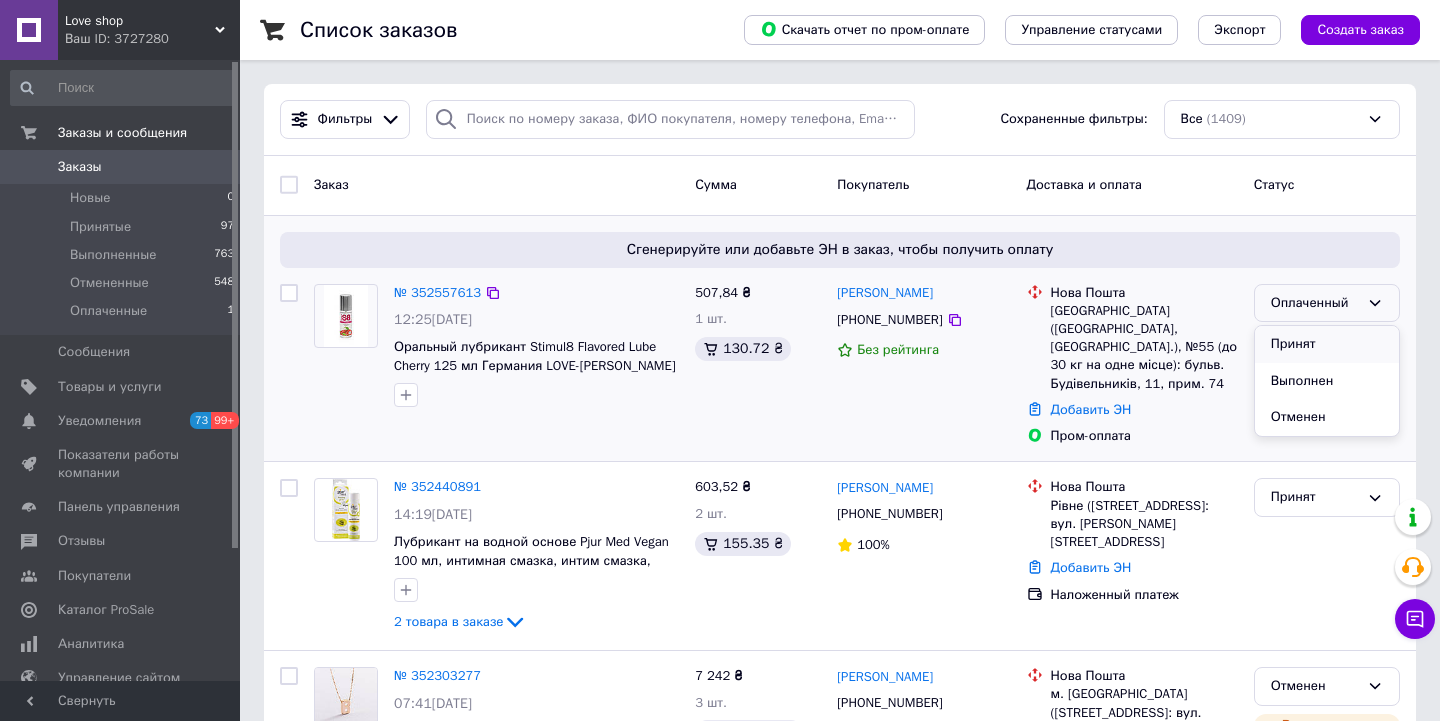 click on "Принят" at bounding box center (1327, 344) 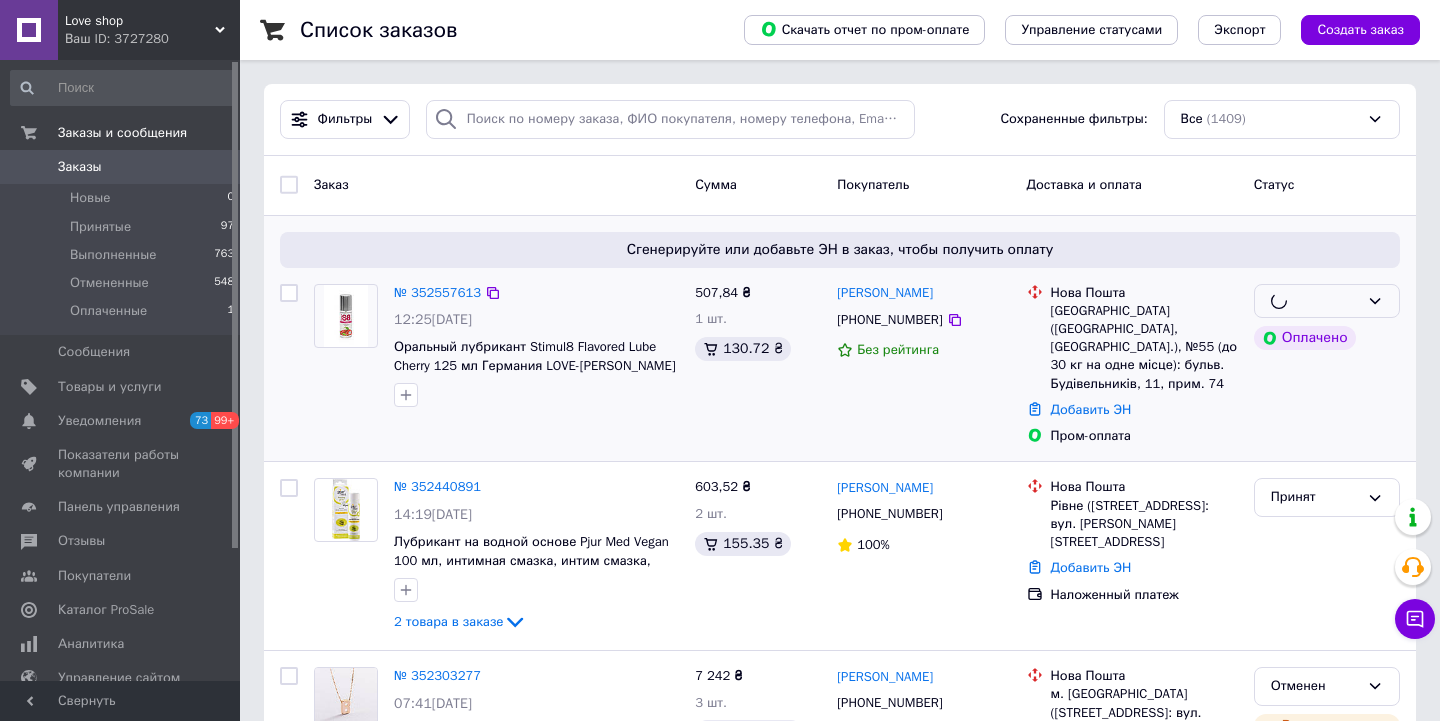 click on "Ваш ID: 3727280" at bounding box center (152, 39) 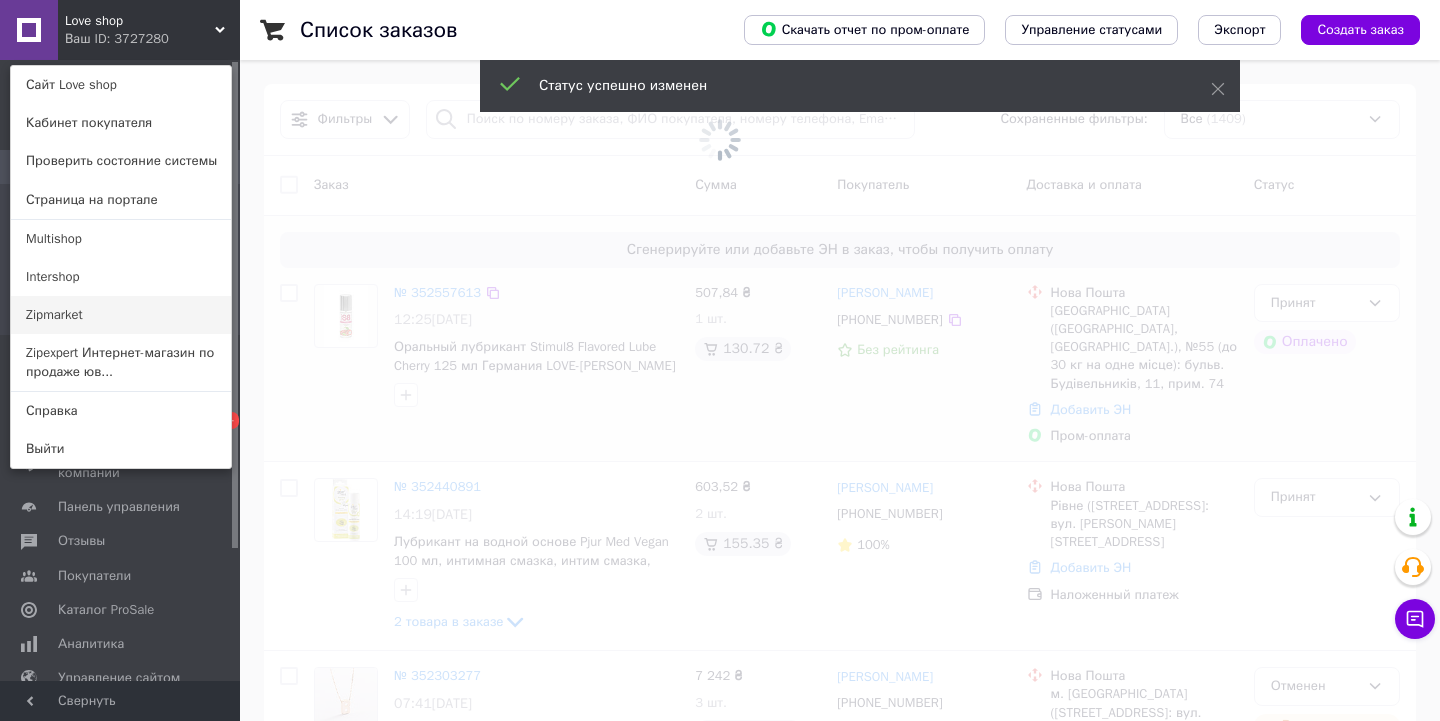 click on "Zipmarket" at bounding box center [121, 315] 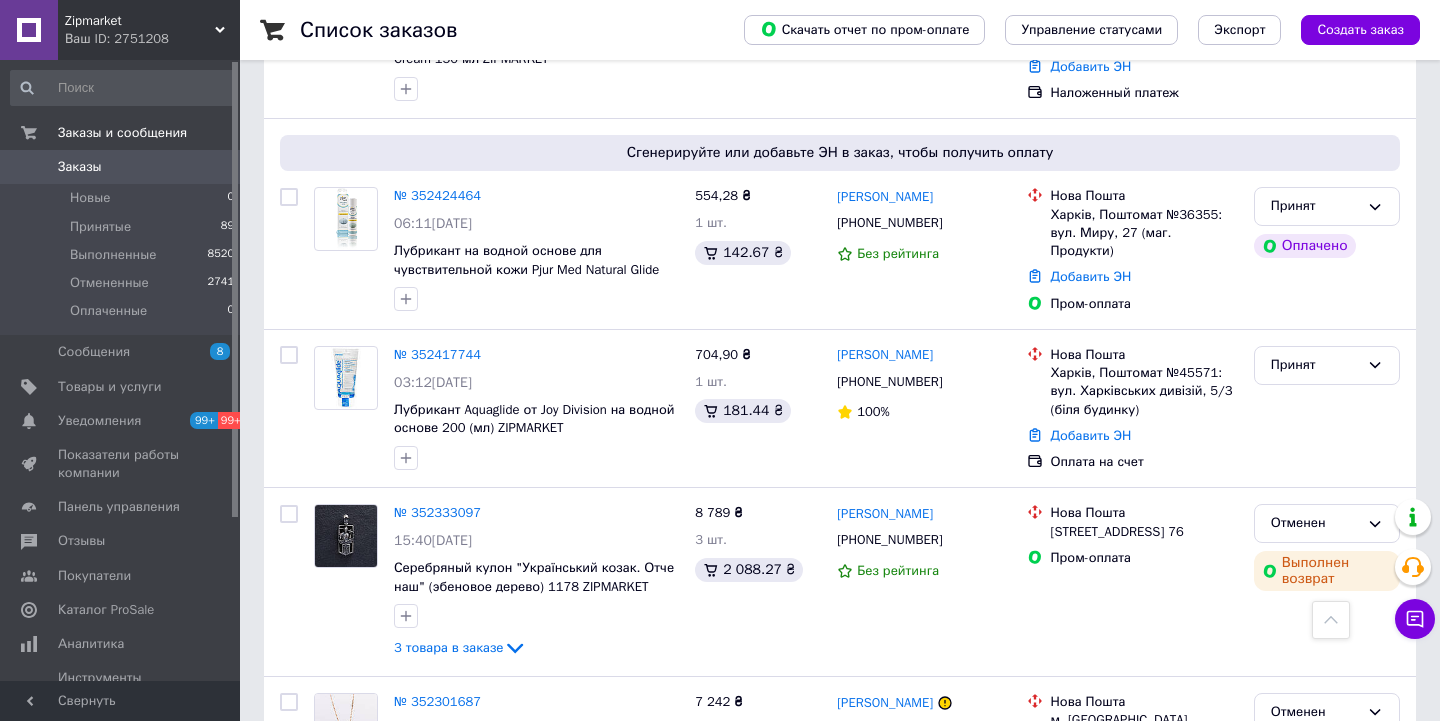 scroll, scrollTop: 1646, scrollLeft: 0, axis: vertical 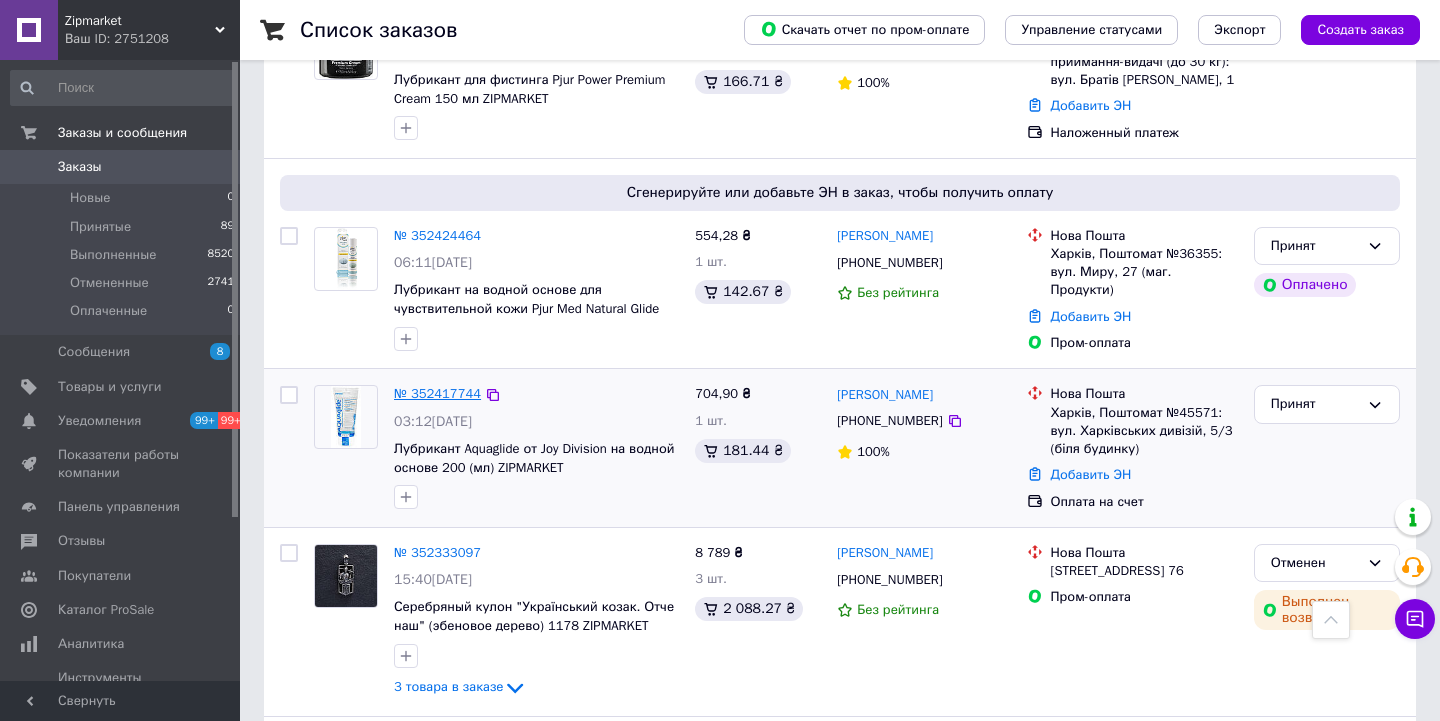 click on "№ 352417744" at bounding box center (437, 393) 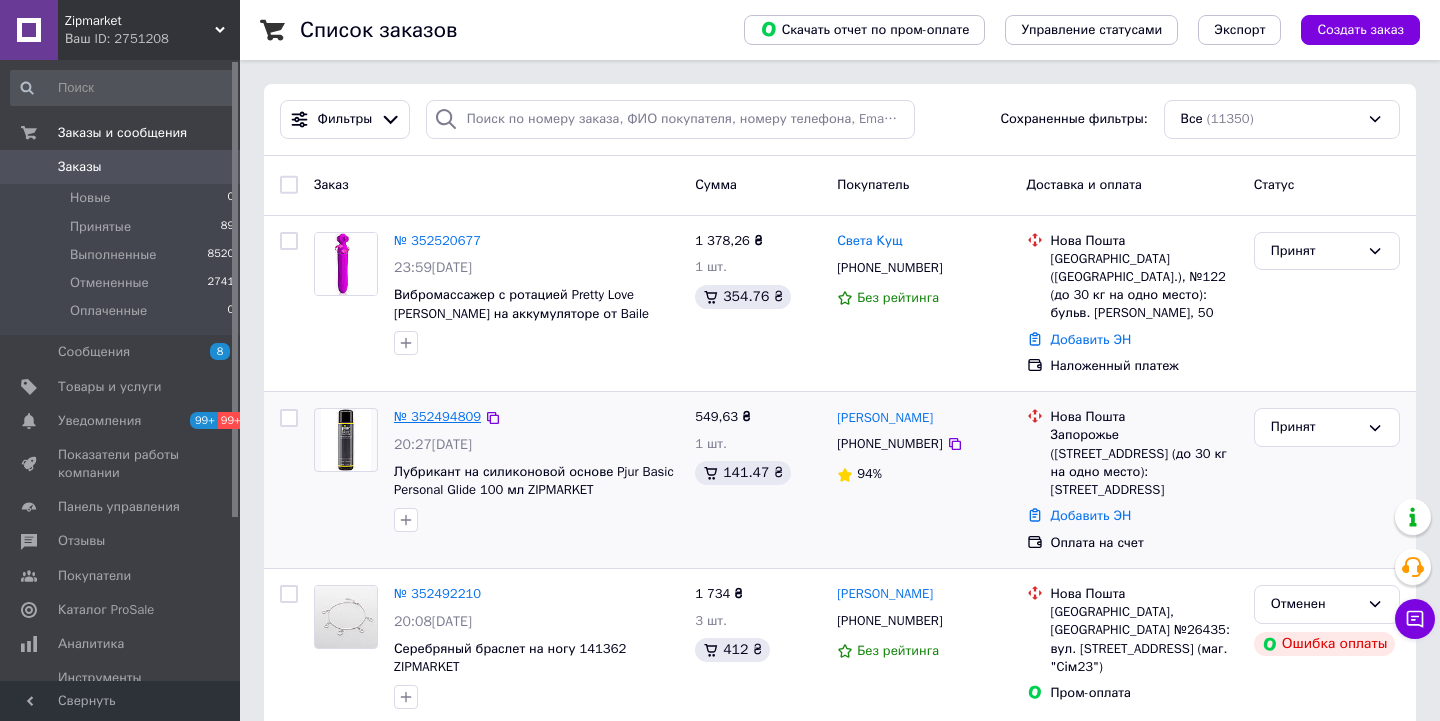 click on "№ 352494809" at bounding box center [437, 416] 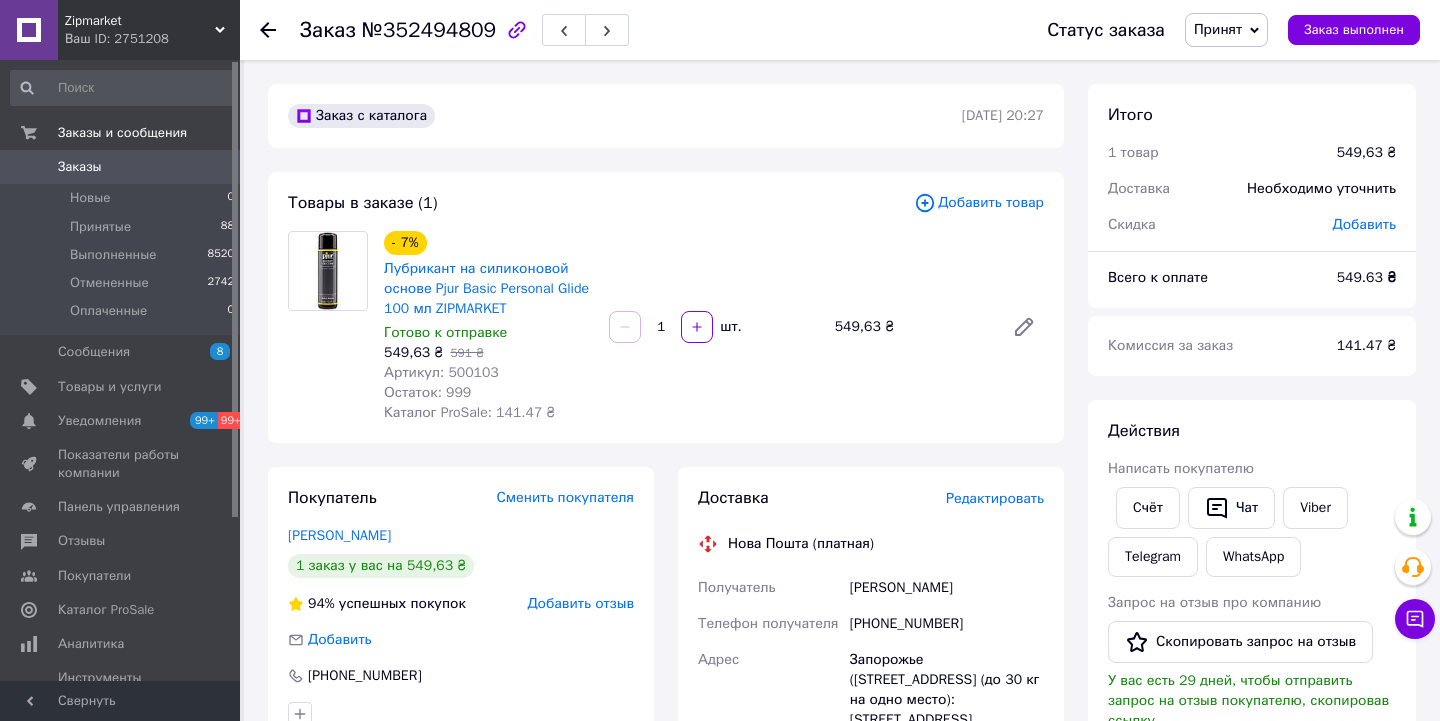 click on "Добавить отзыв" at bounding box center (580, 603) 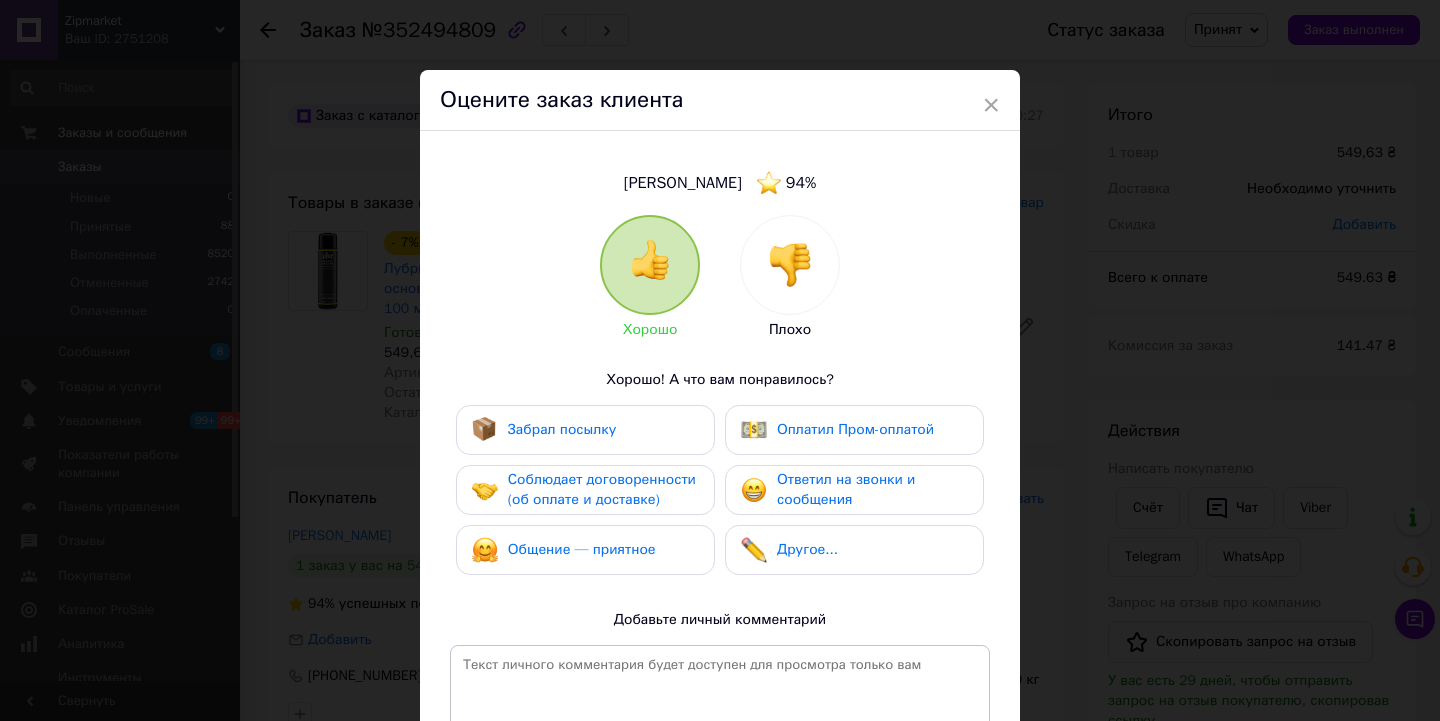 click at bounding box center (790, 265) 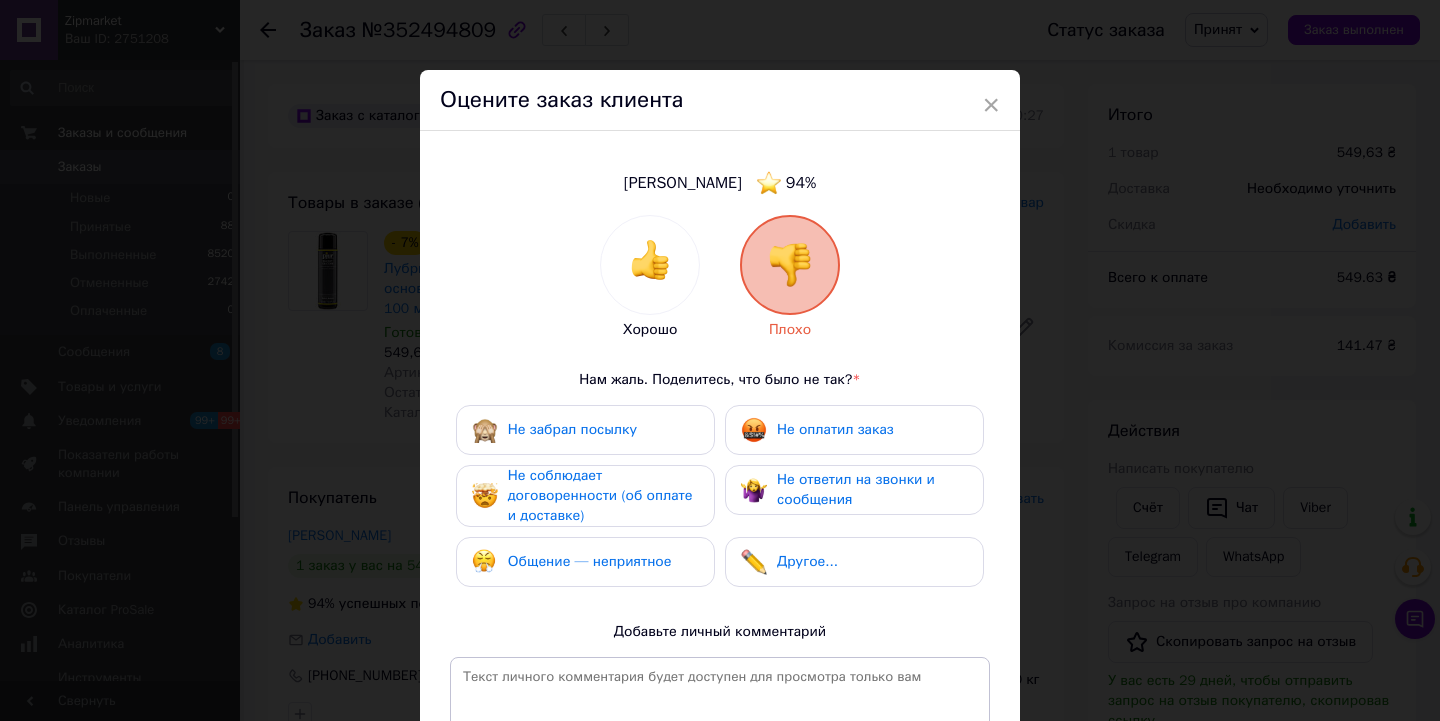 click on "Не ответил на звонки и сообщения" at bounding box center [856, 489] 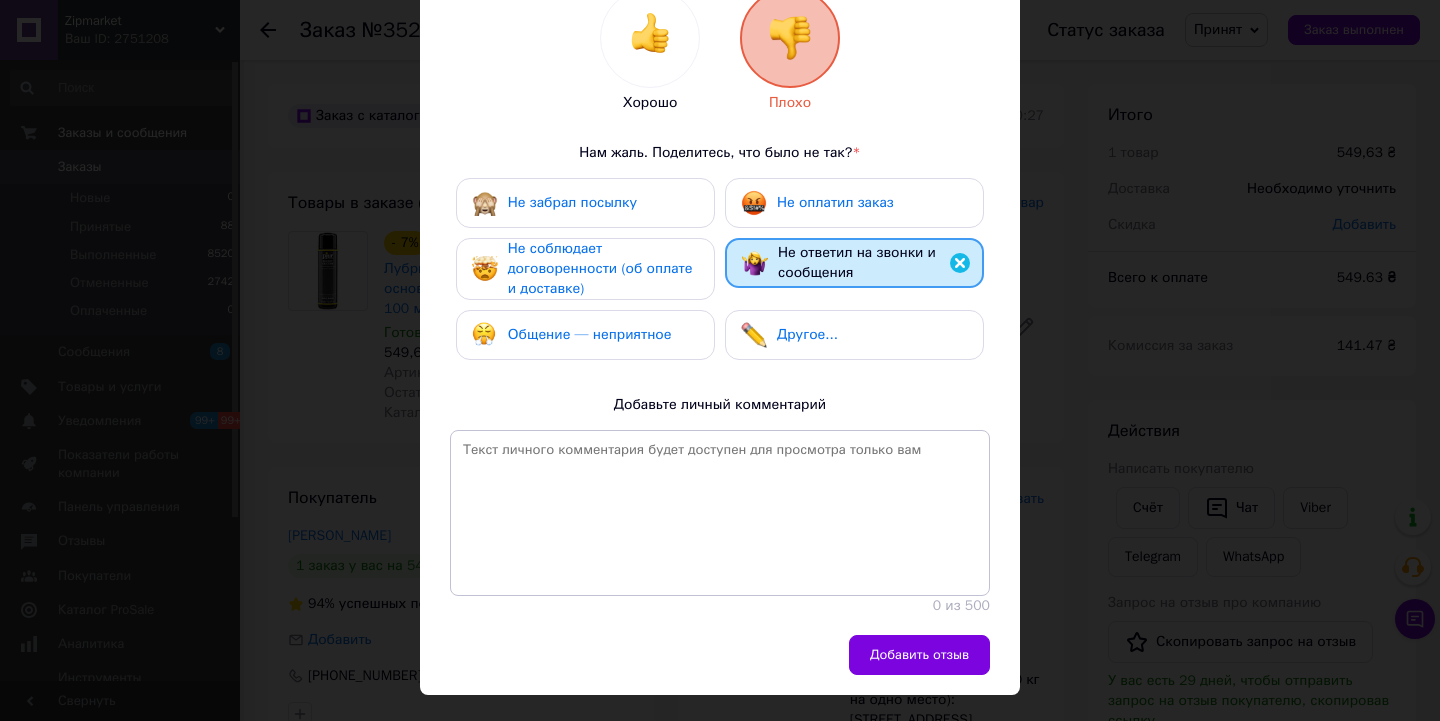 scroll, scrollTop: 255, scrollLeft: 0, axis: vertical 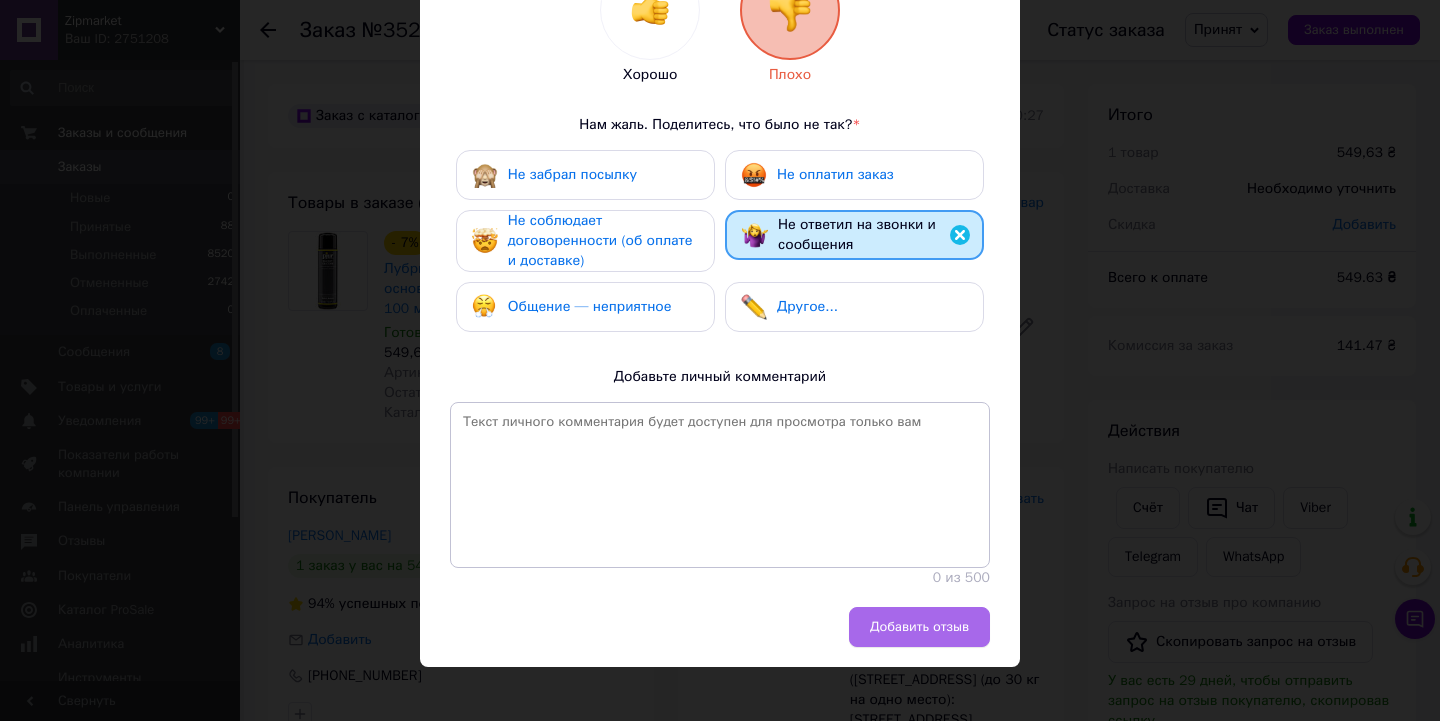 click on "Добавить отзыв" at bounding box center (919, 627) 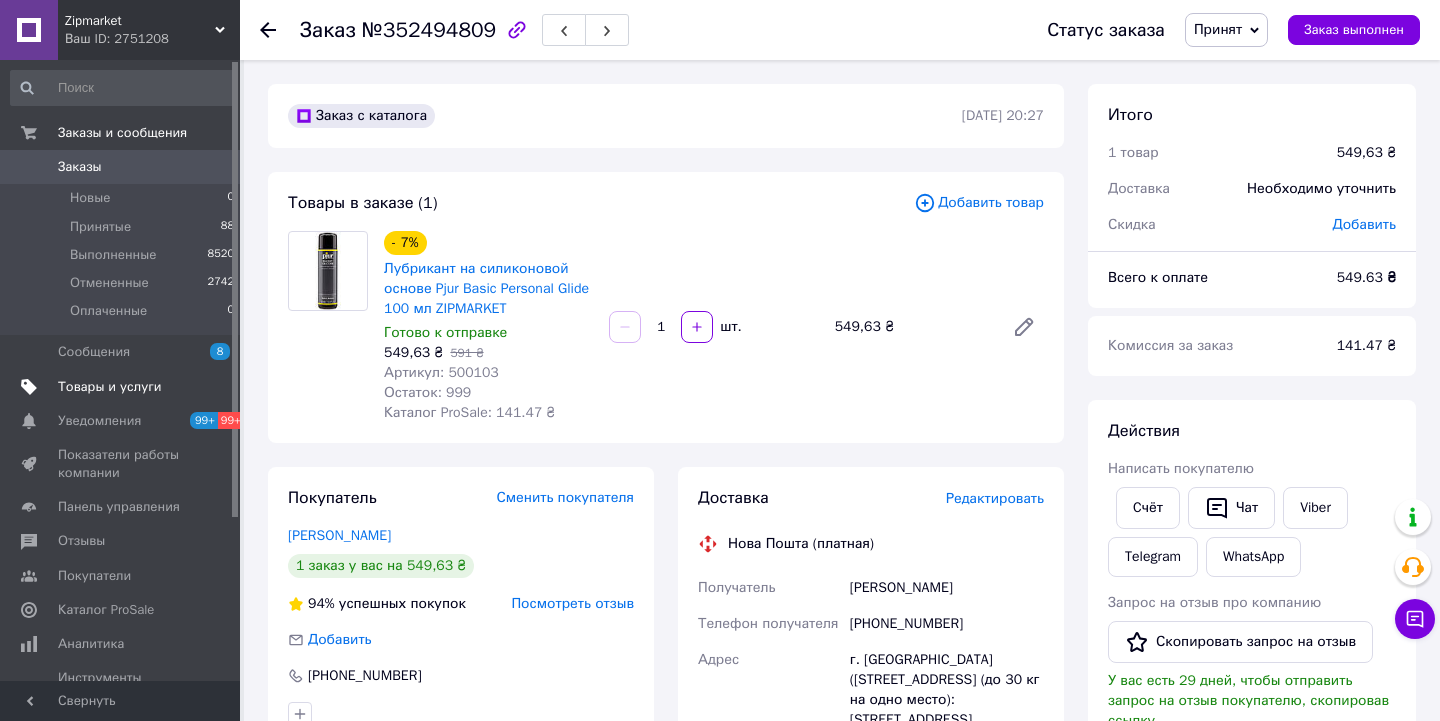 click on "Товары и услуги" at bounding box center (110, 387) 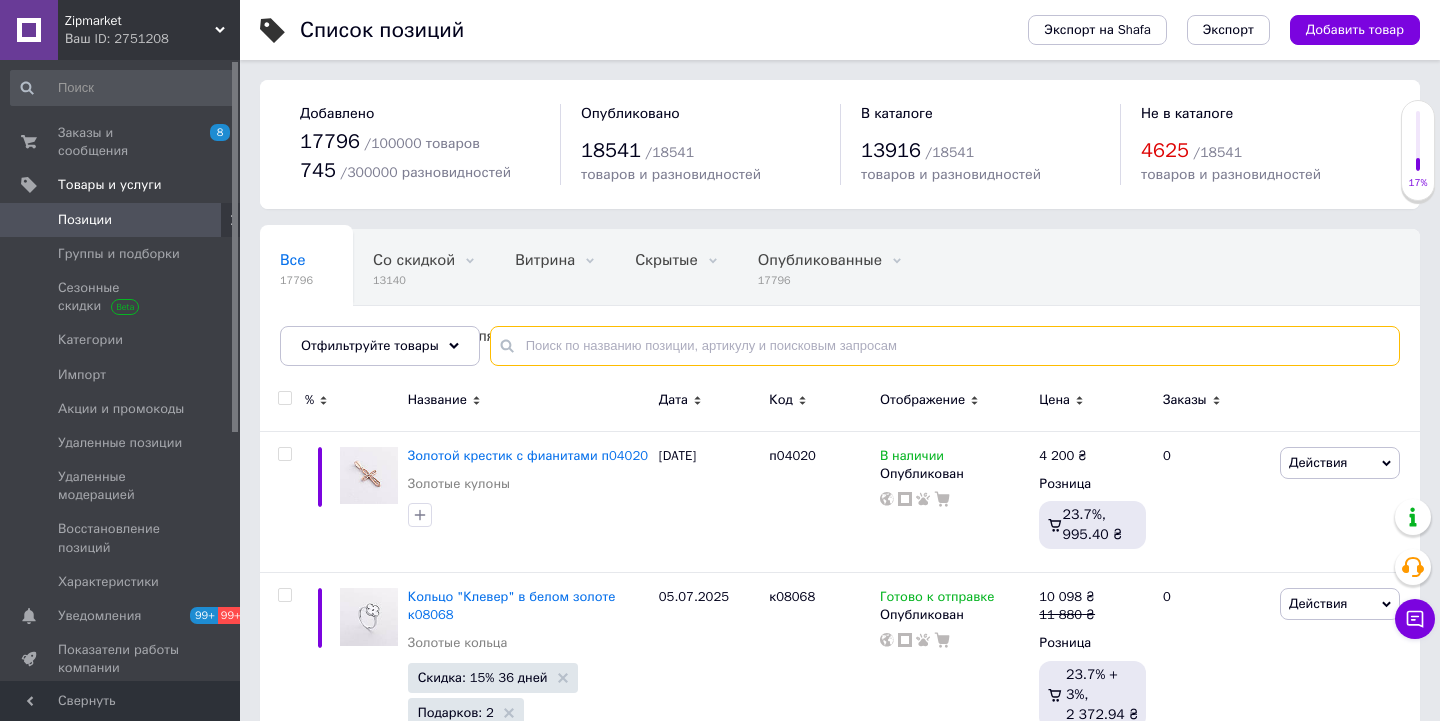 click at bounding box center (945, 346) 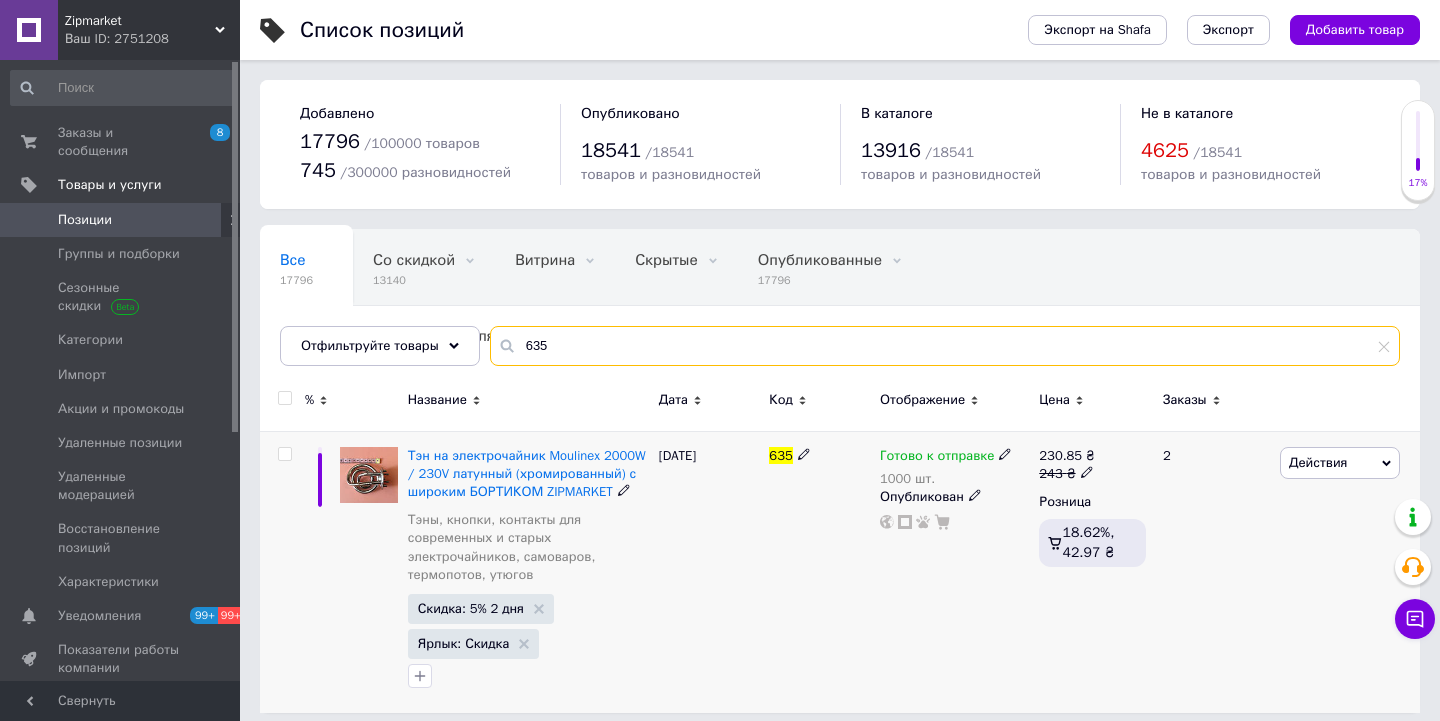 type on "635" 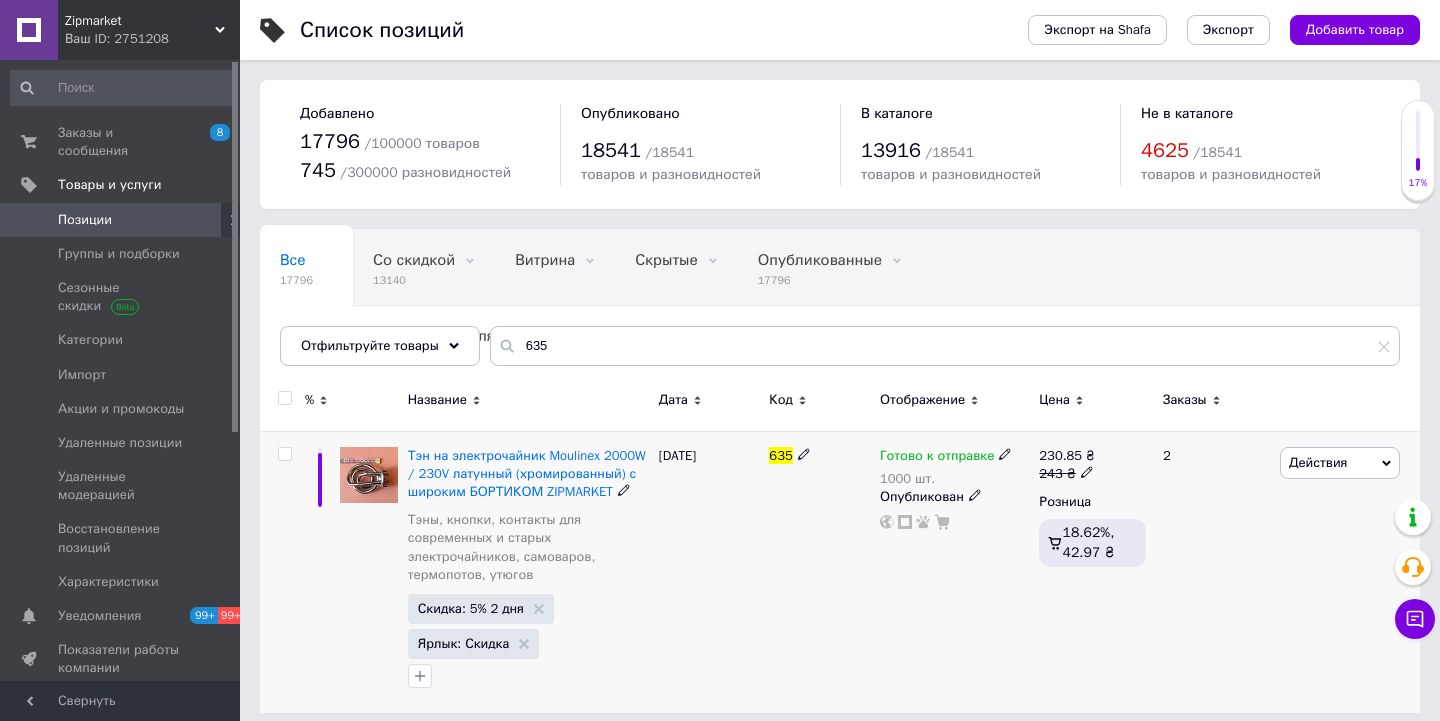 click 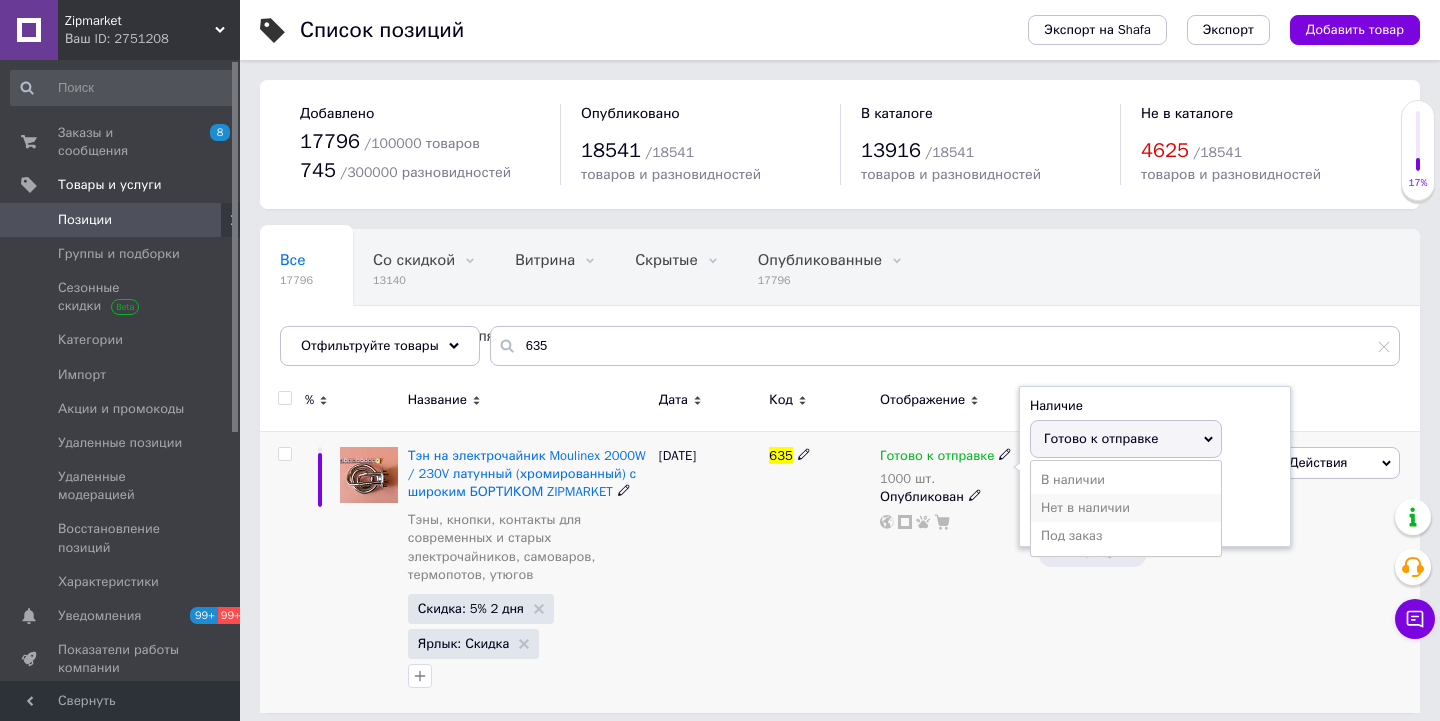 click on "Нет в наличии" at bounding box center [1126, 508] 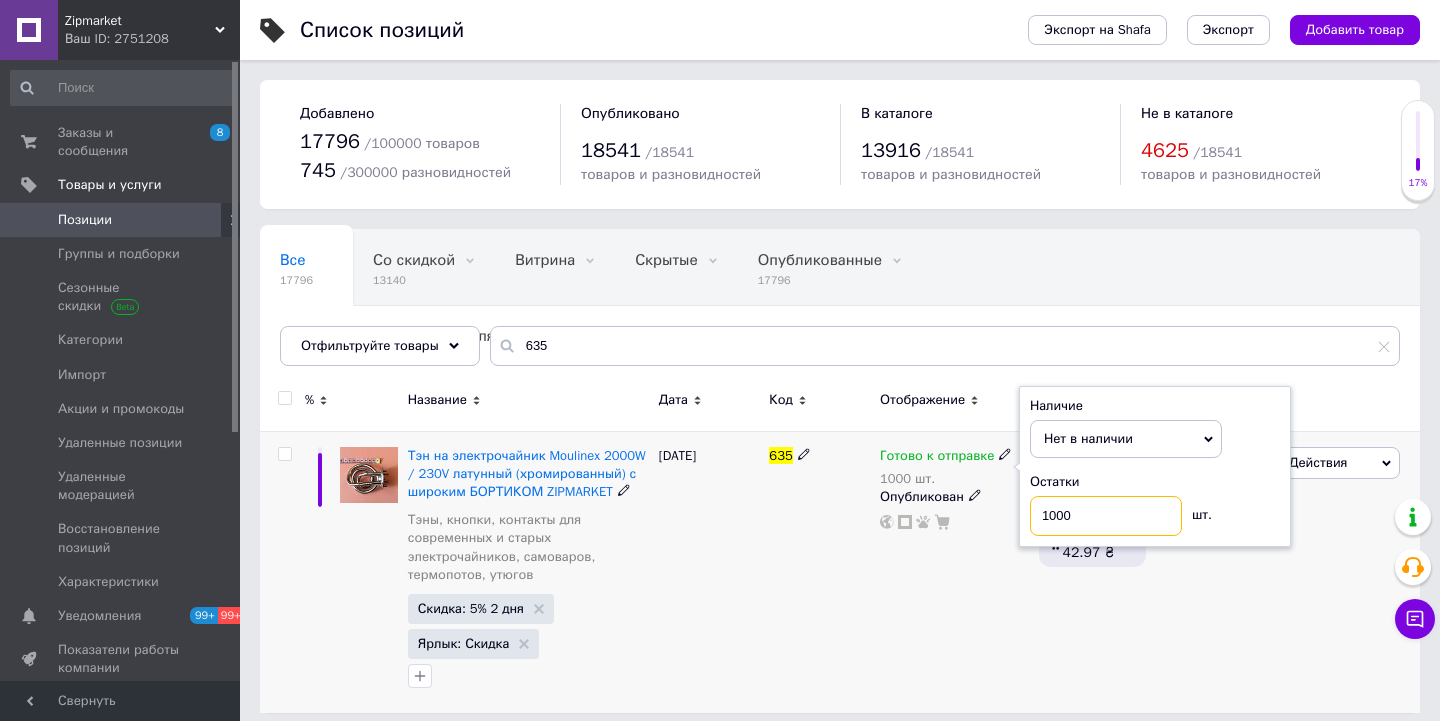 click on "1000" at bounding box center (1106, 516) 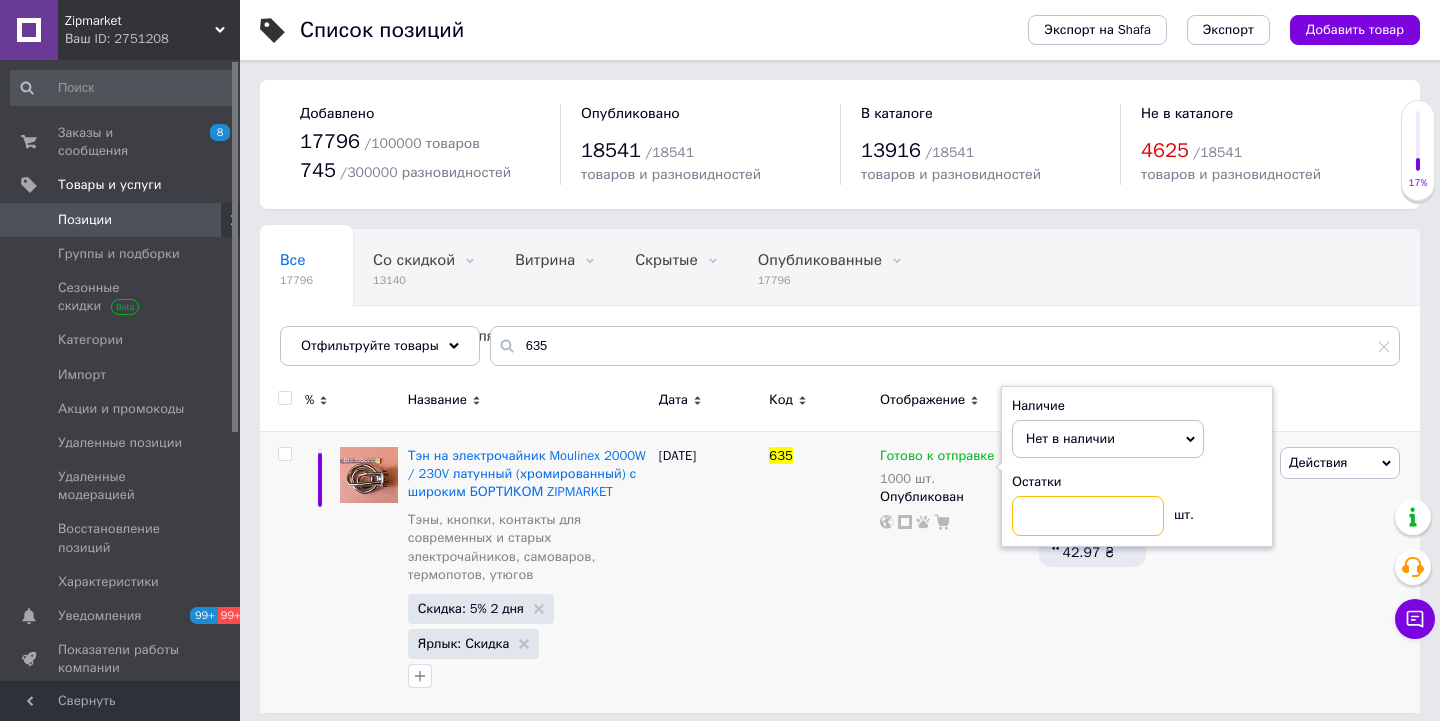 type 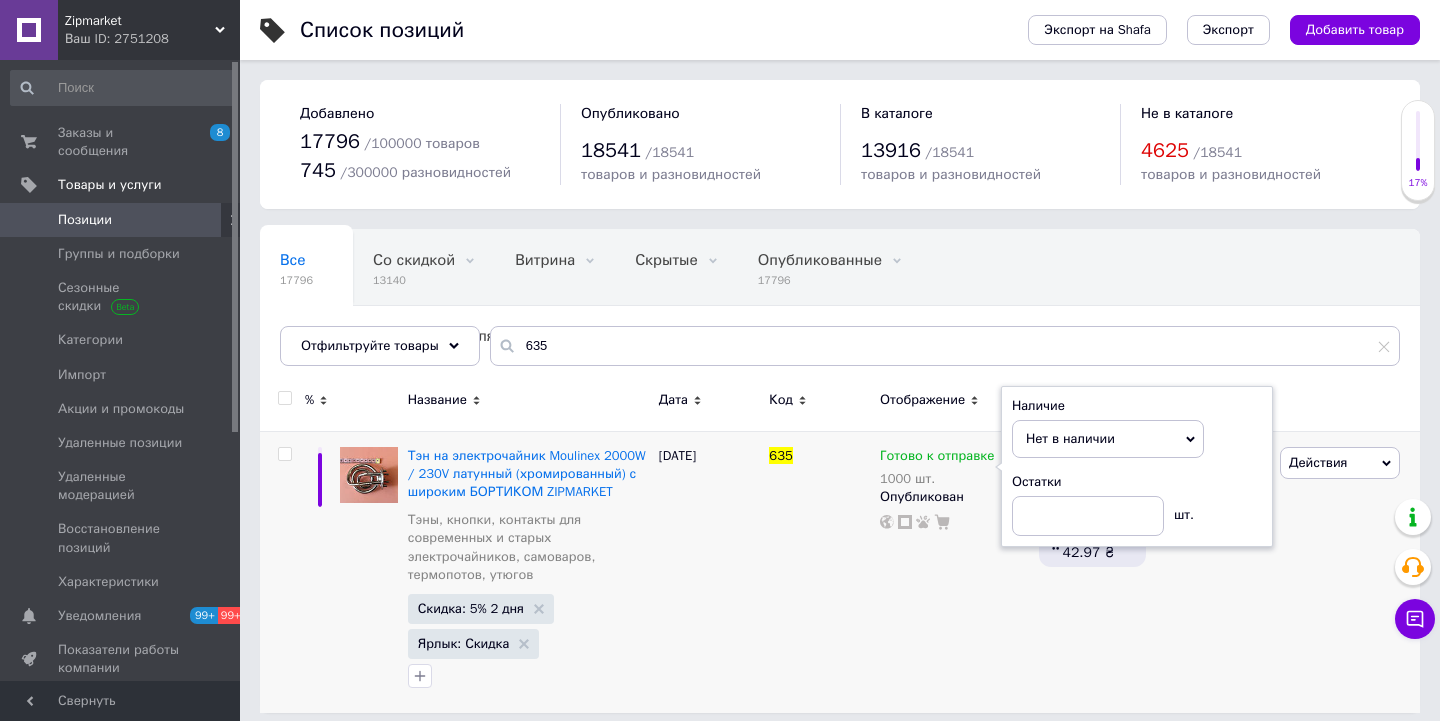 click on "Ваш ID: 2751208" at bounding box center (152, 39) 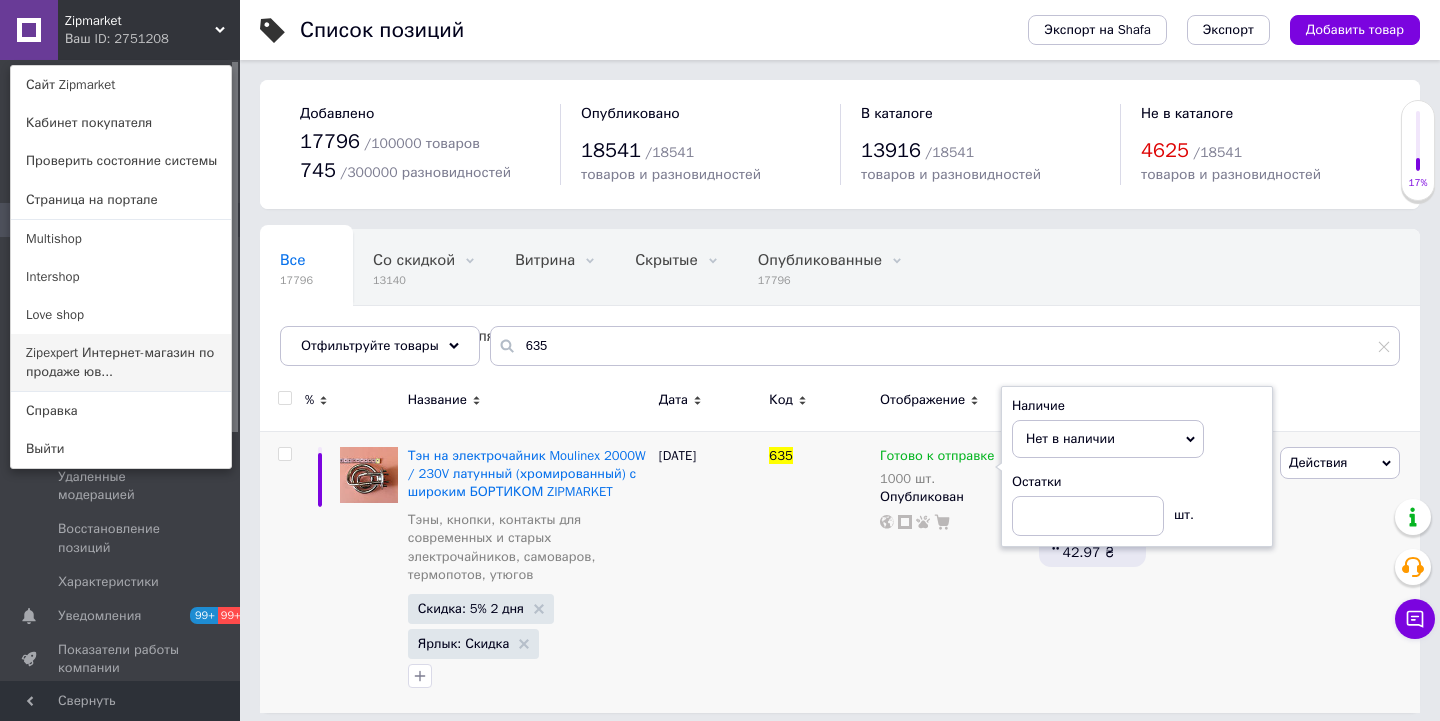 click on "Zipexpert Интернет-магазин по продаже юв..." at bounding box center (121, 362) 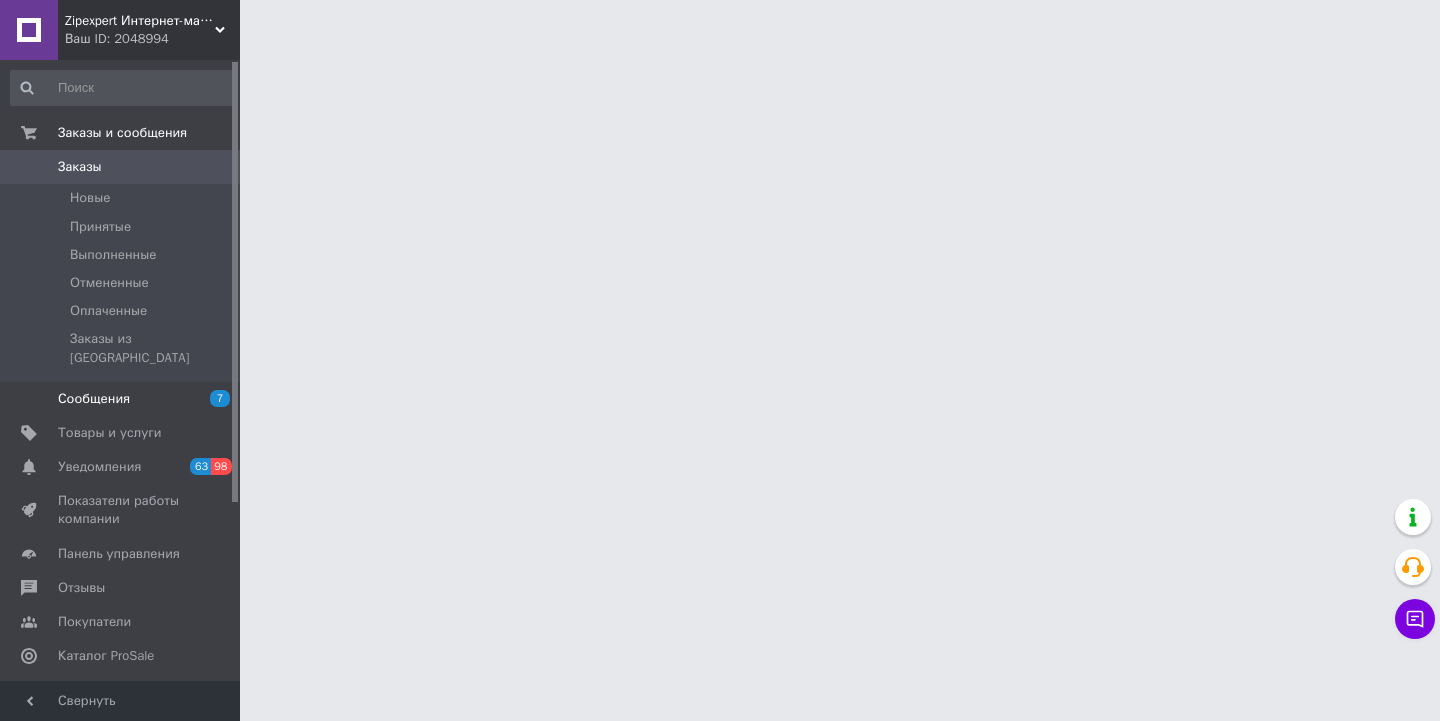 scroll, scrollTop: 0, scrollLeft: 0, axis: both 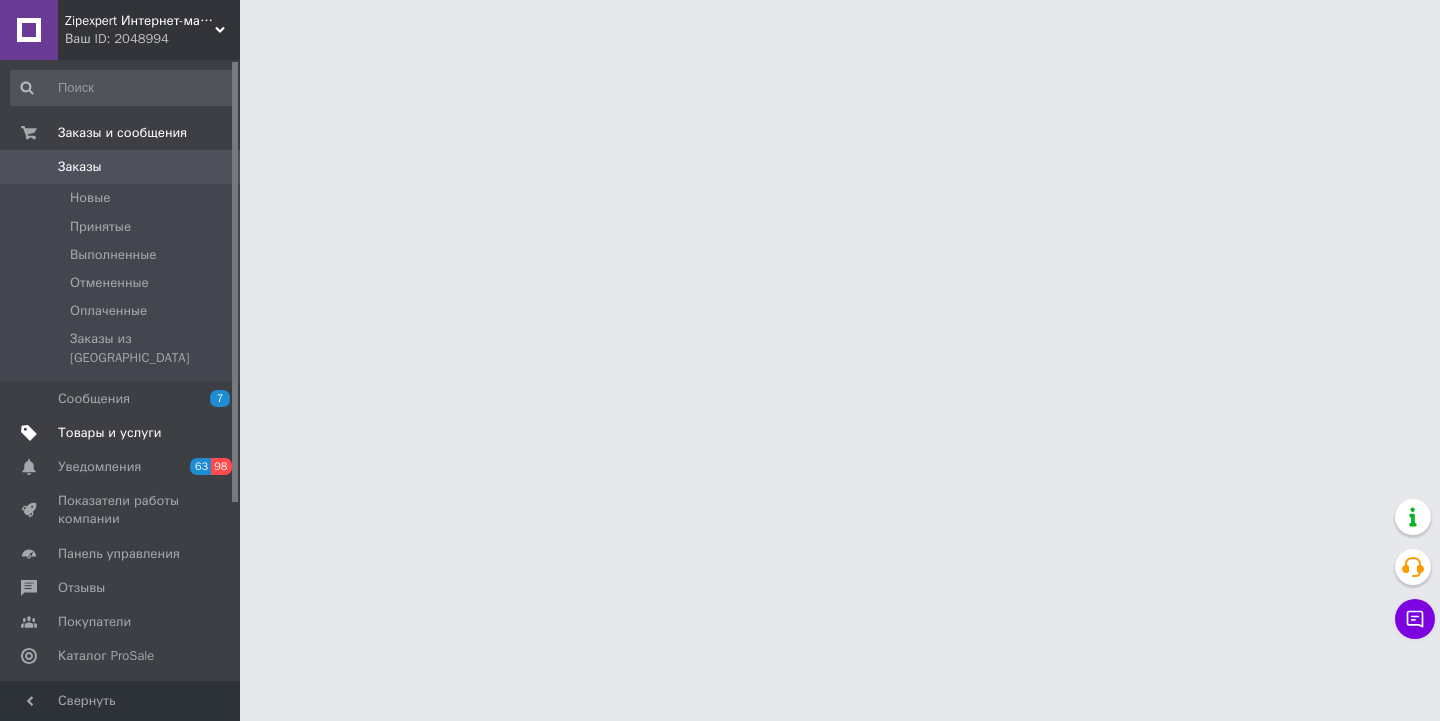 click on "Товары и услуги" at bounding box center (110, 433) 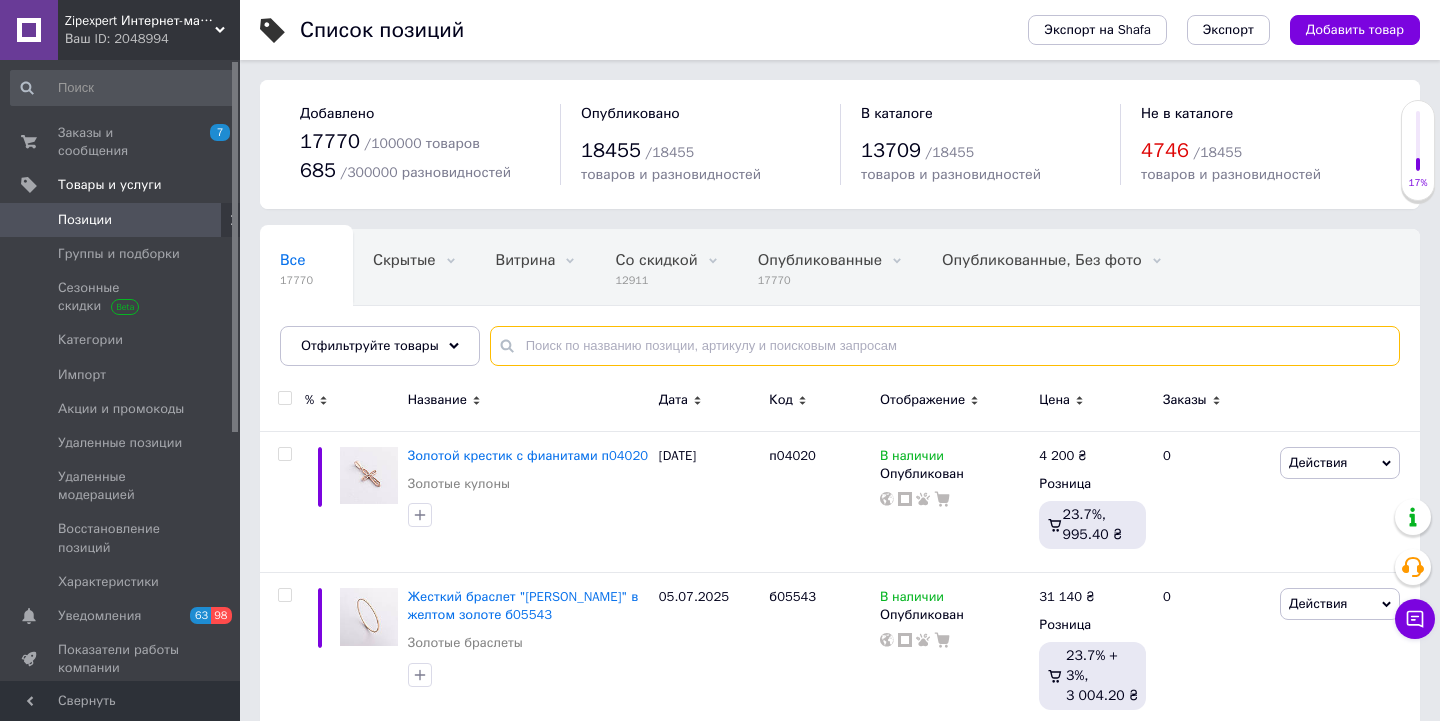 click at bounding box center [945, 346] 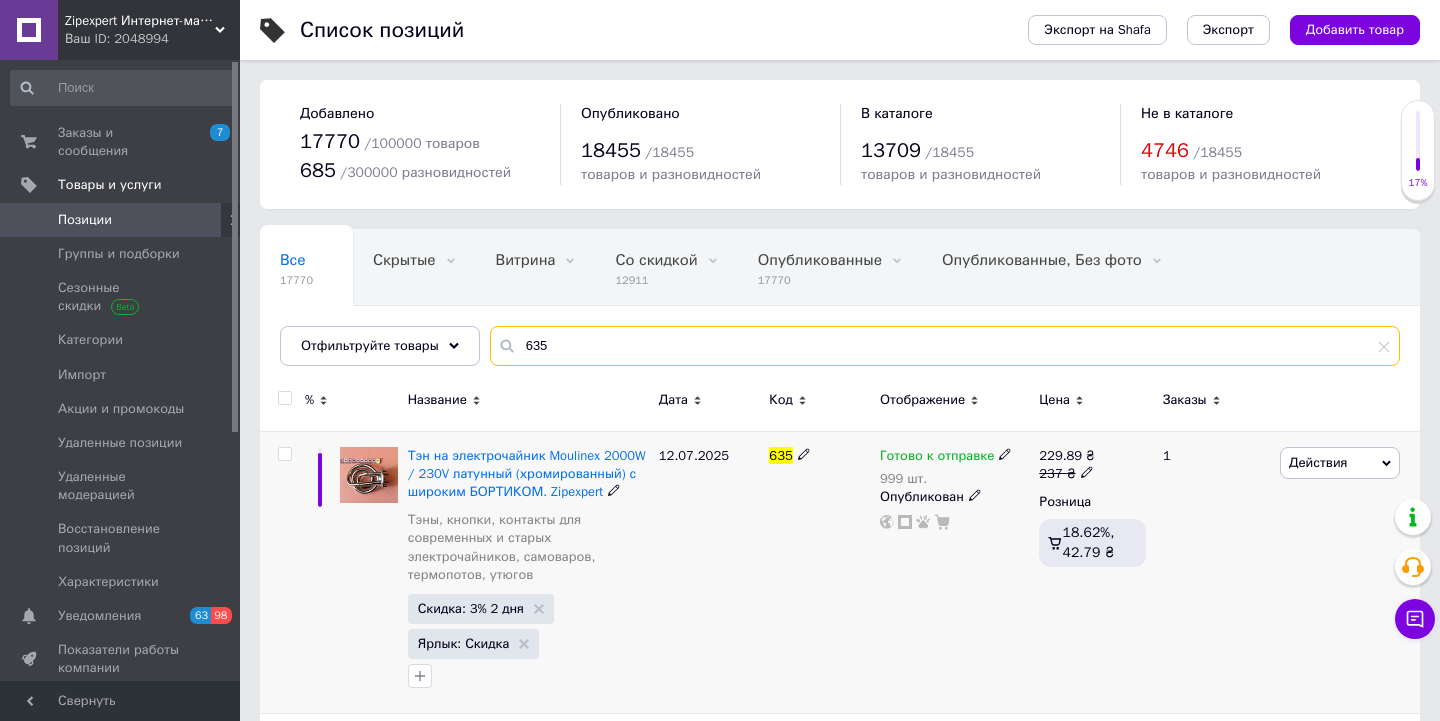 type on "635" 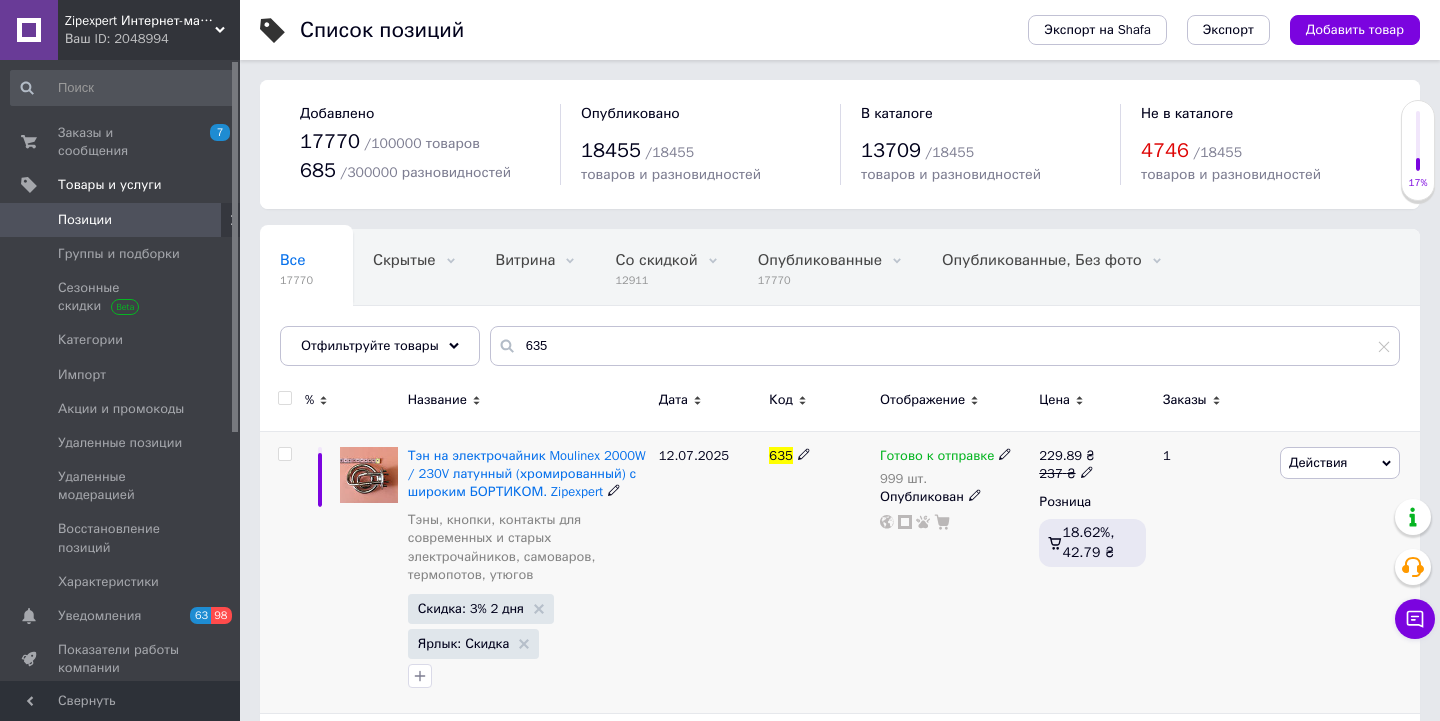 click 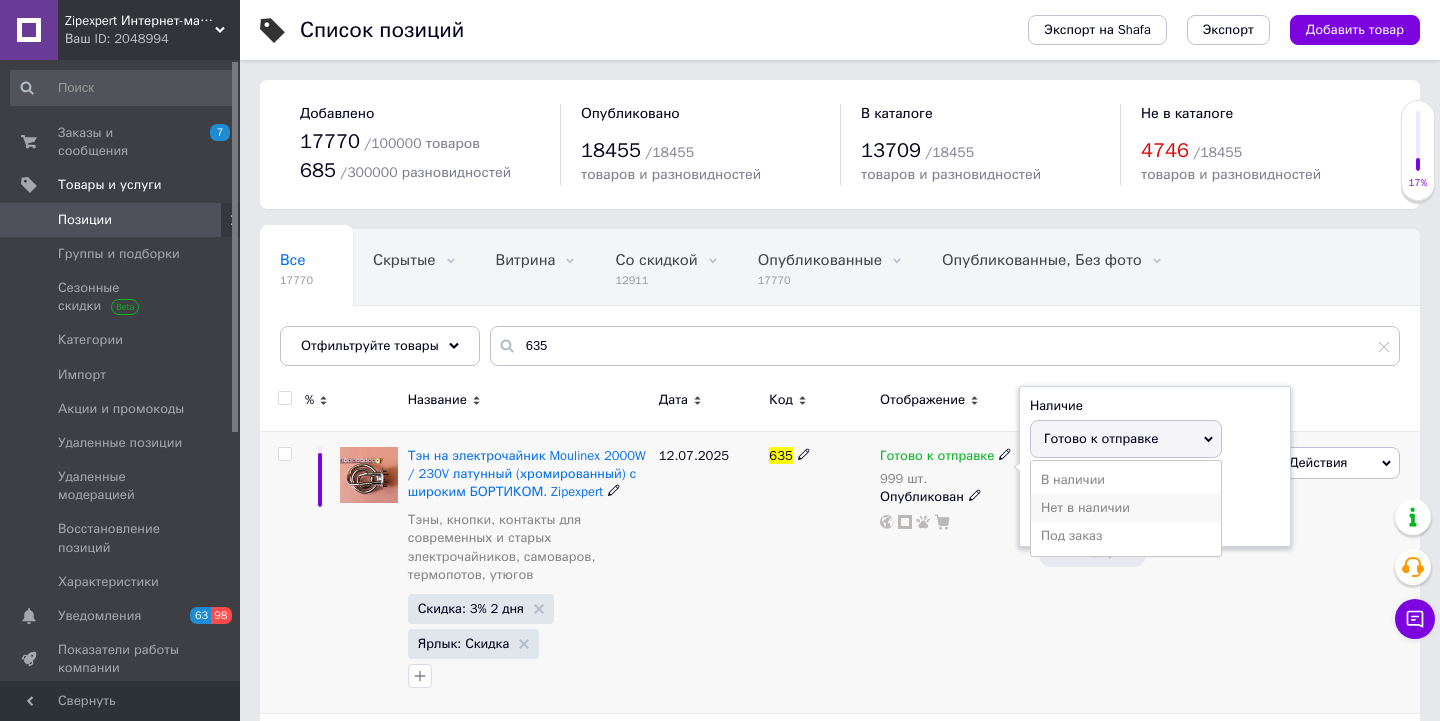 click on "Нет в наличии" at bounding box center (1126, 508) 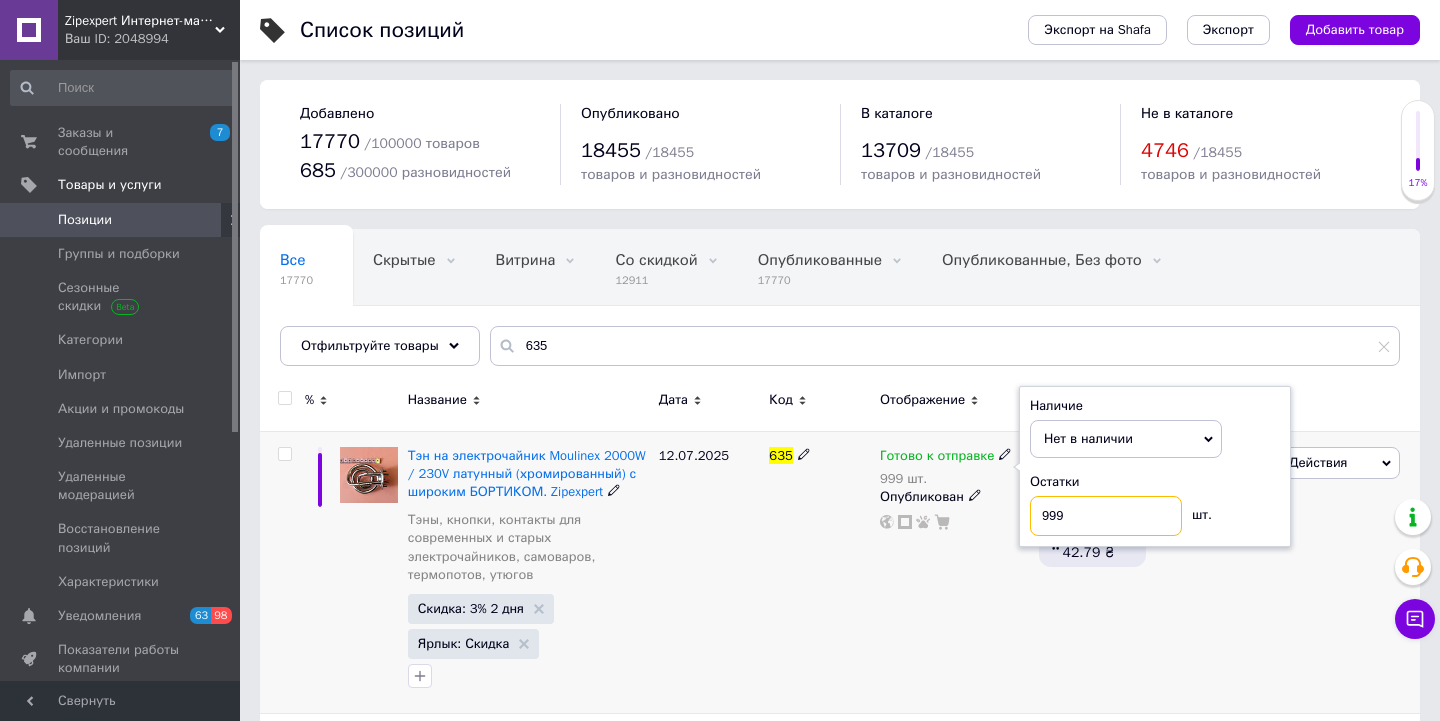 click on "999" at bounding box center [1106, 516] 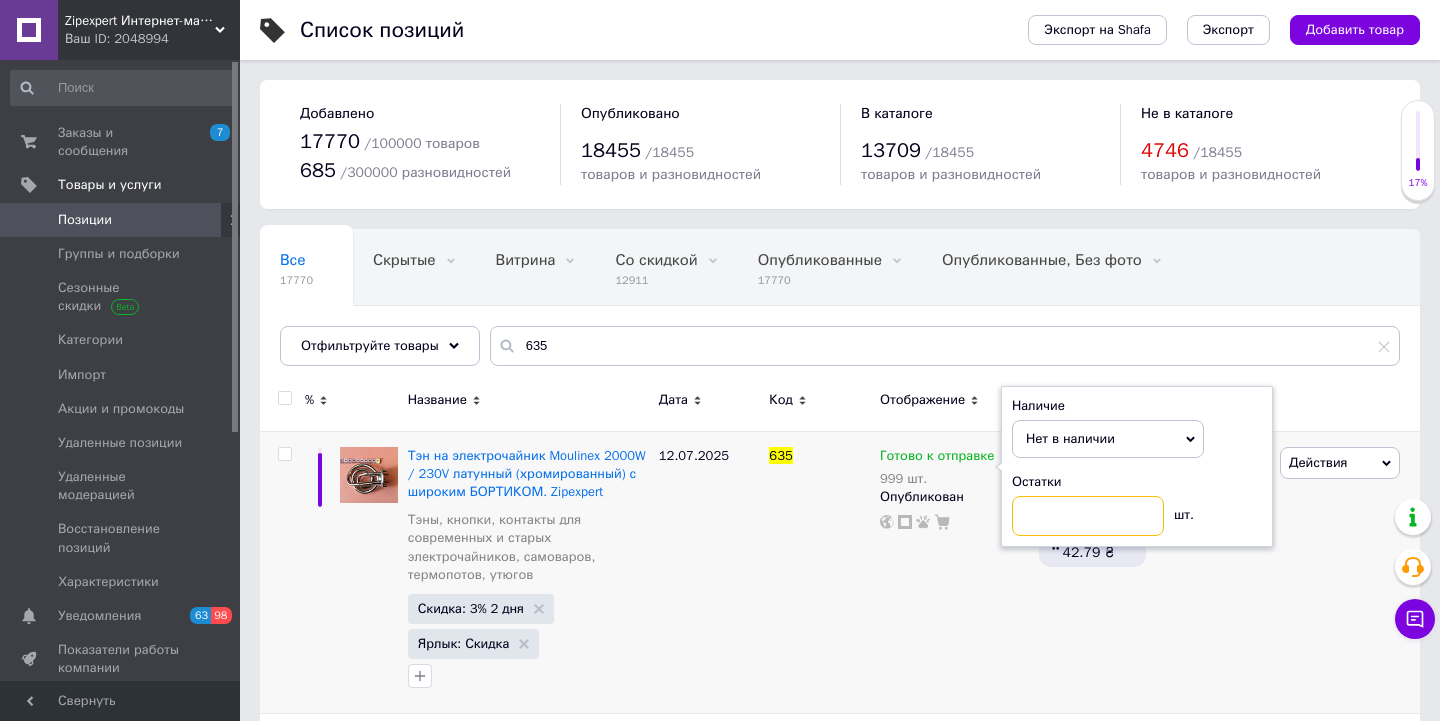 type 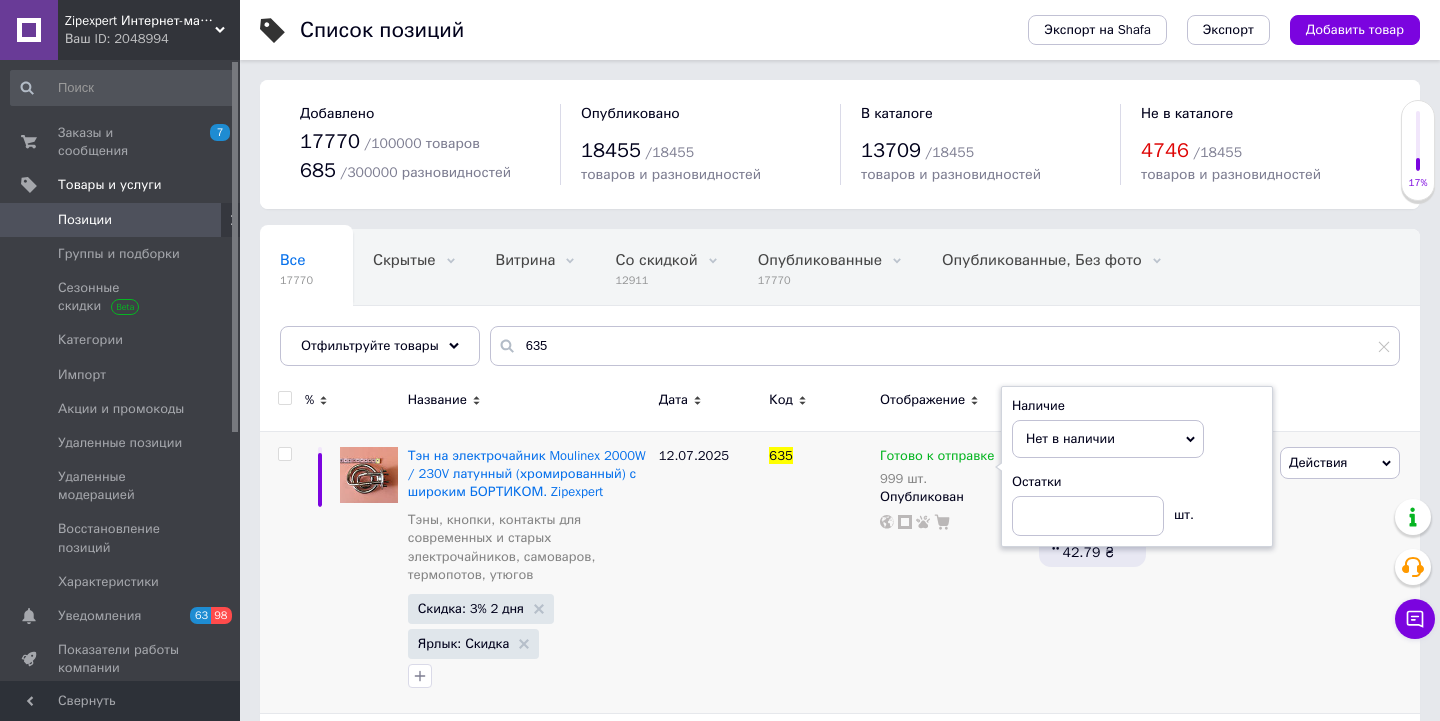 click on "Ваш ID: 2048994" at bounding box center [152, 39] 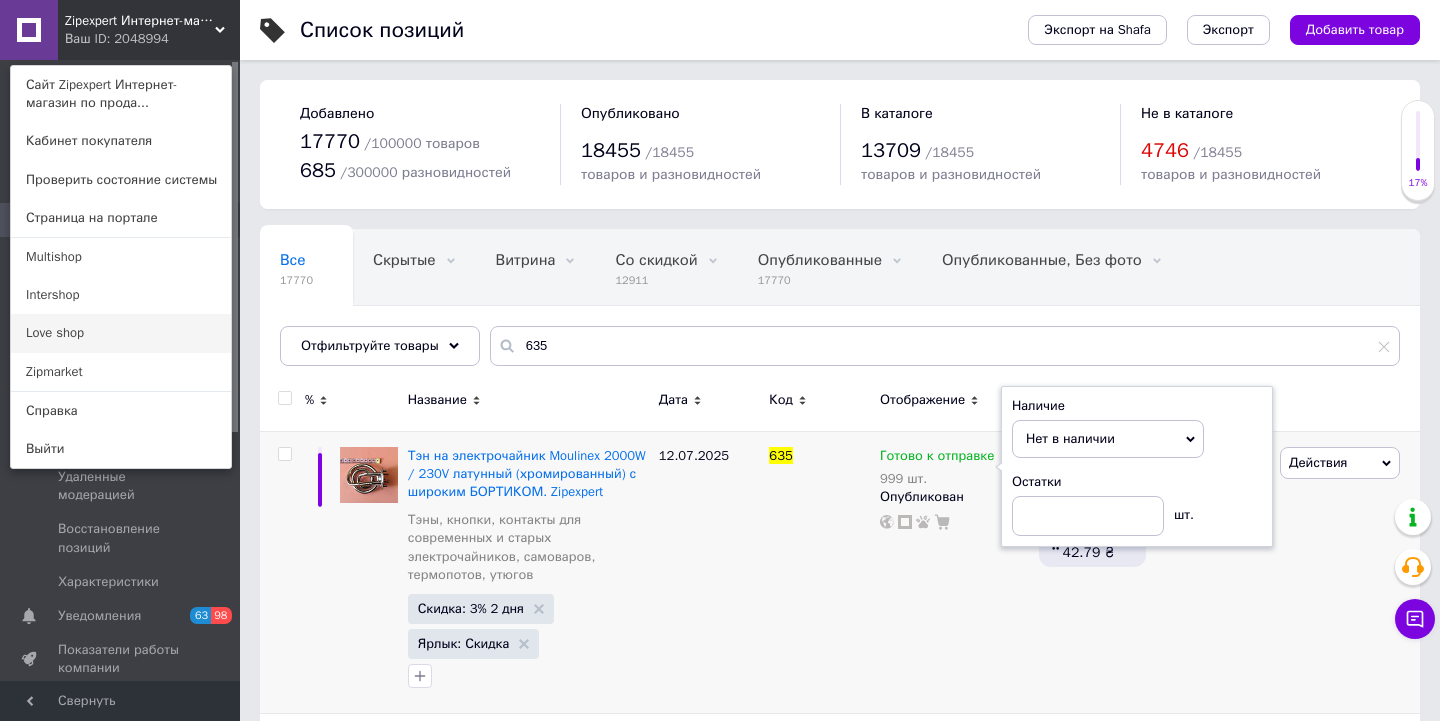 click on "Love shop" at bounding box center [121, 333] 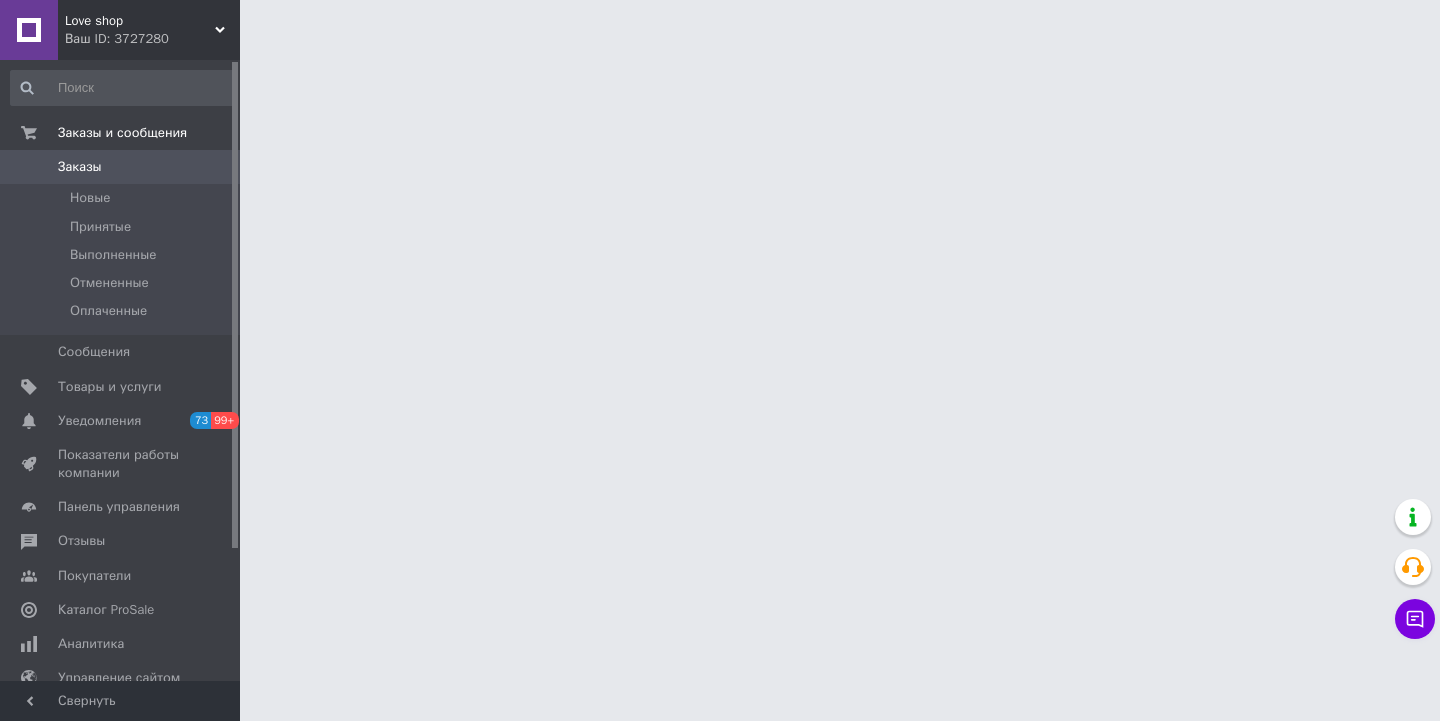 scroll, scrollTop: 0, scrollLeft: 0, axis: both 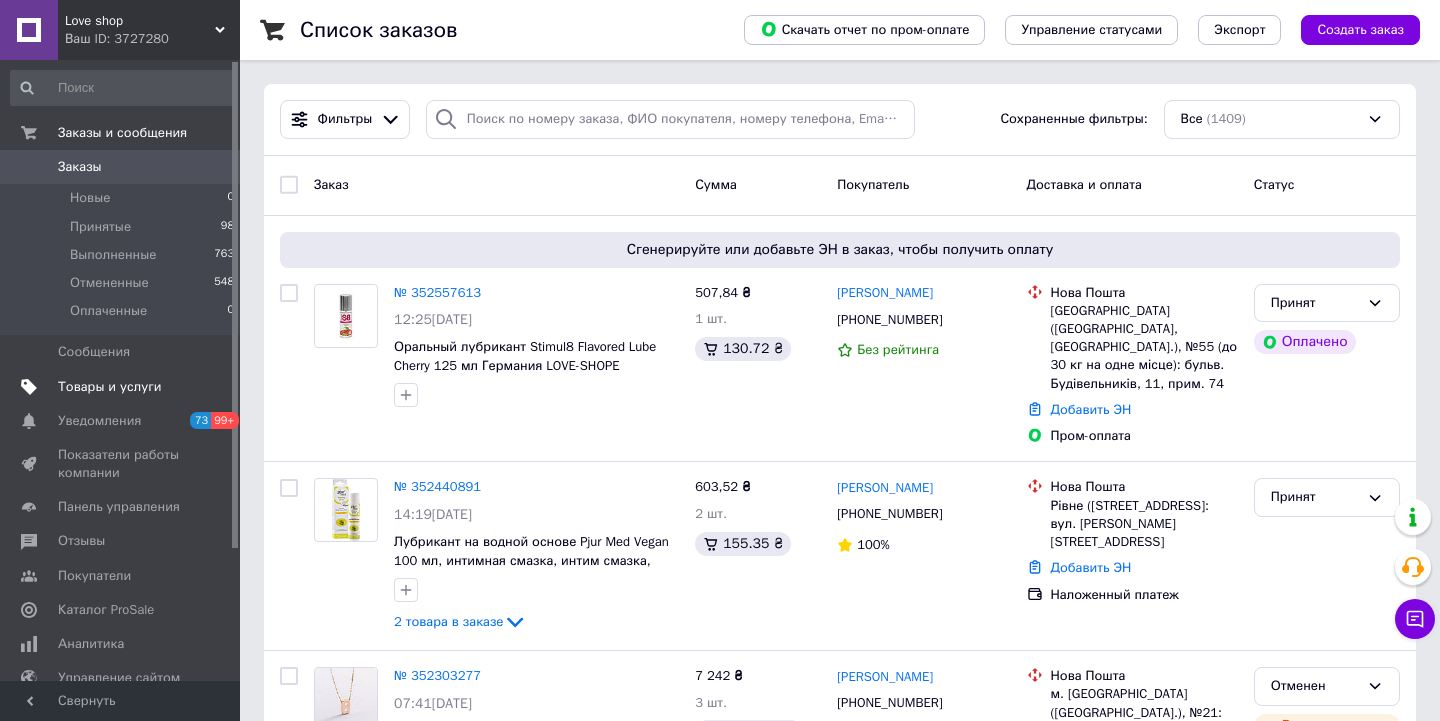 click on "Товары и услуги" at bounding box center [110, 387] 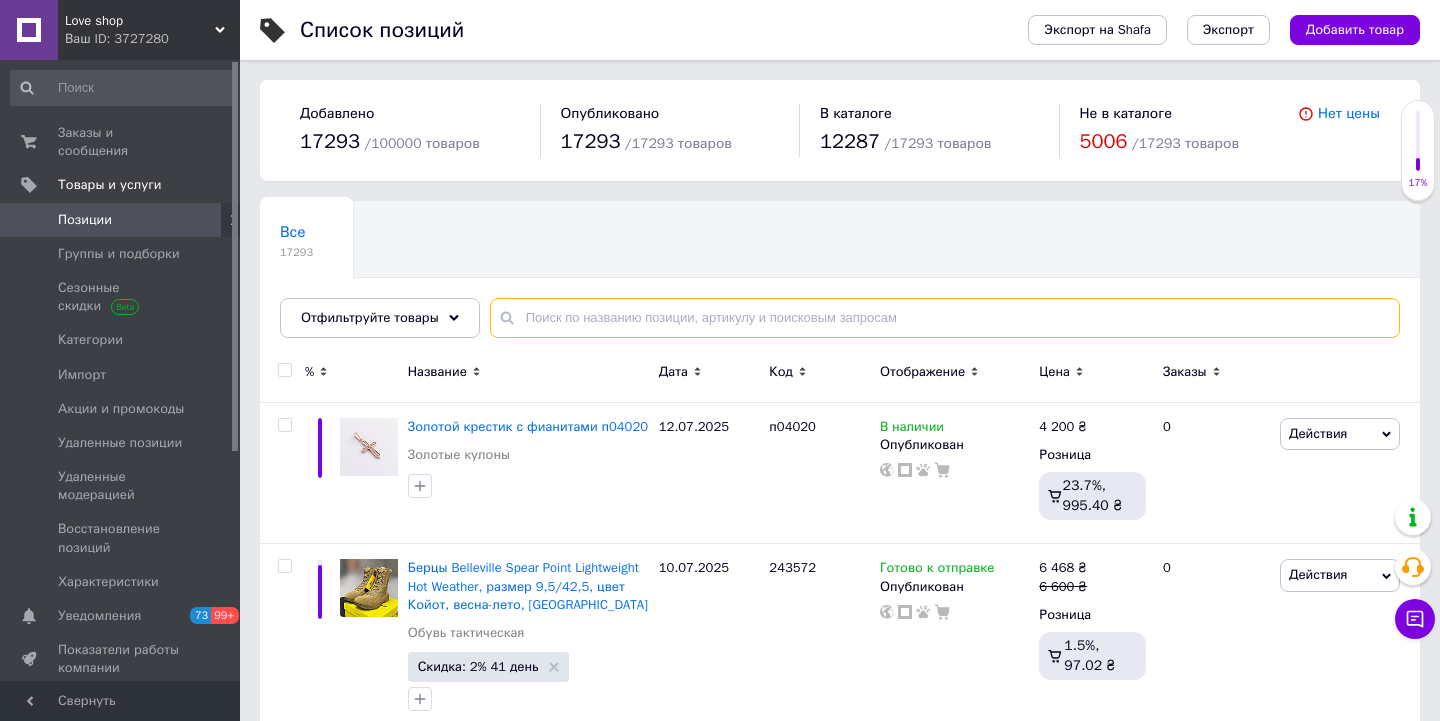 click at bounding box center [945, 318] 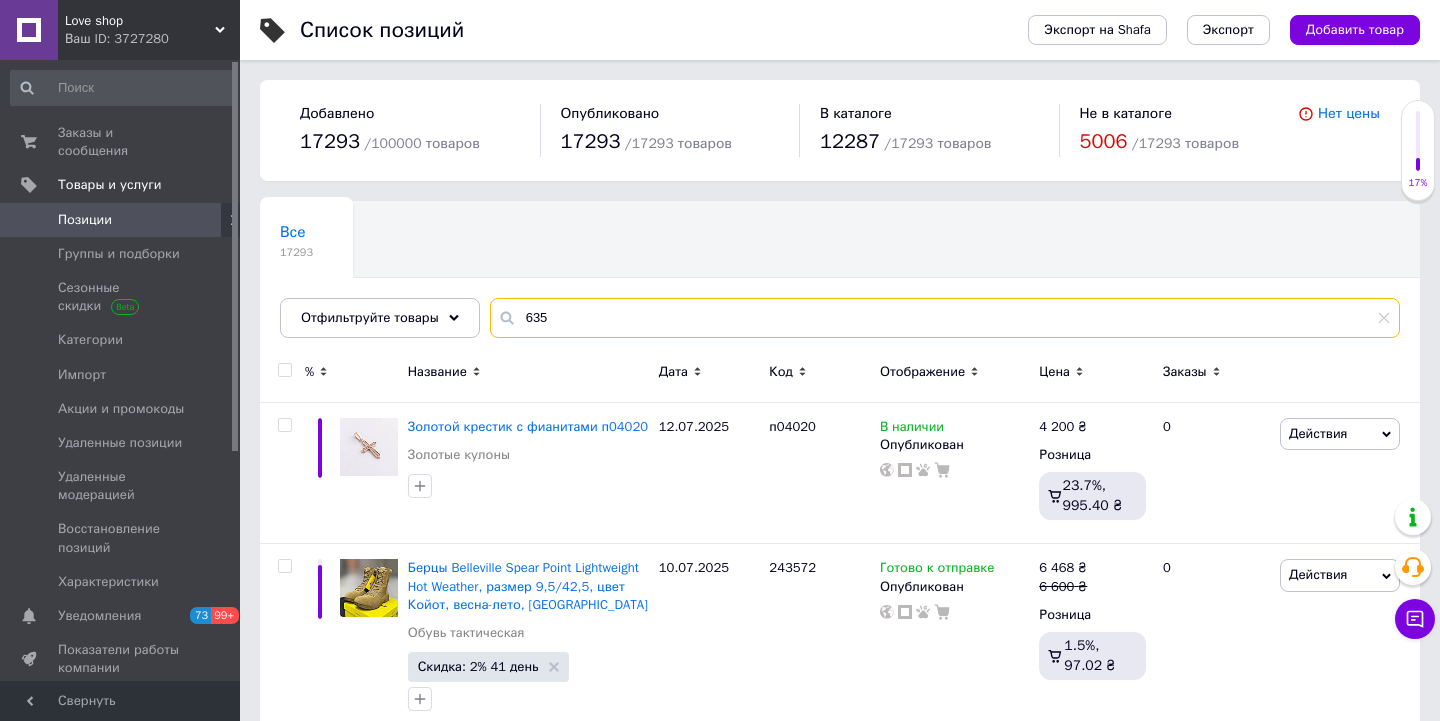 type on "635" 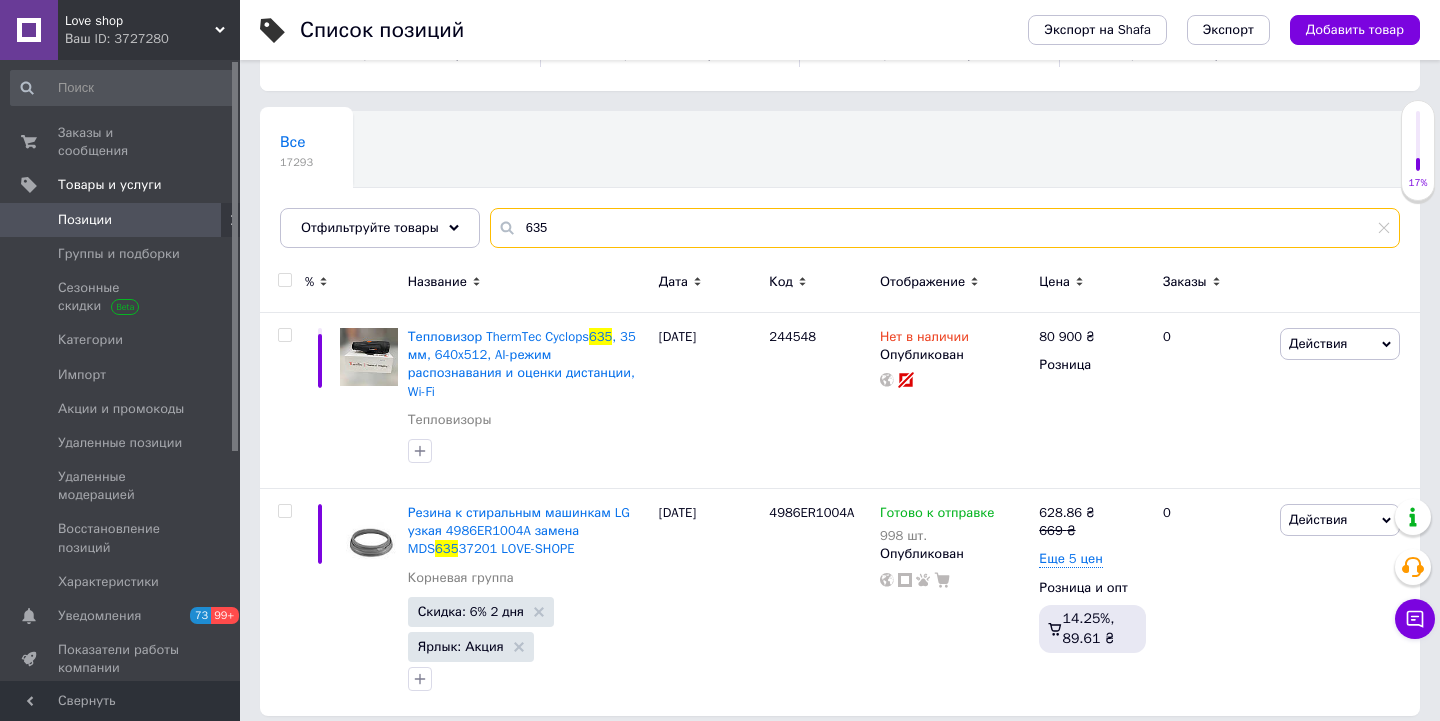 scroll, scrollTop: 105, scrollLeft: 0, axis: vertical 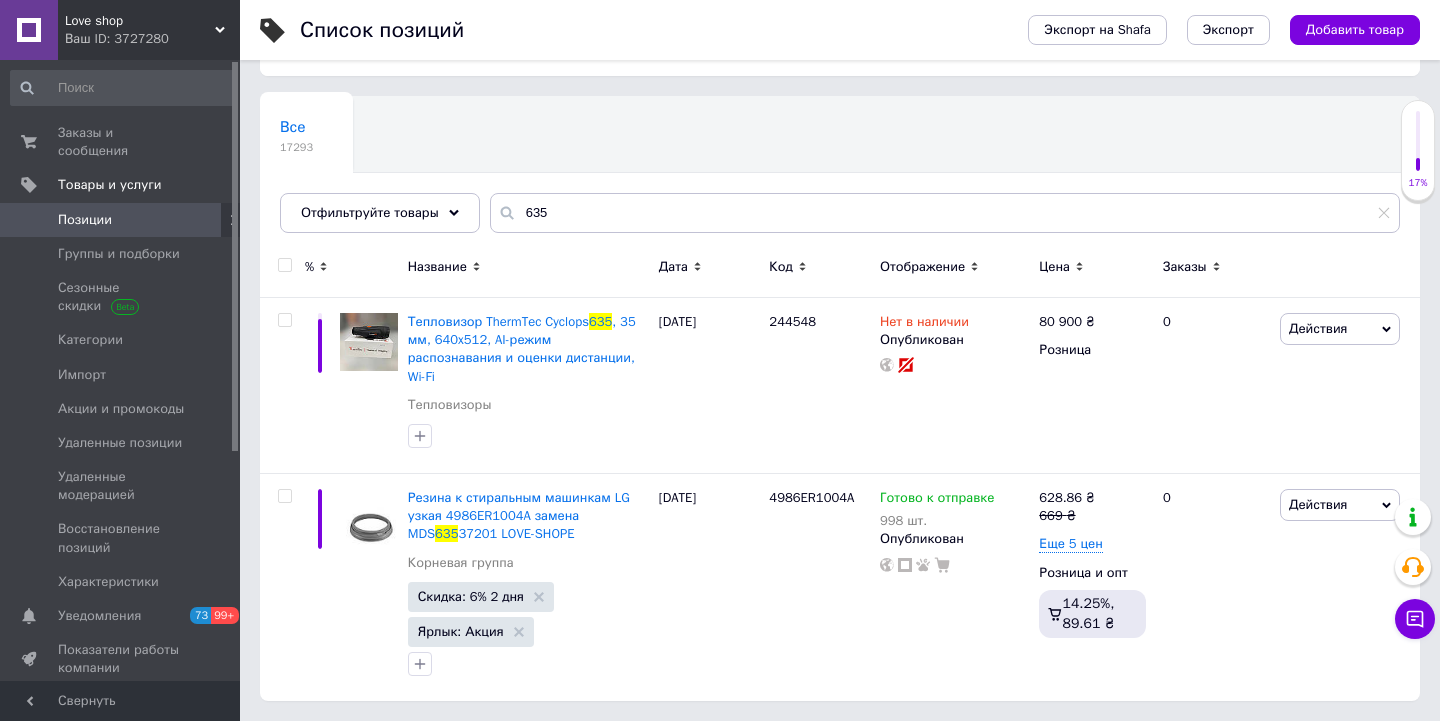 click on "Love shop" at bounding box center [140, 21] 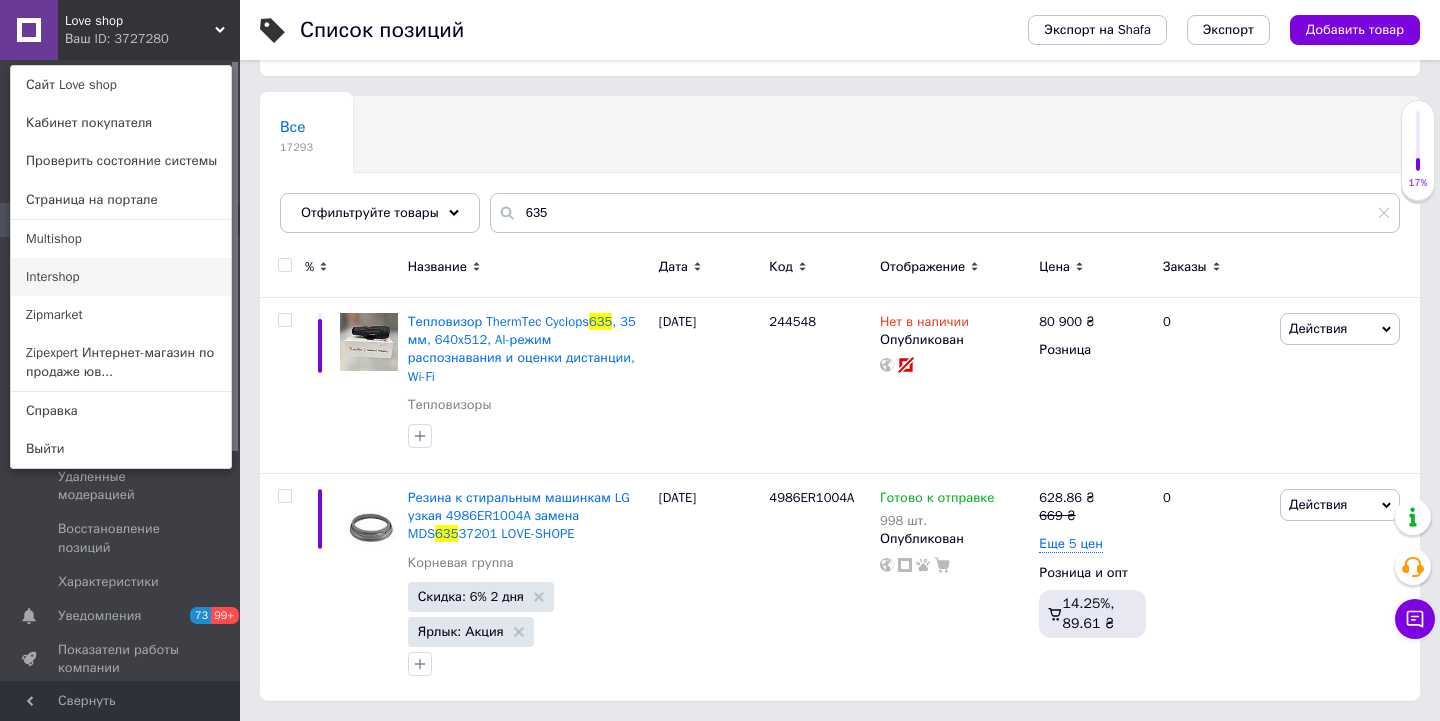 click on "Intershop" at bounding box center [121, 277] 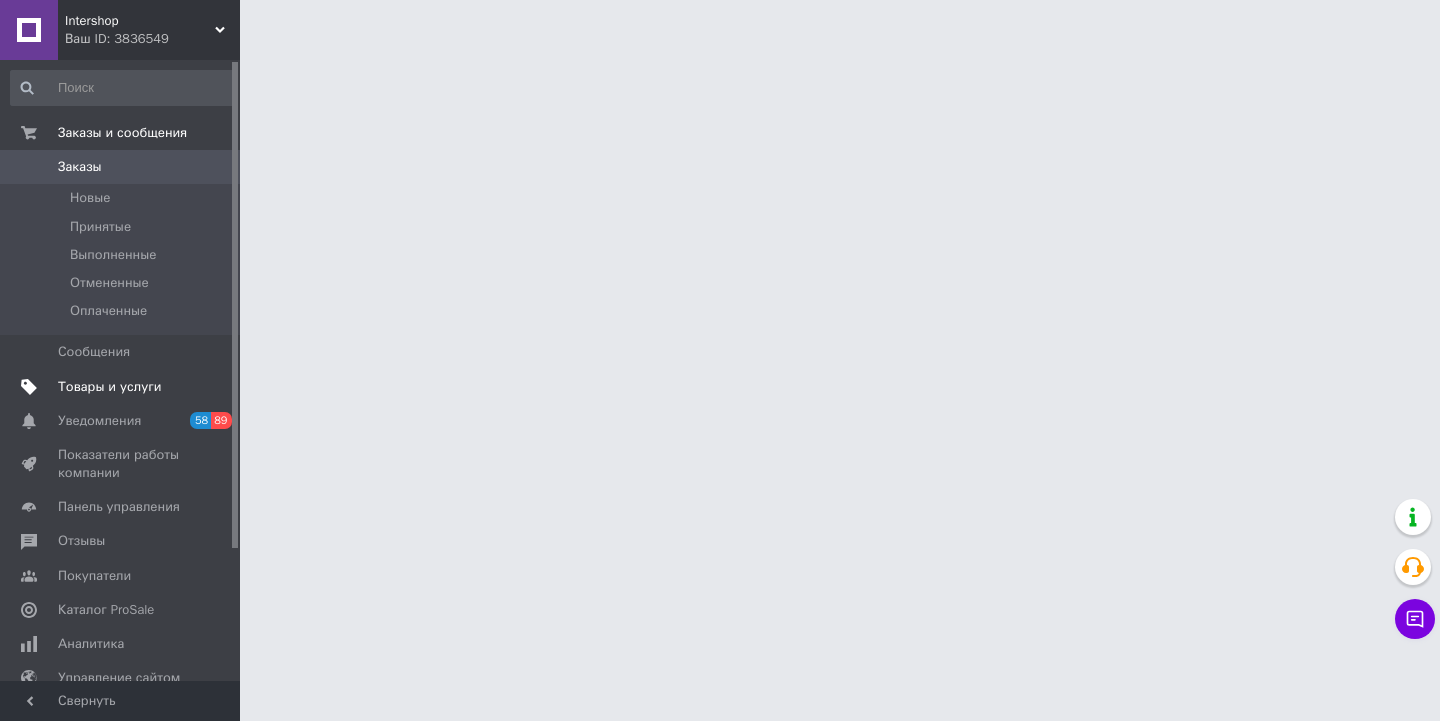 scroll, scrollTop: 0, scrollLeft: 0, axis: both 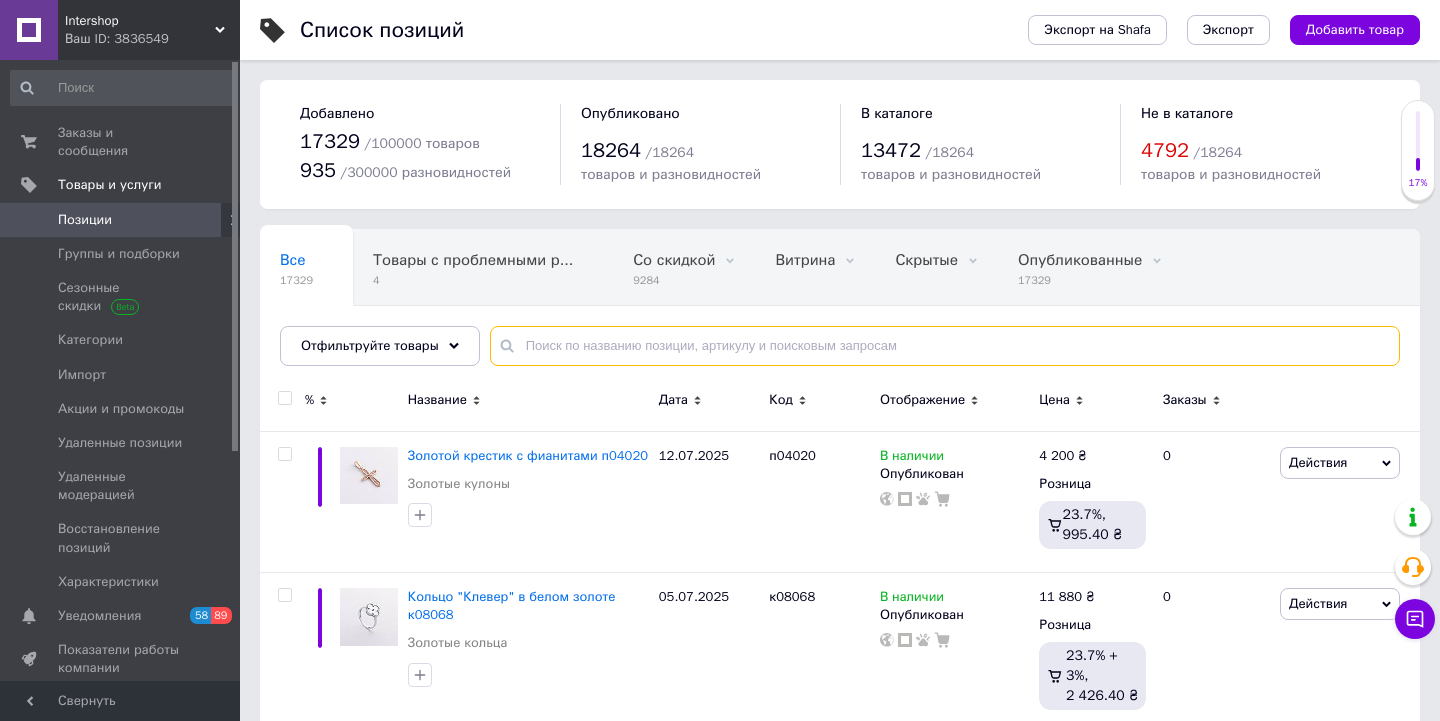 click at bounding box center [945, 346] 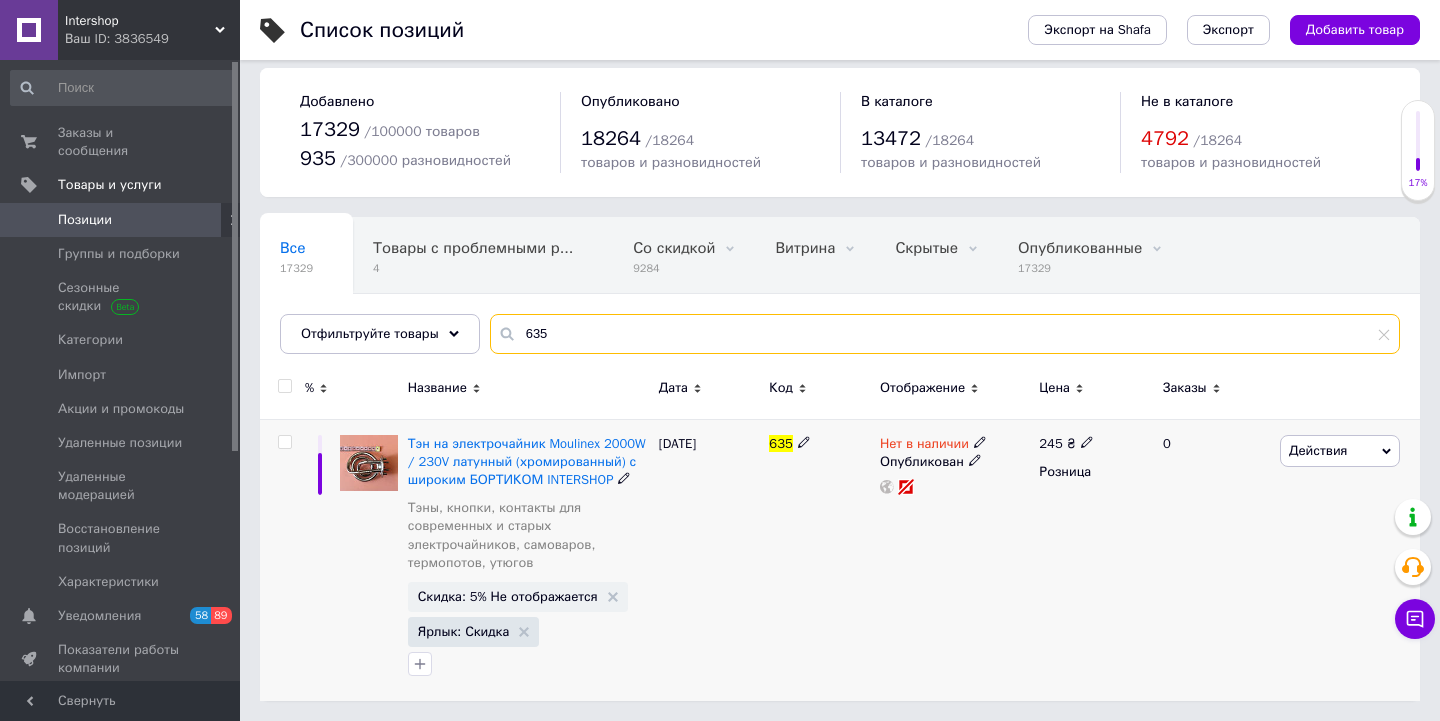 scroll, scrollTop: 30, scrollLeft: 0, axis: vertical 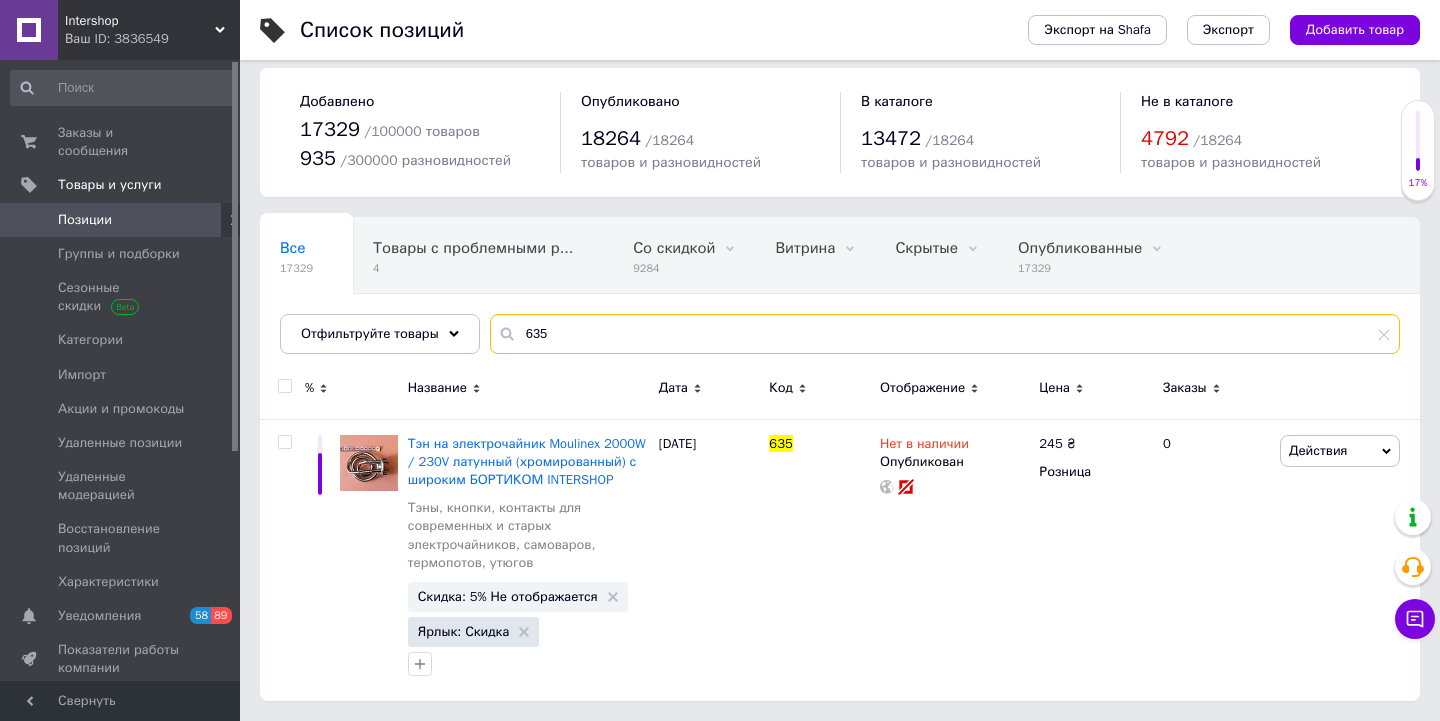 type on "635" 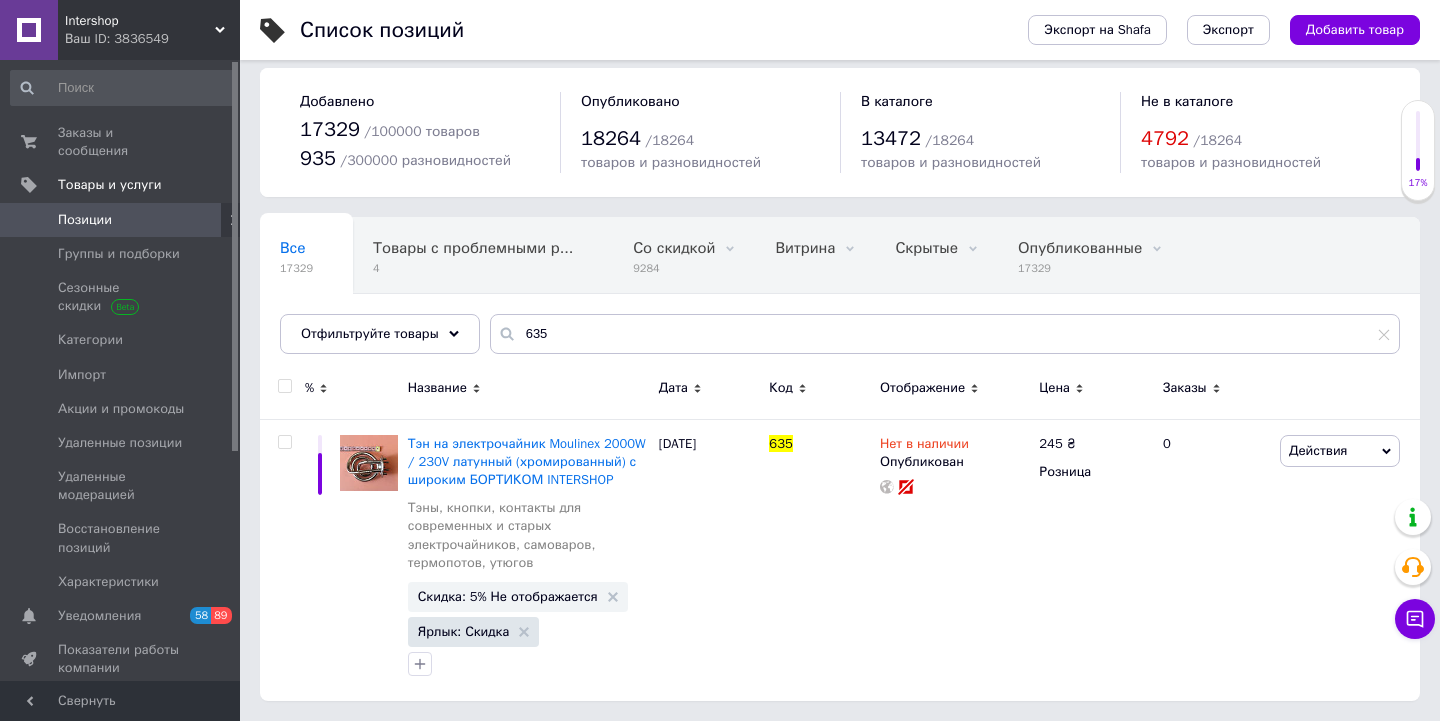 click on "Ваш ID: 3836549" at bounding box center (152, 39) 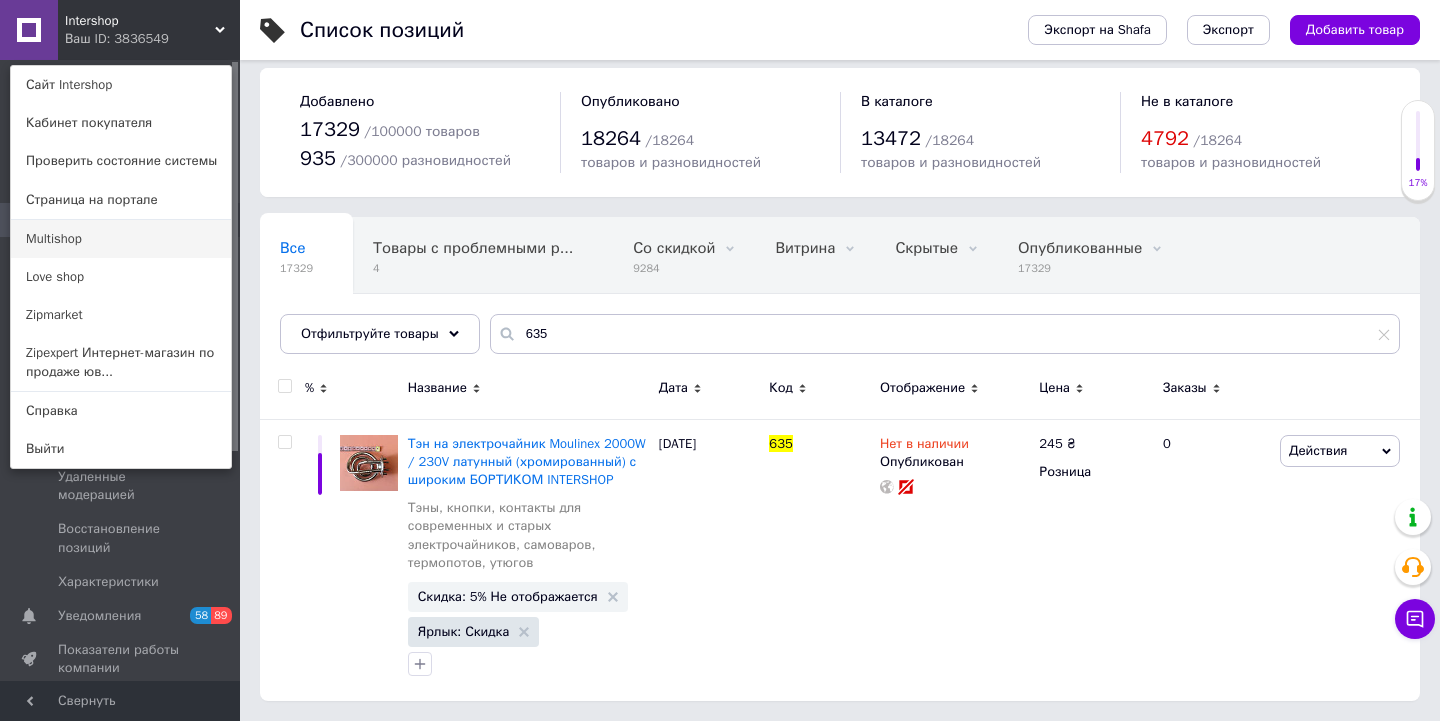 click on "Multishop" at bounding box center (121, 239) 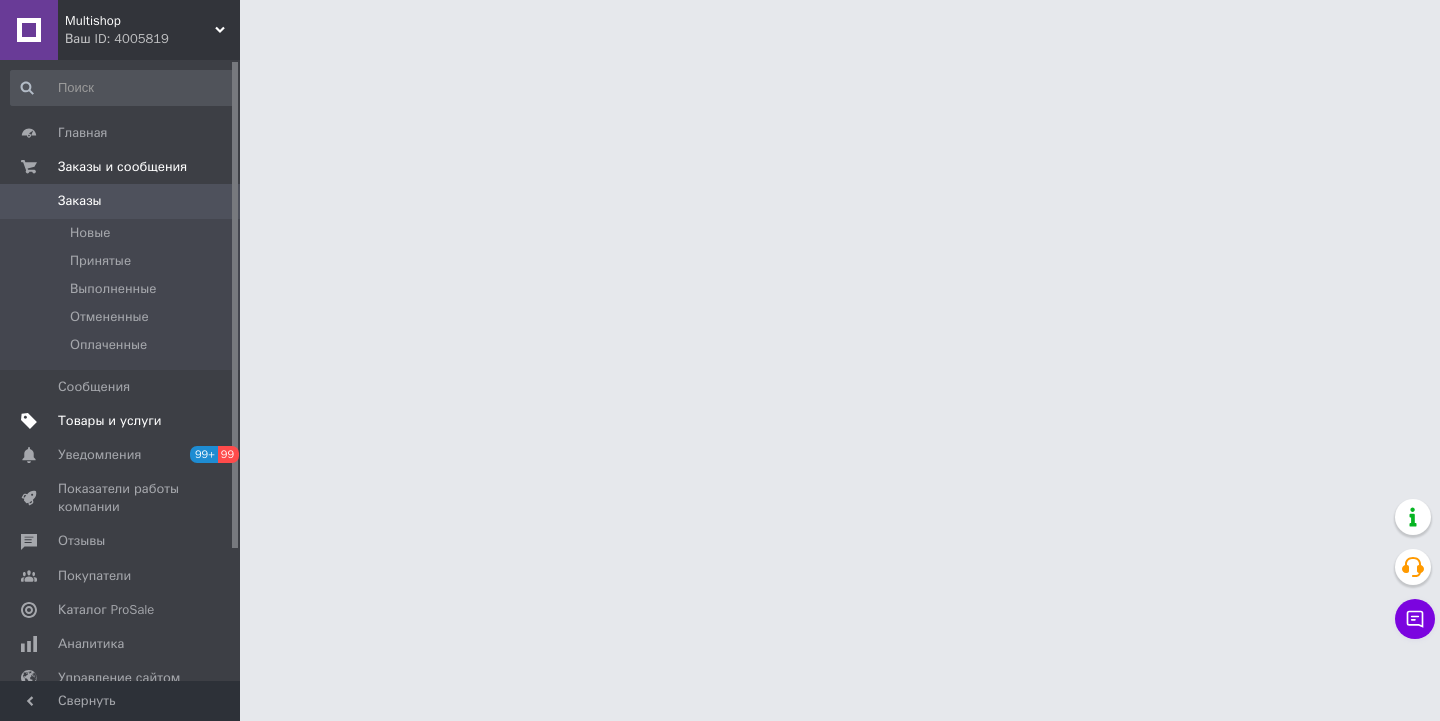 scroll, scrollTop: 0, scrollLeft: 0, axis: both 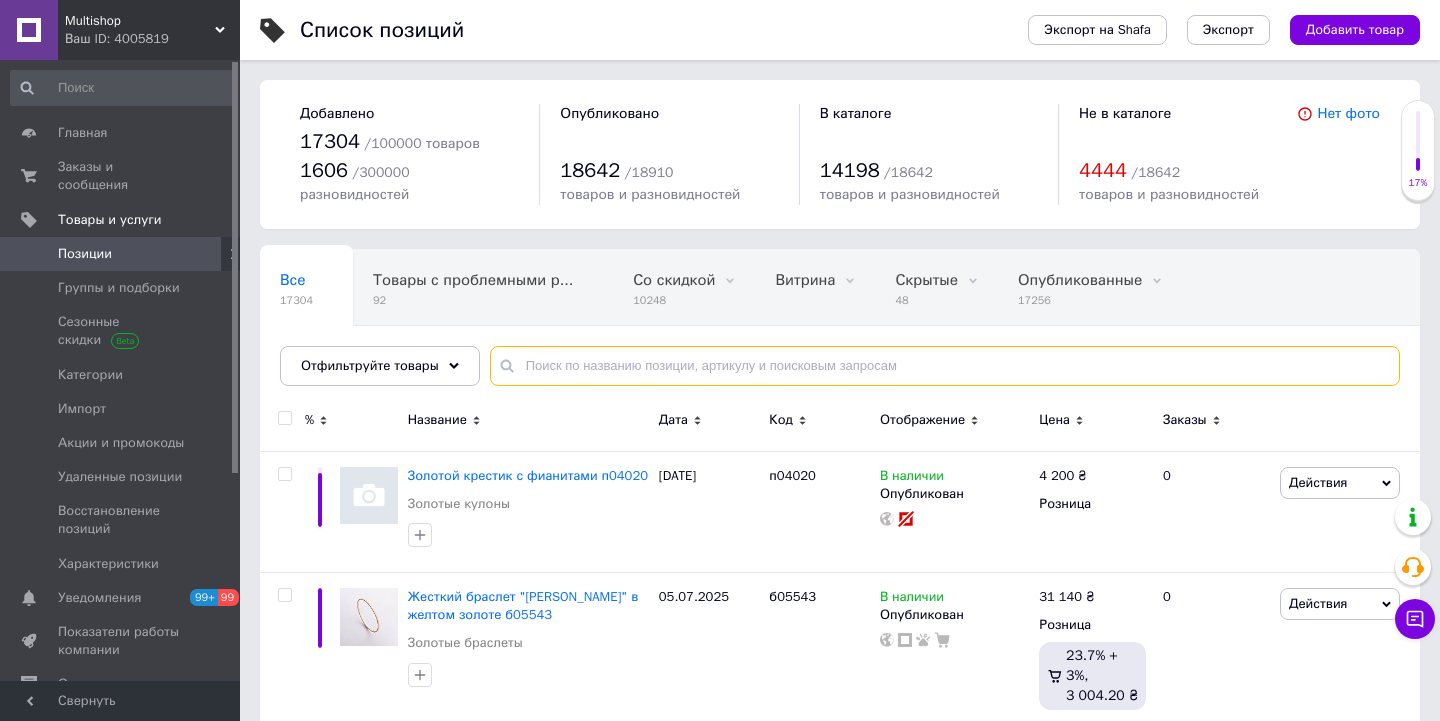 click at bounding box center [945, 366] 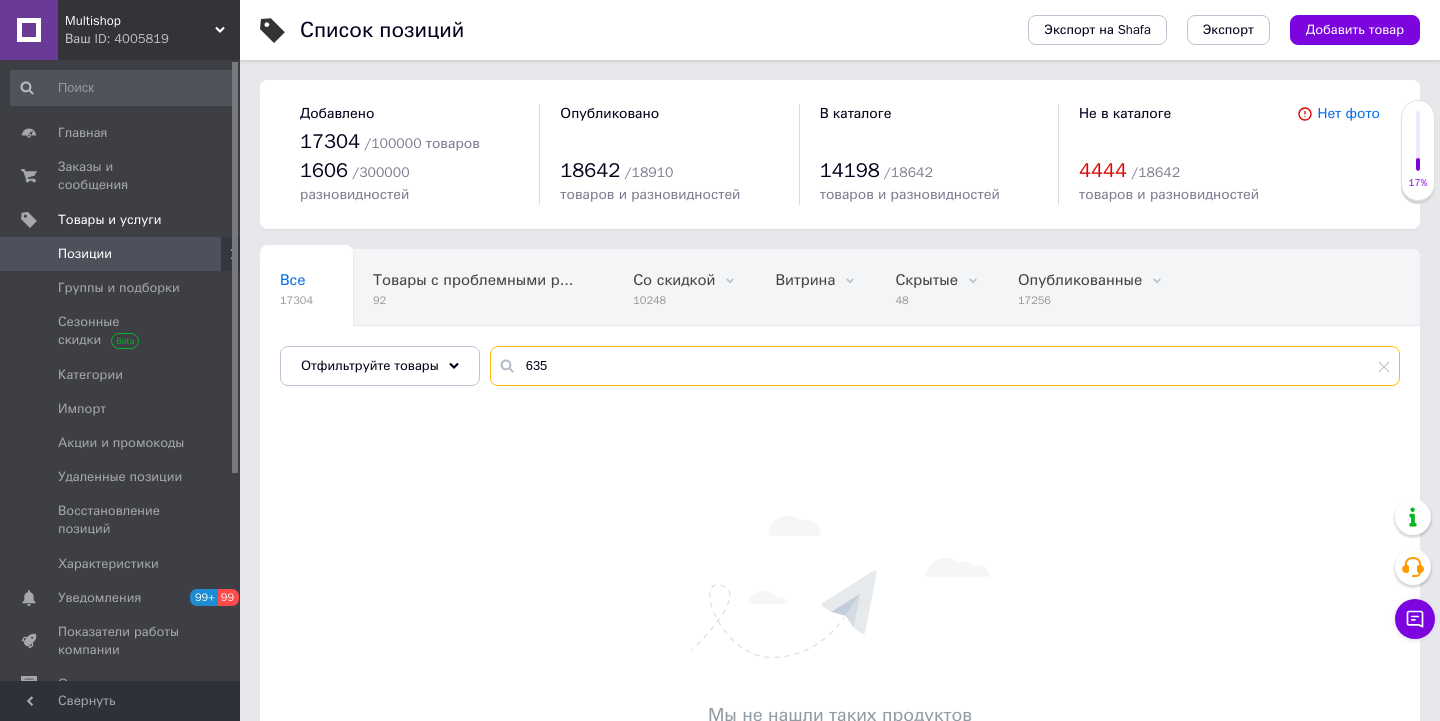 type on "635" 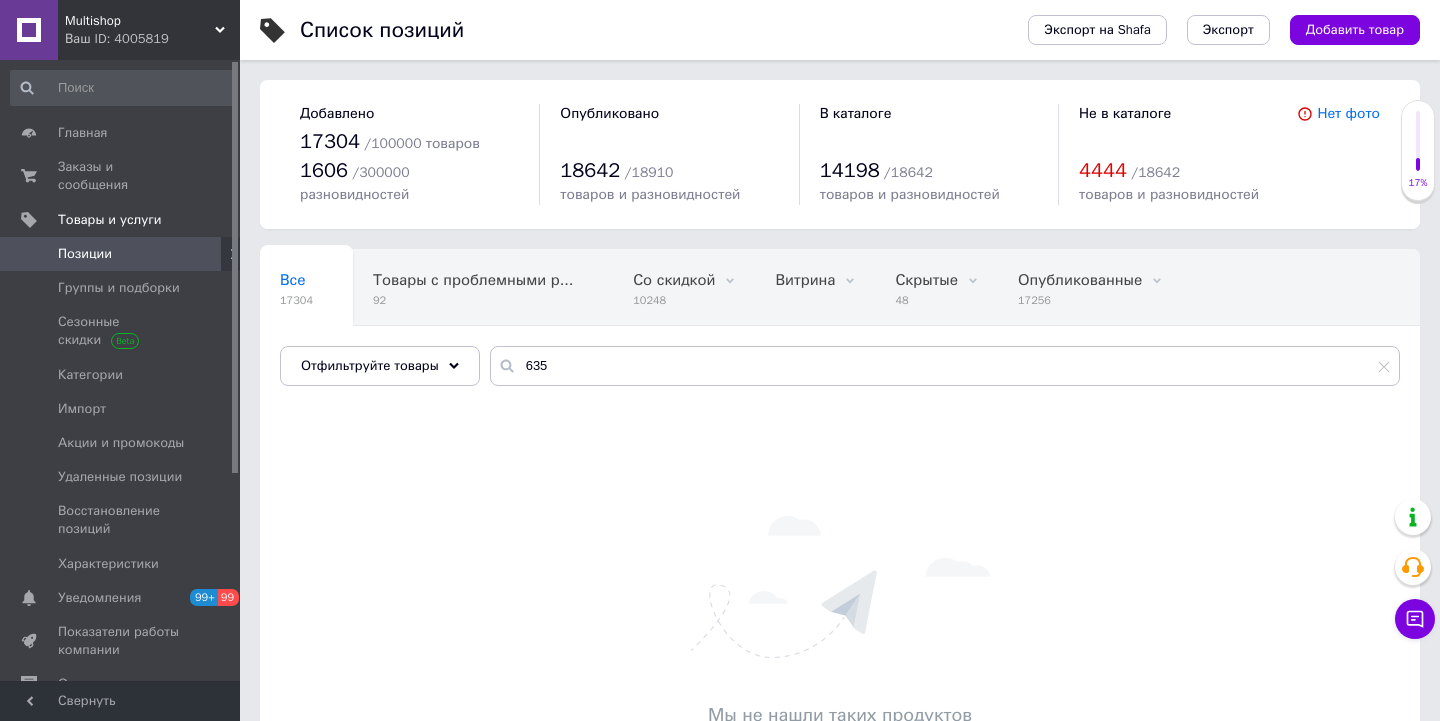 click on "Позиции" at bounding box center [85, 254] 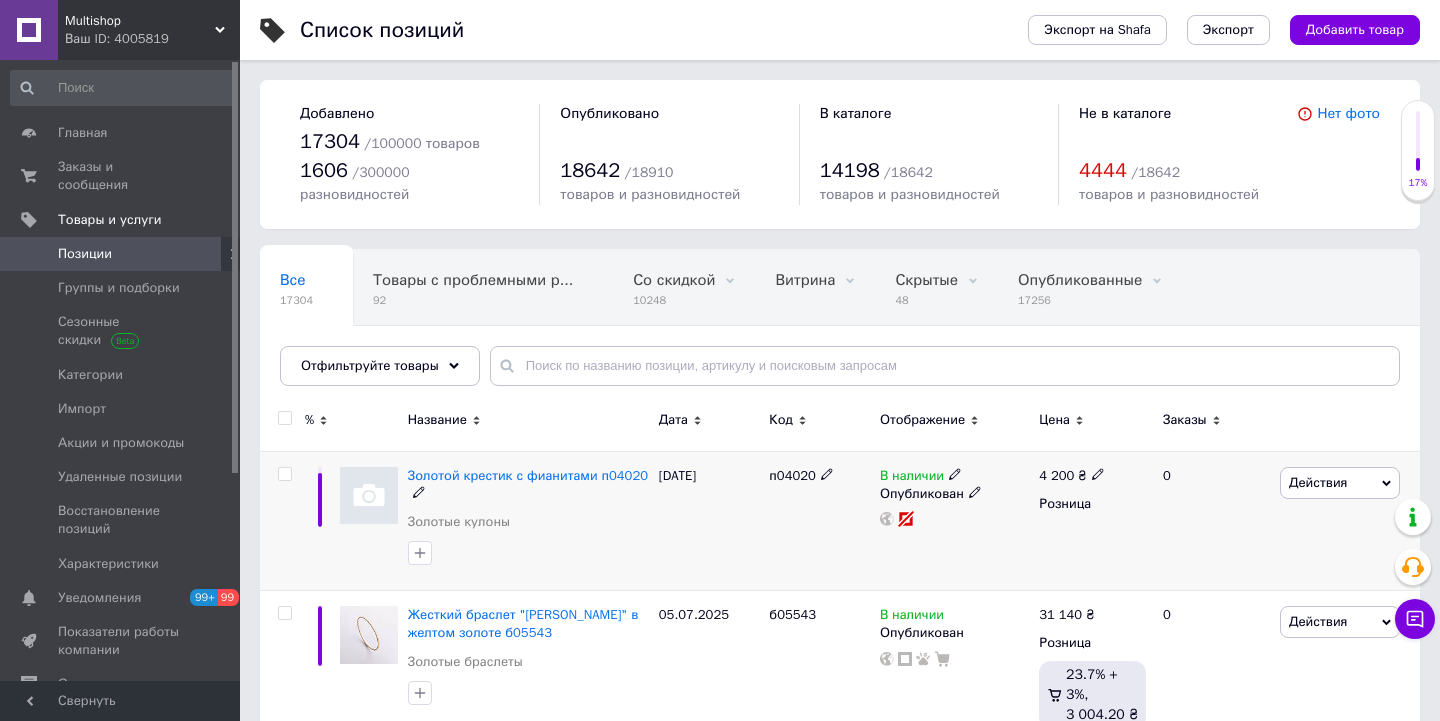 click on "Действия" at bounding box center (1318, 482) 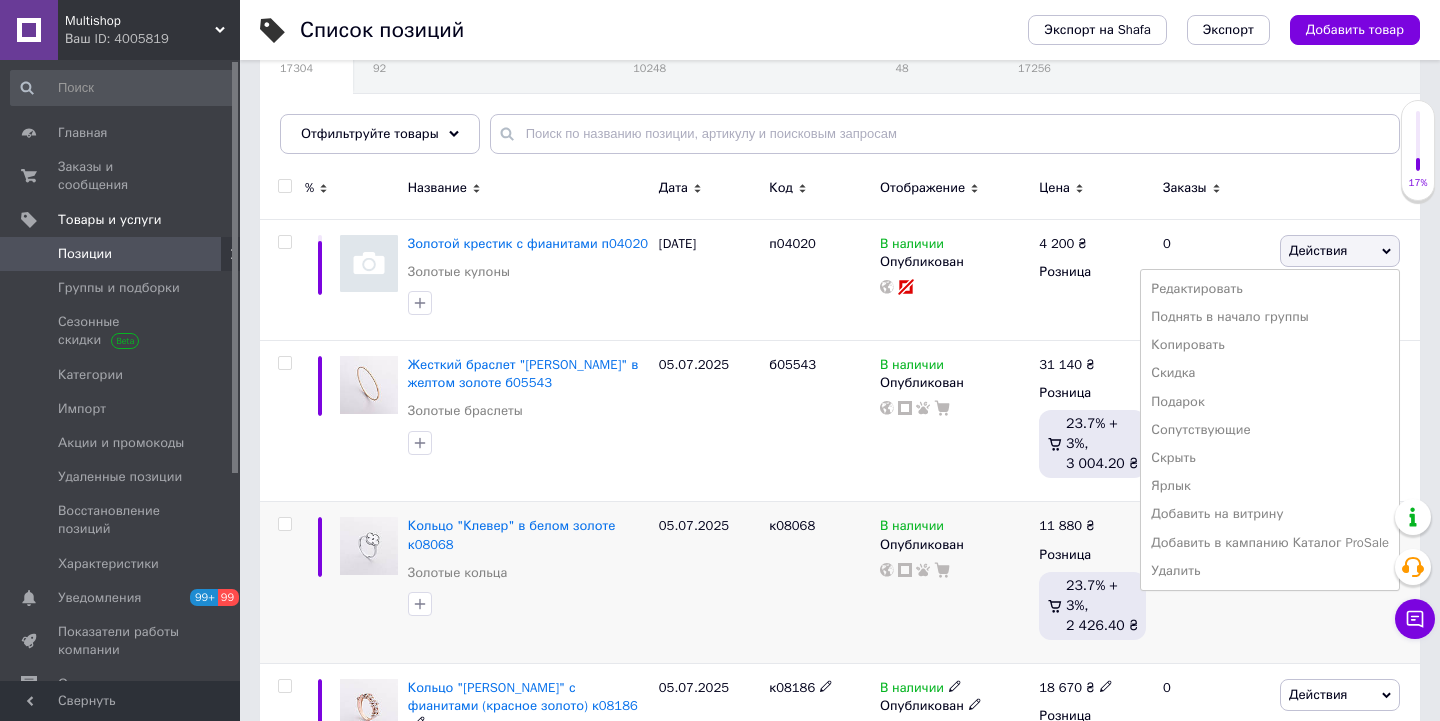 scroll, scrollTop: 238, scrollLeft: 0, axis: vertical 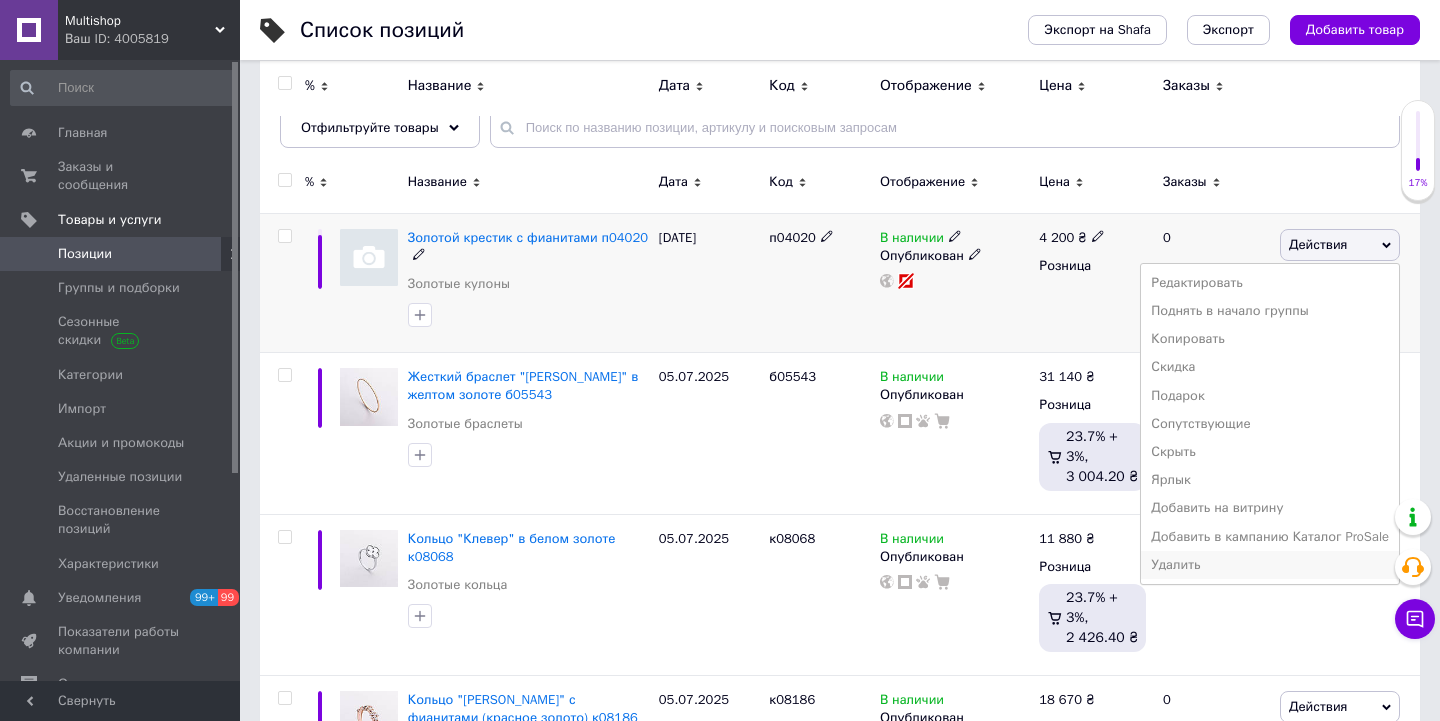 click on "Удалить" at bounding box center [1270, 565] 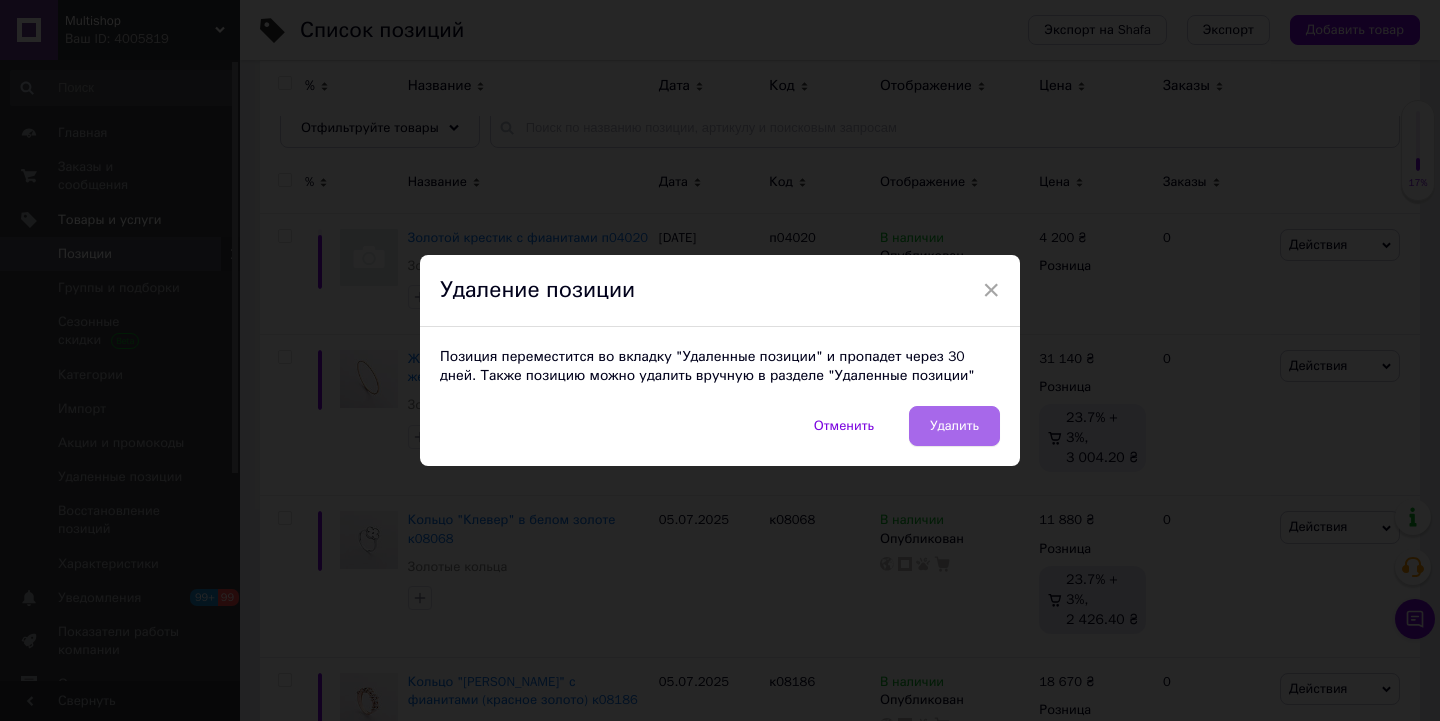 click on "Удалить" at bounding box center (954, 426) 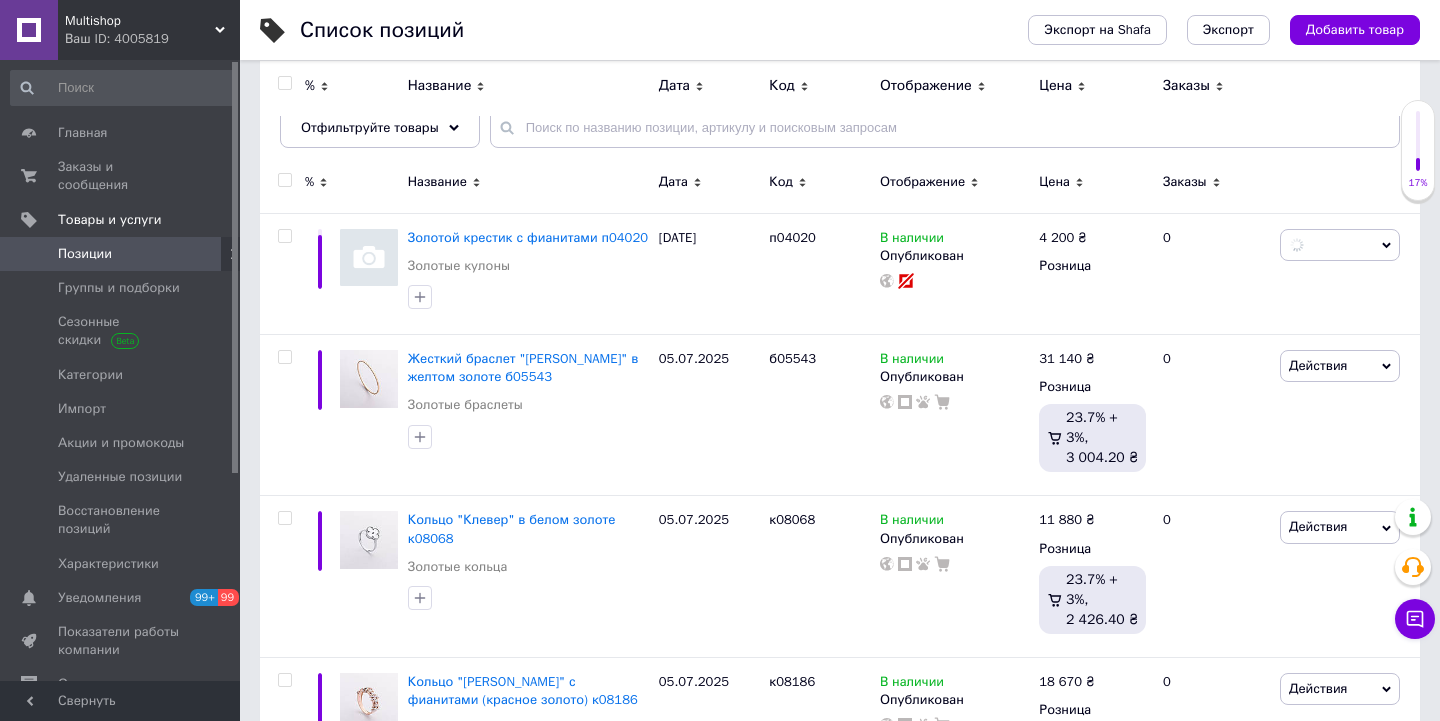click on "Multishop" at bounding box center [140, 21] 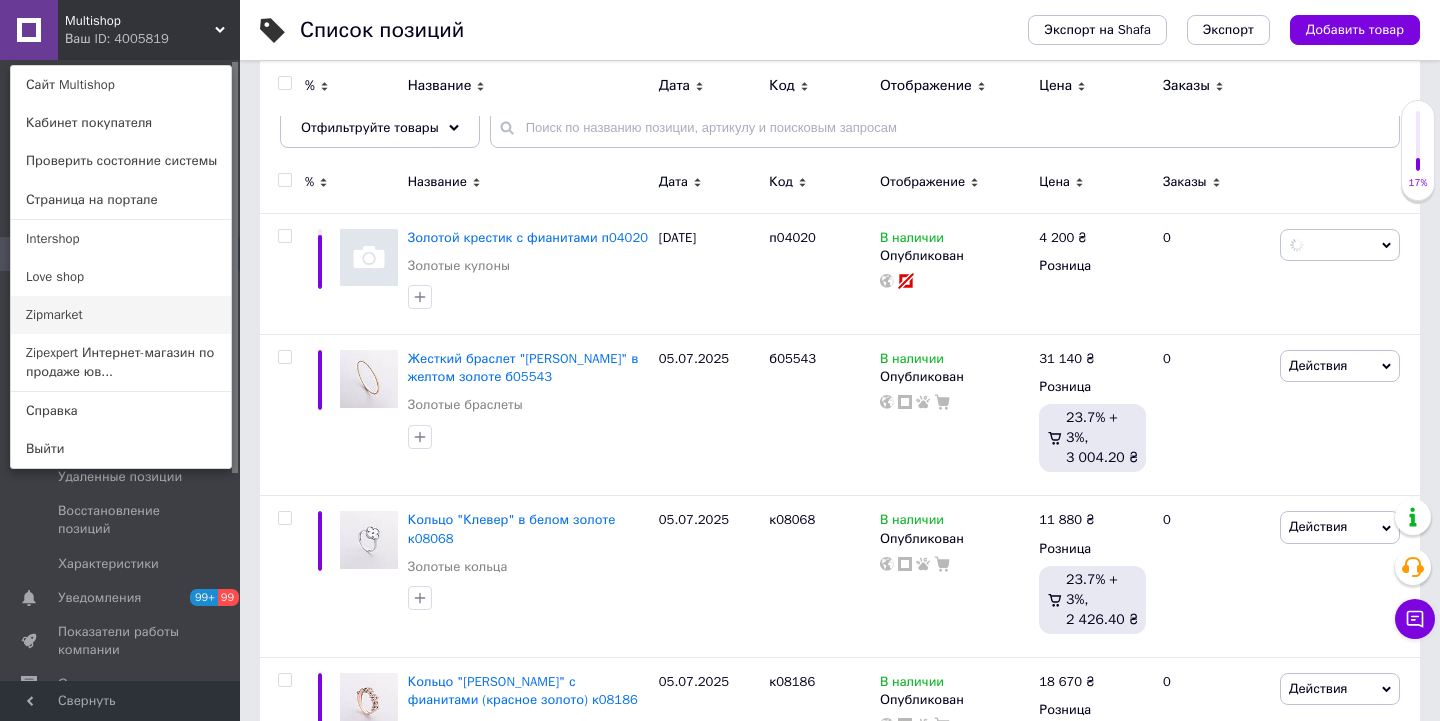 click on "Zipmarket" at bounding box center [121, 315] 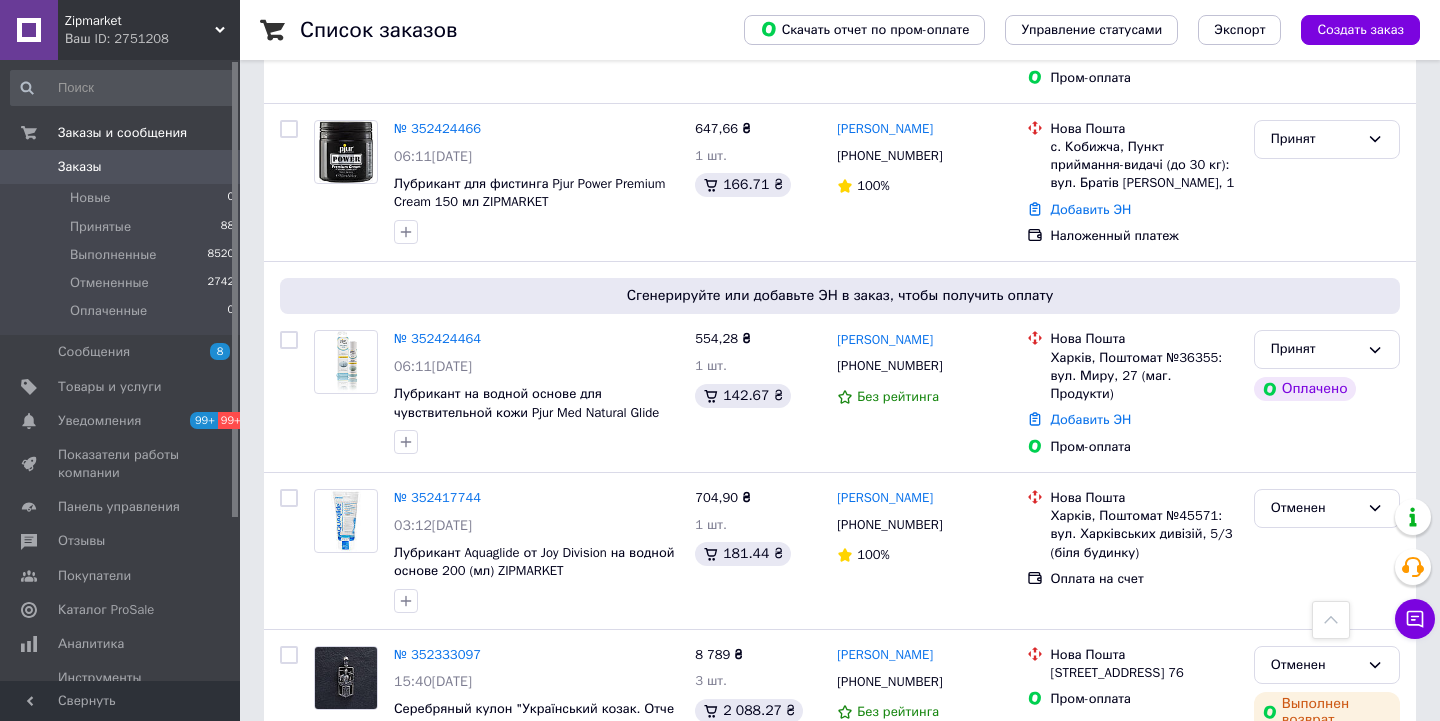scroll, scrollTop: 1512, scrollLeft: 0, axis: vertical 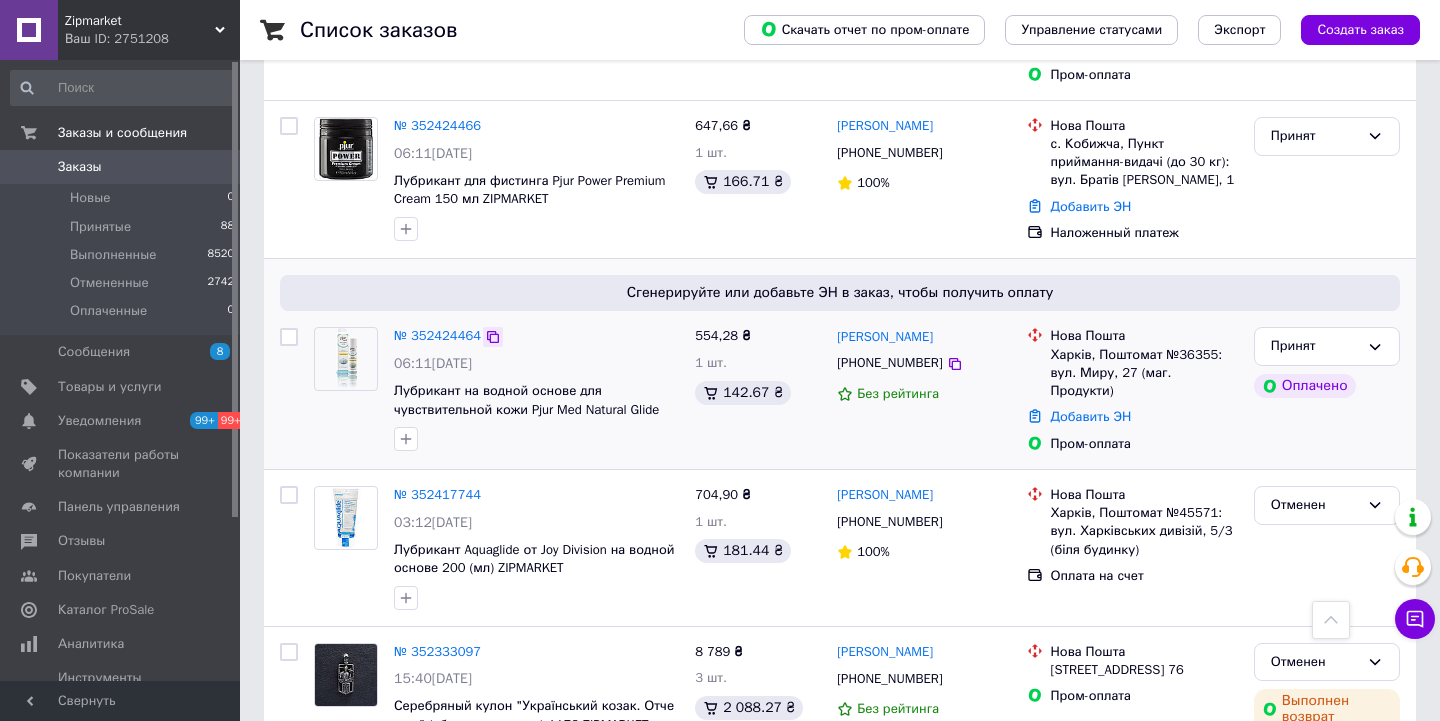click 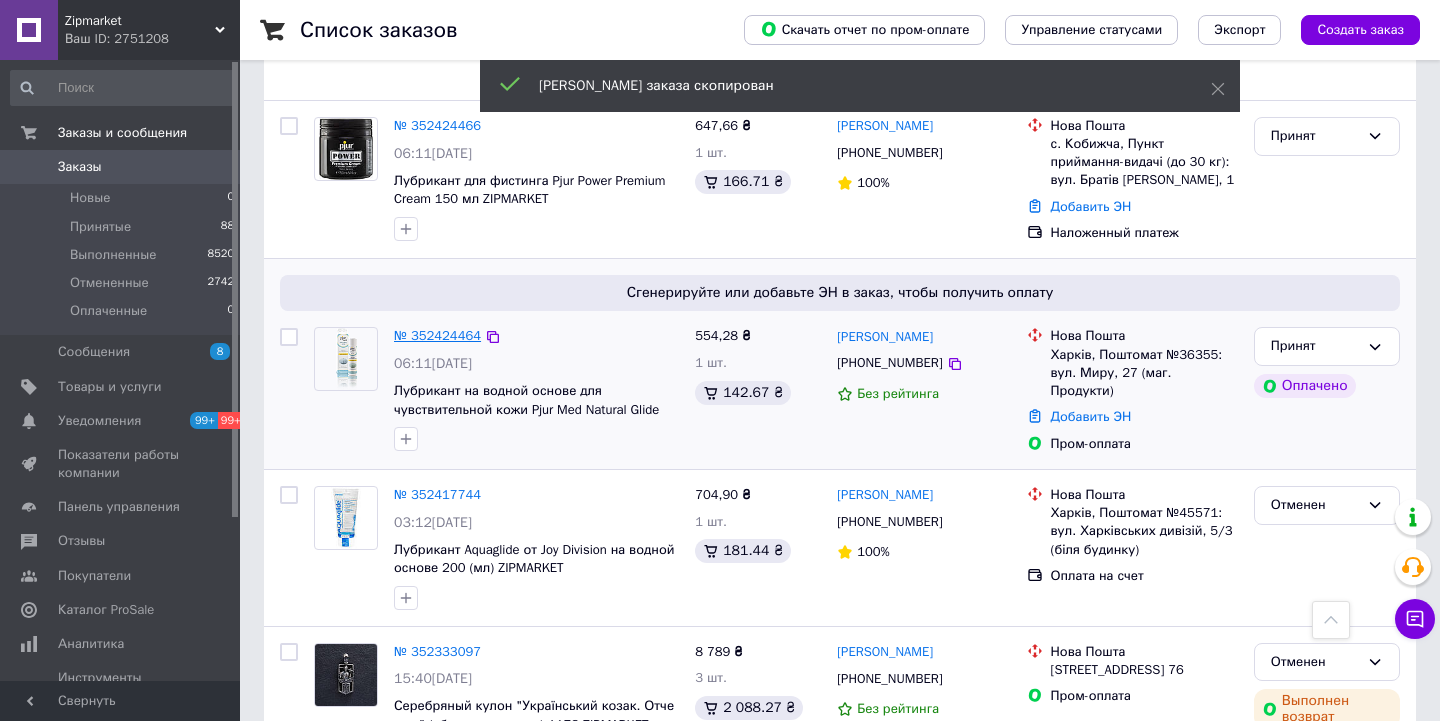 click on "№ 352424464" at bounding box center [437, 335] 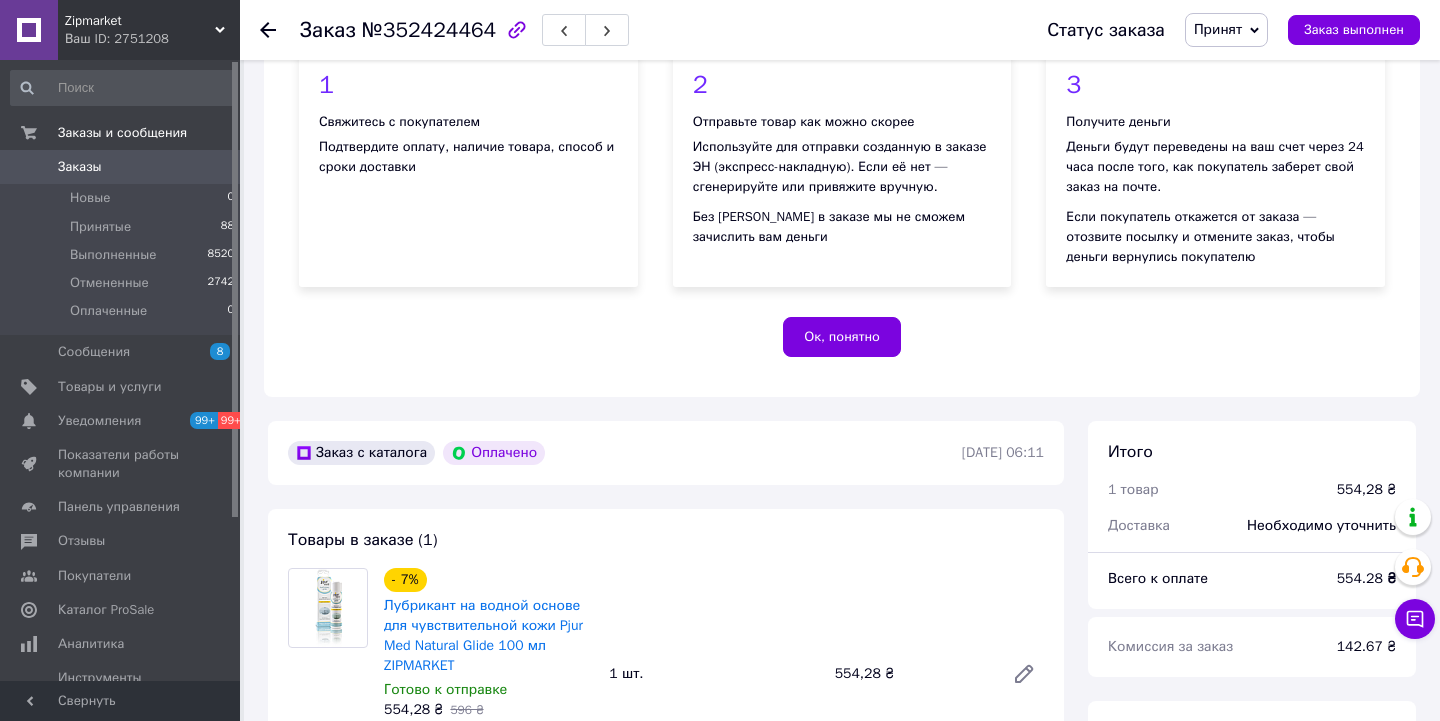 scroll, scrollTop: 290, scrollLeft: 0, axis: vertical 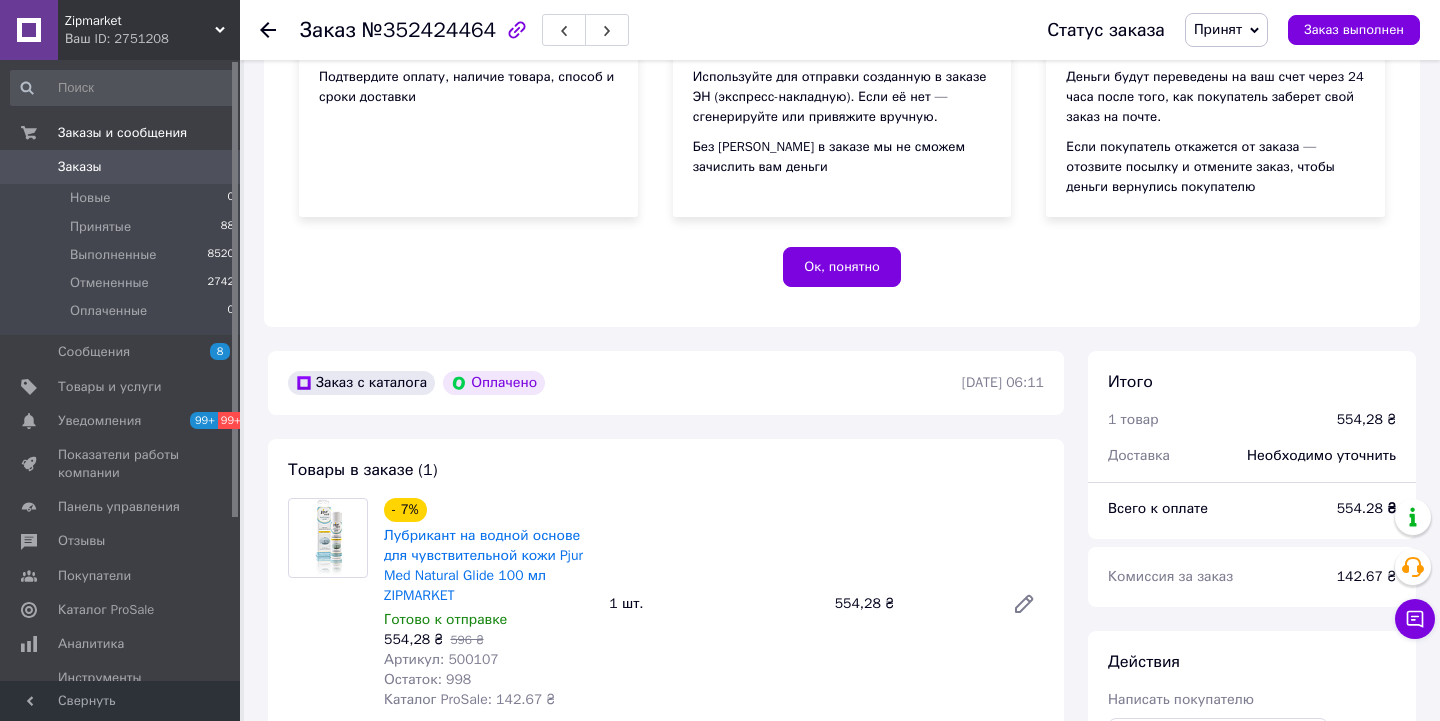 click on "Артикул: 500107" at bounding box center (441, 659) 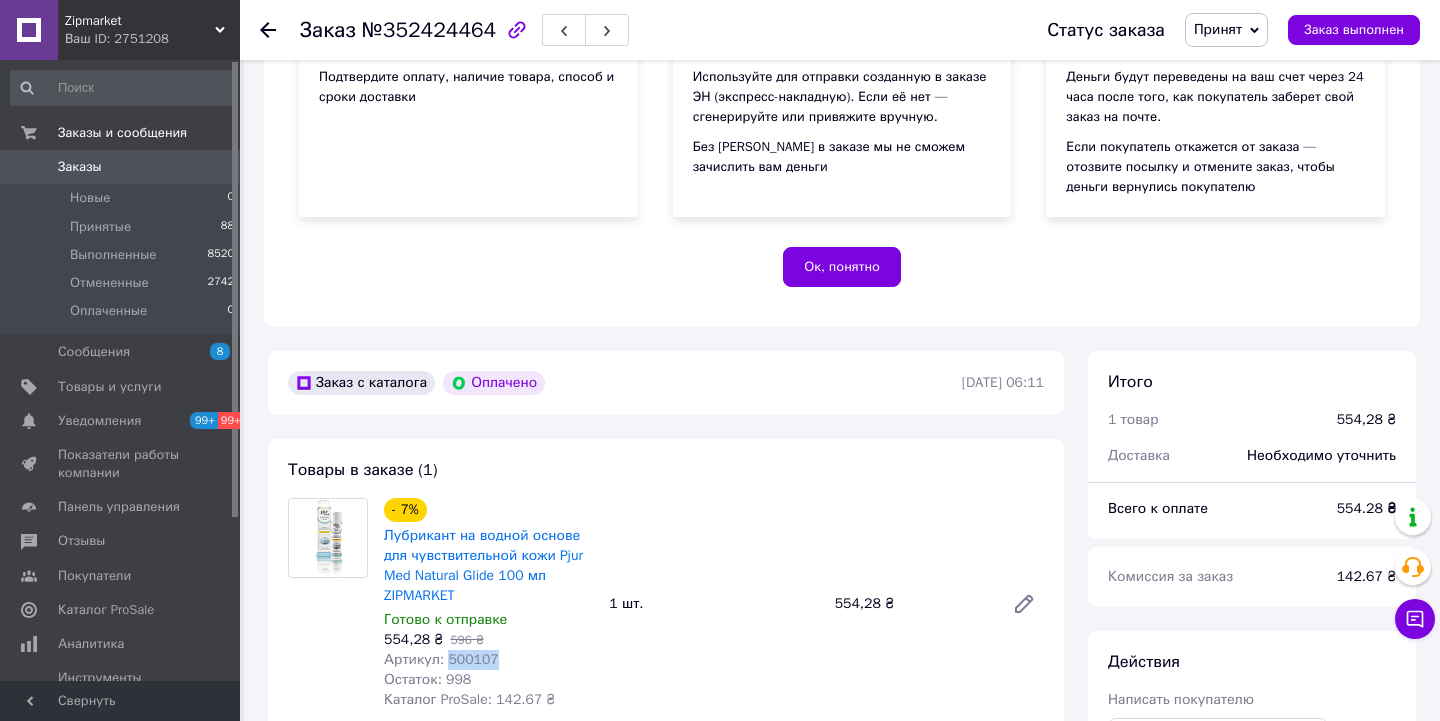 click on "Артикул: 500107" at bounding box center [441, 659] 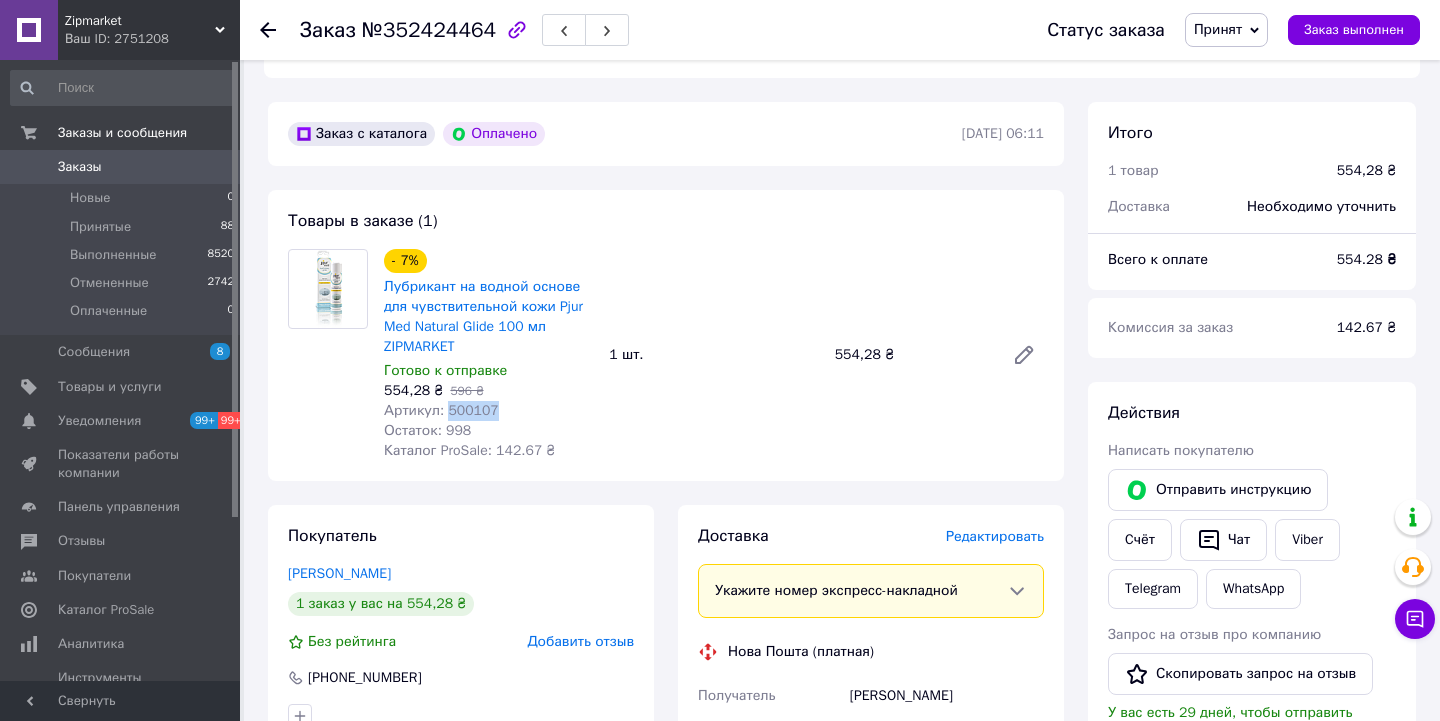 scroll, scrollTop: 554, scrollLeft: 0, axis: vertical 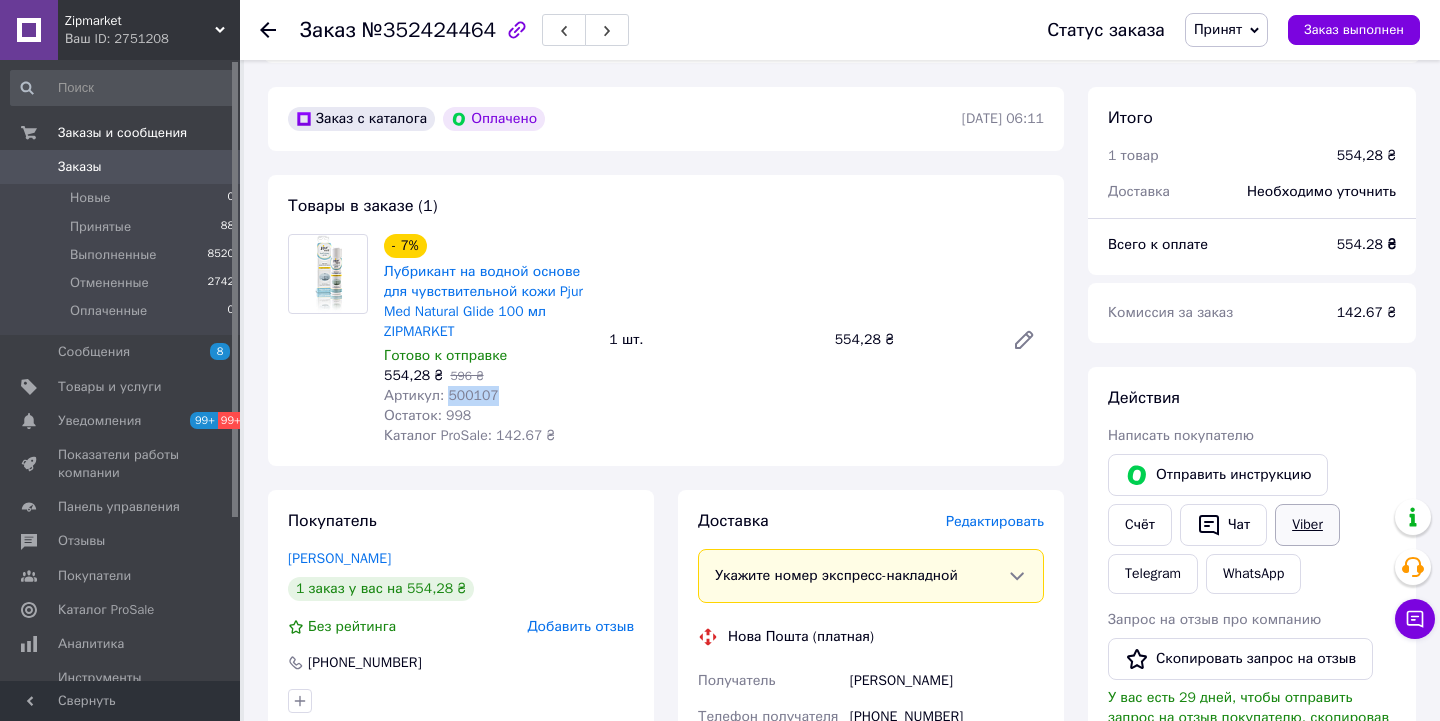 click on "Viber" at bounding box center (1307, 525) 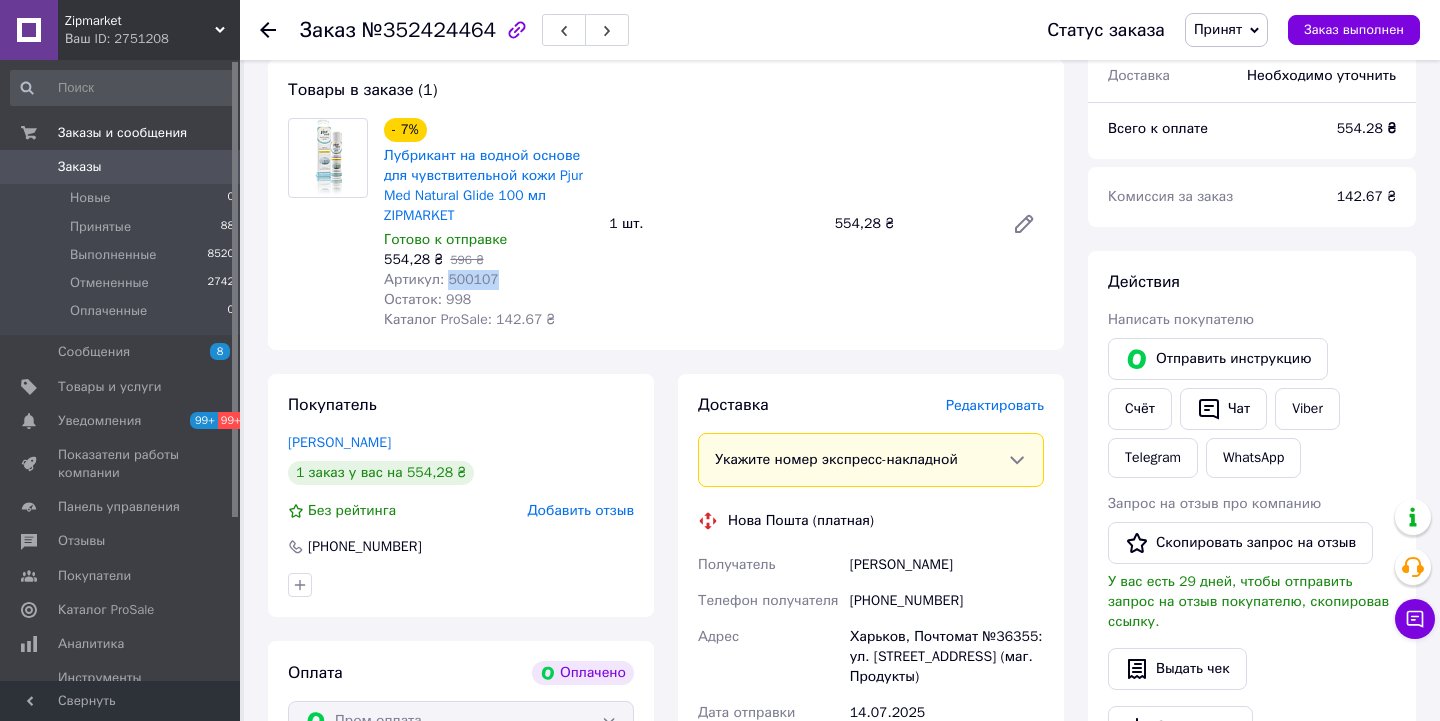 scroll, scrollTop: 710, scrollLeft: 0, axis: vertical 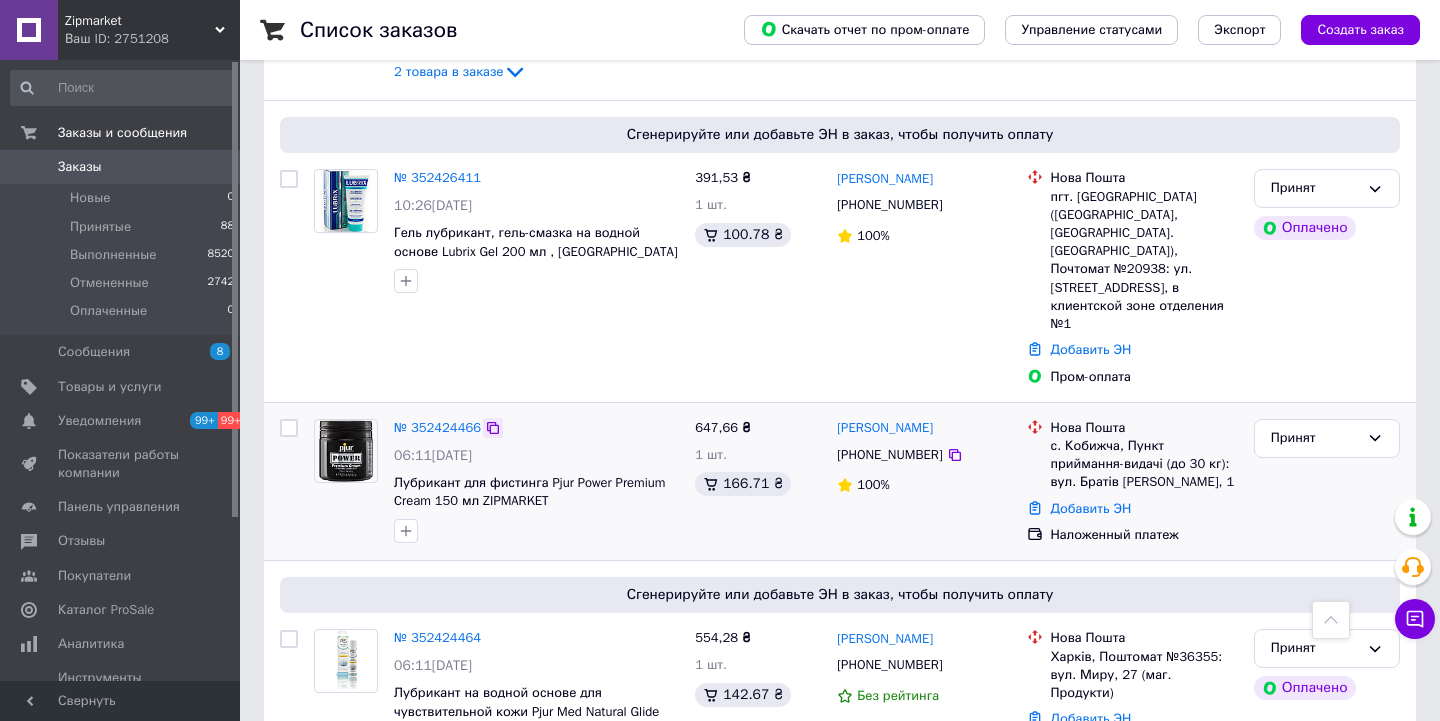 click 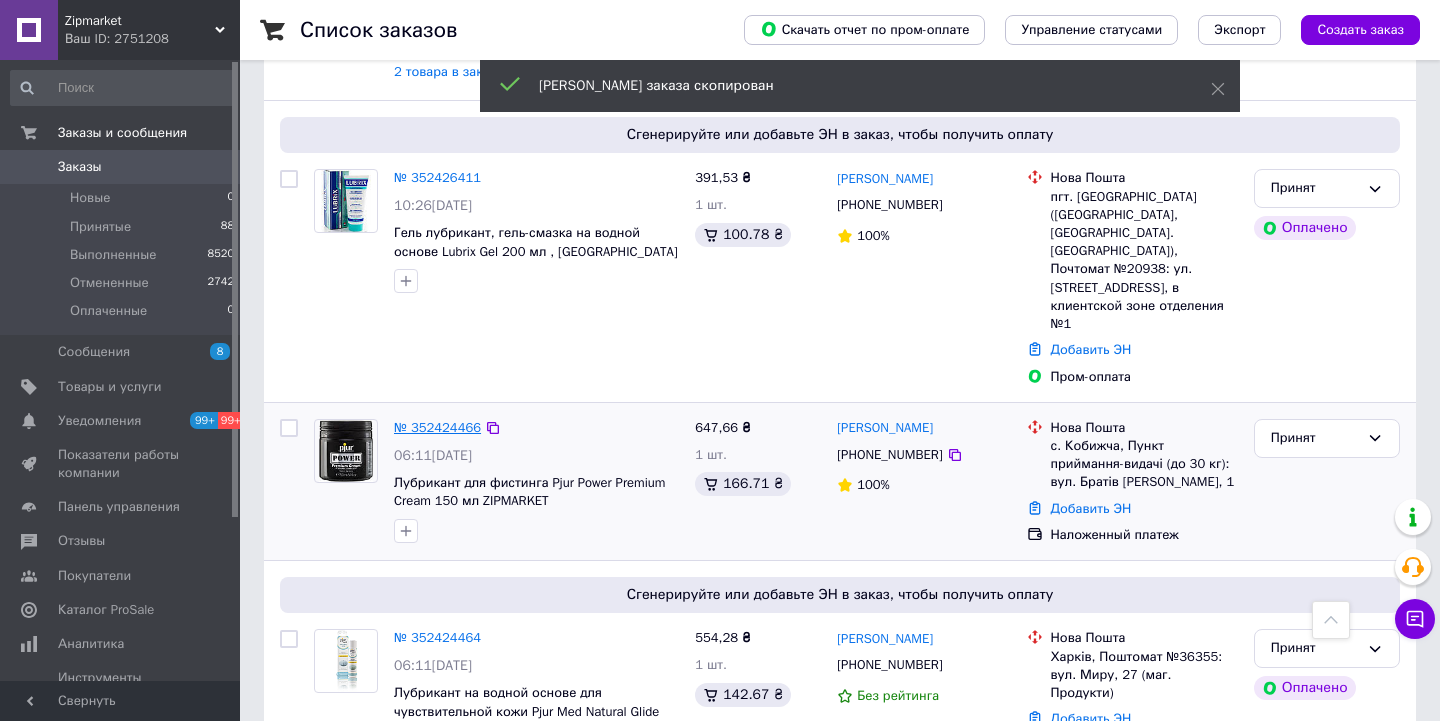 click on "№ 352424466" at bounding box center (437, 427) 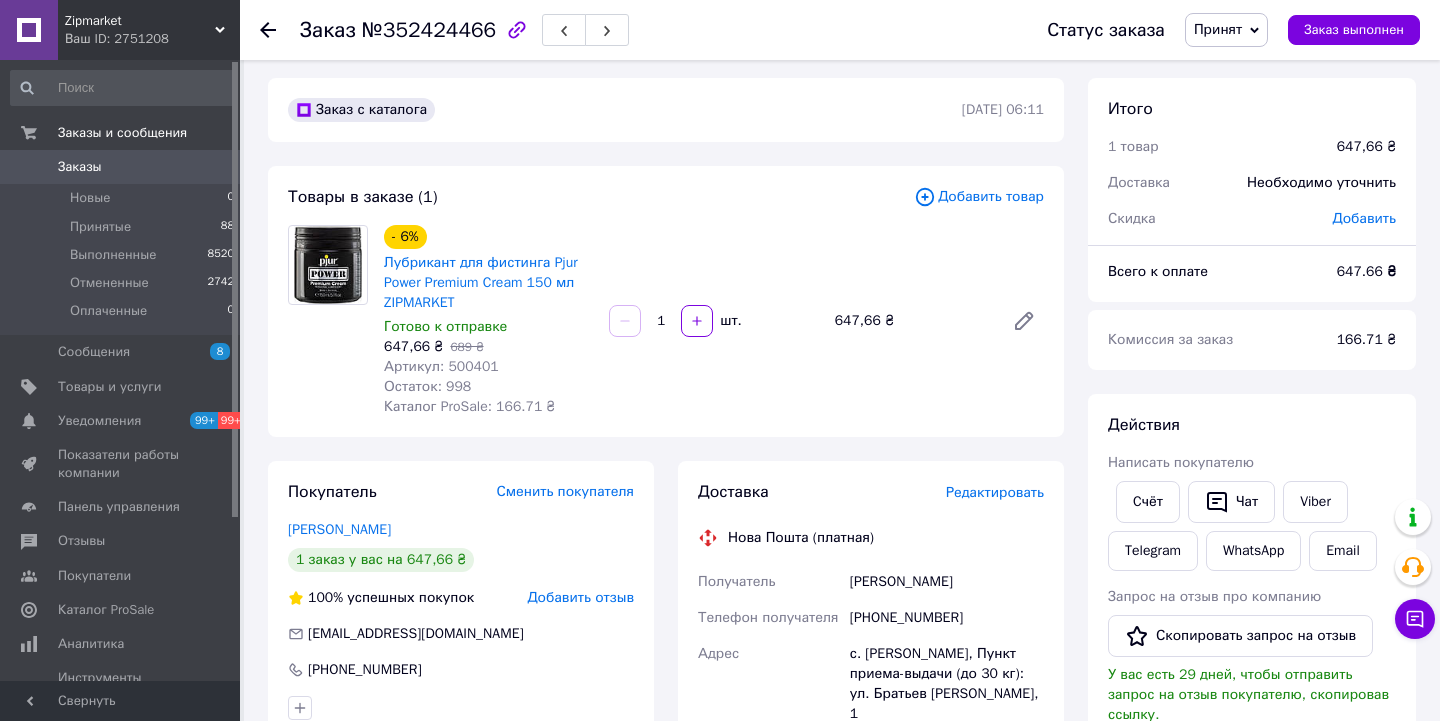 scroll, scrollTop: 0, scrollLeft: 0, axis: both 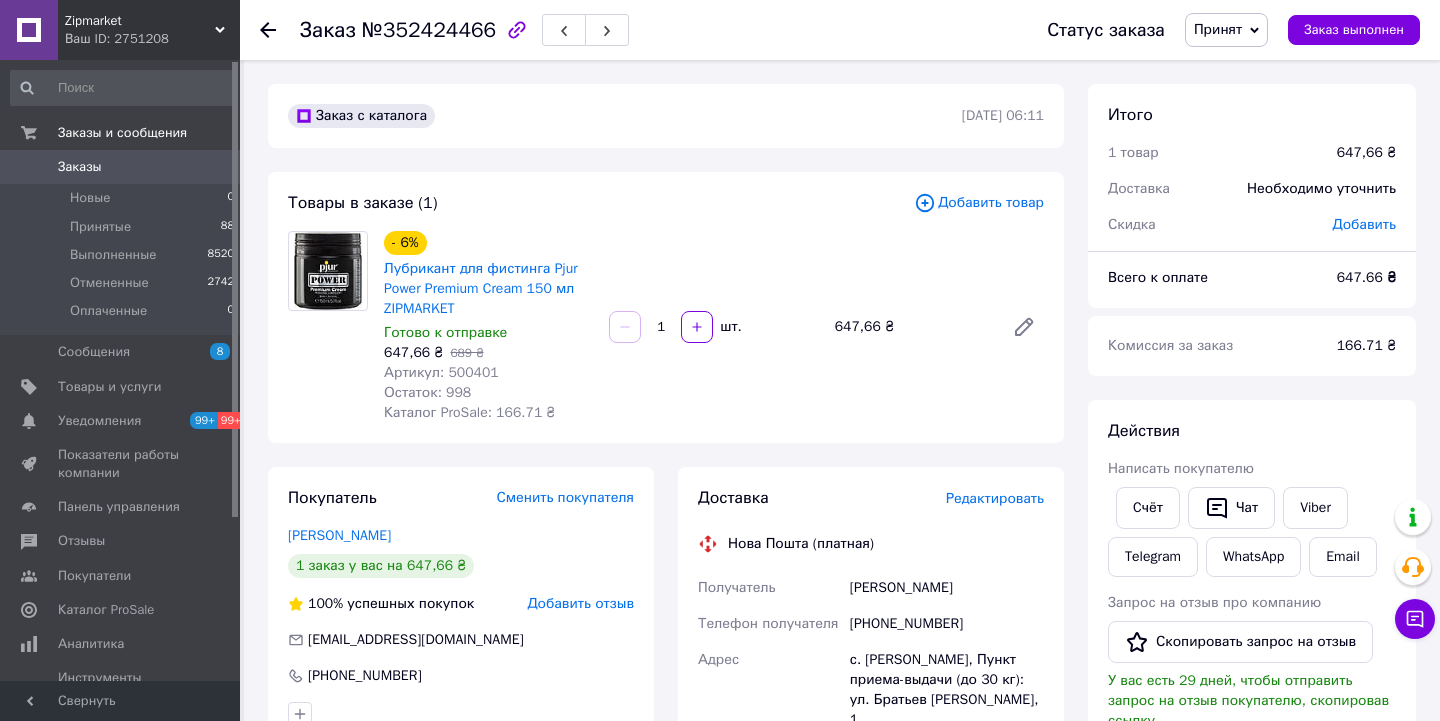 click on "Артикул: 500401" at bounding box center [441, 372] 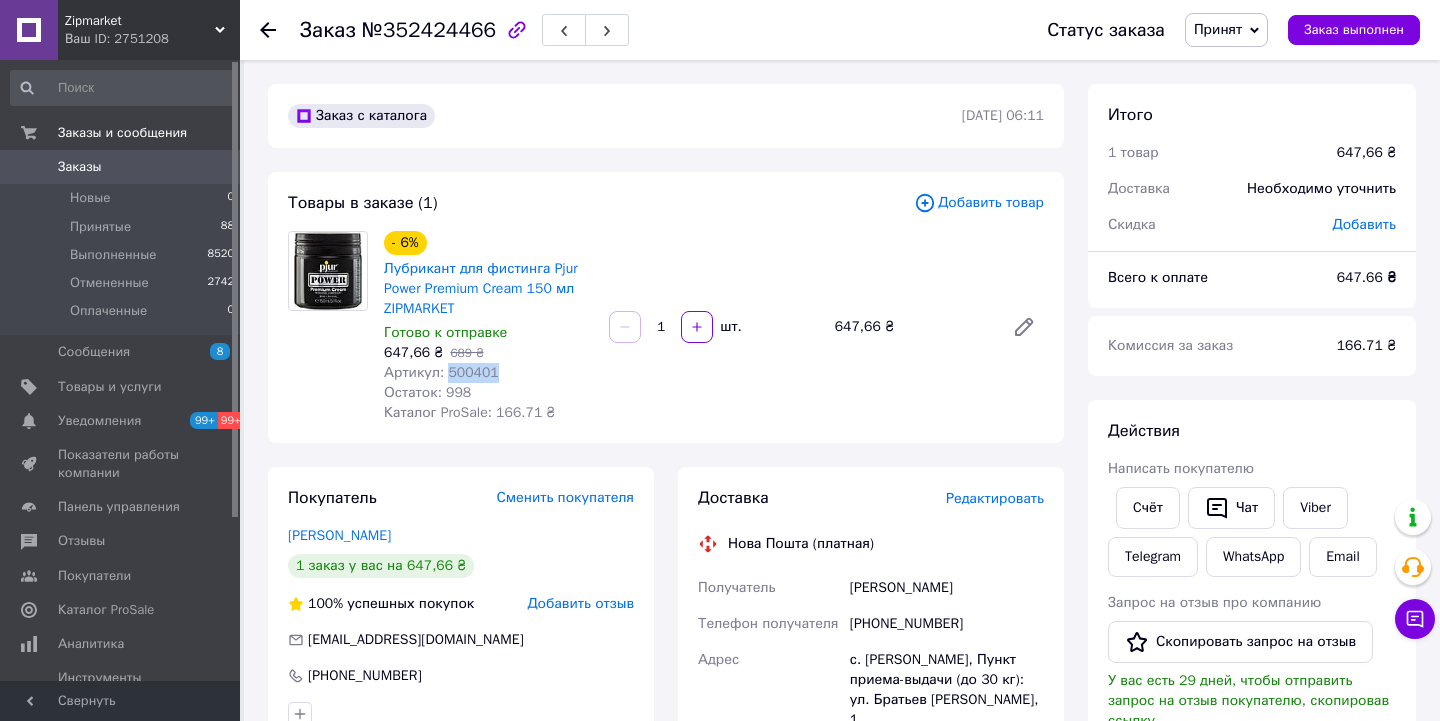 click on "Артикул: 500401" at bounding box center [441, 372] 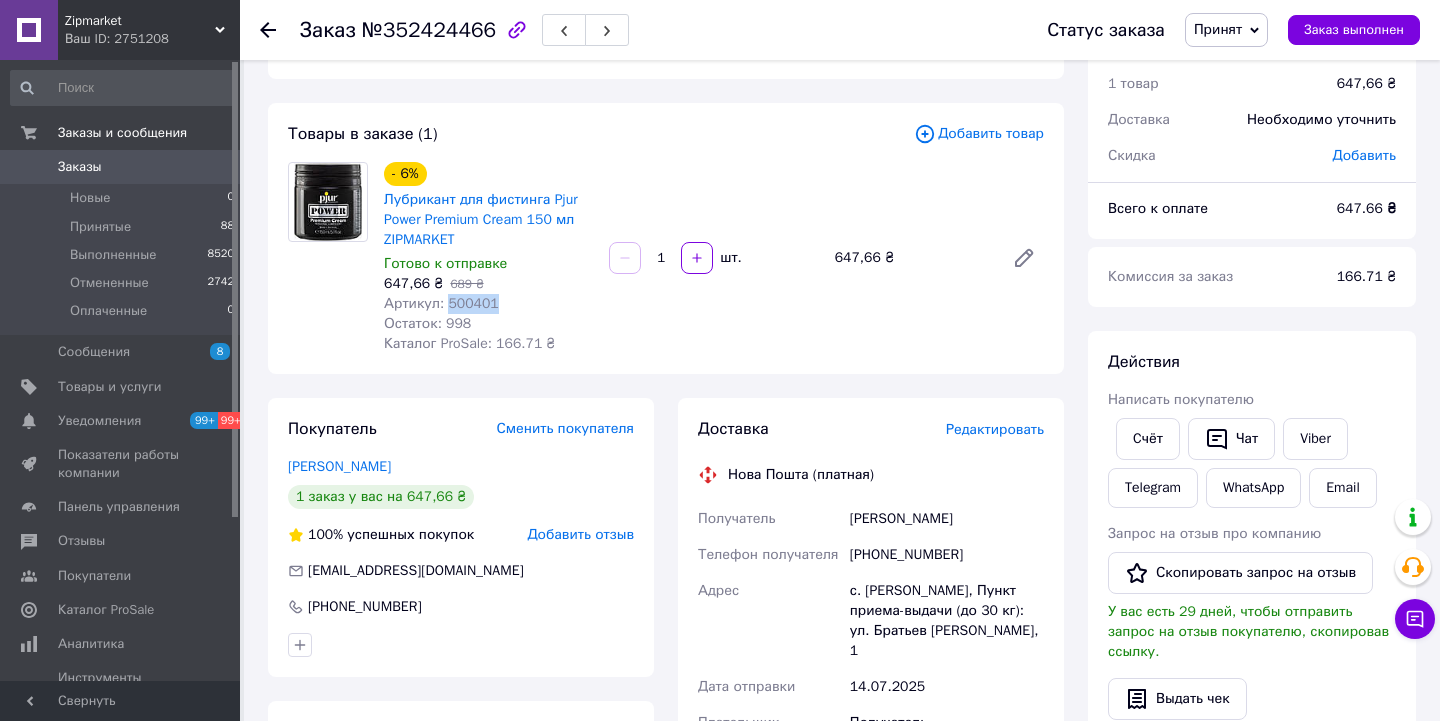 scroll, scrollTop: 78, scrollLeft: 0, axis: vertical 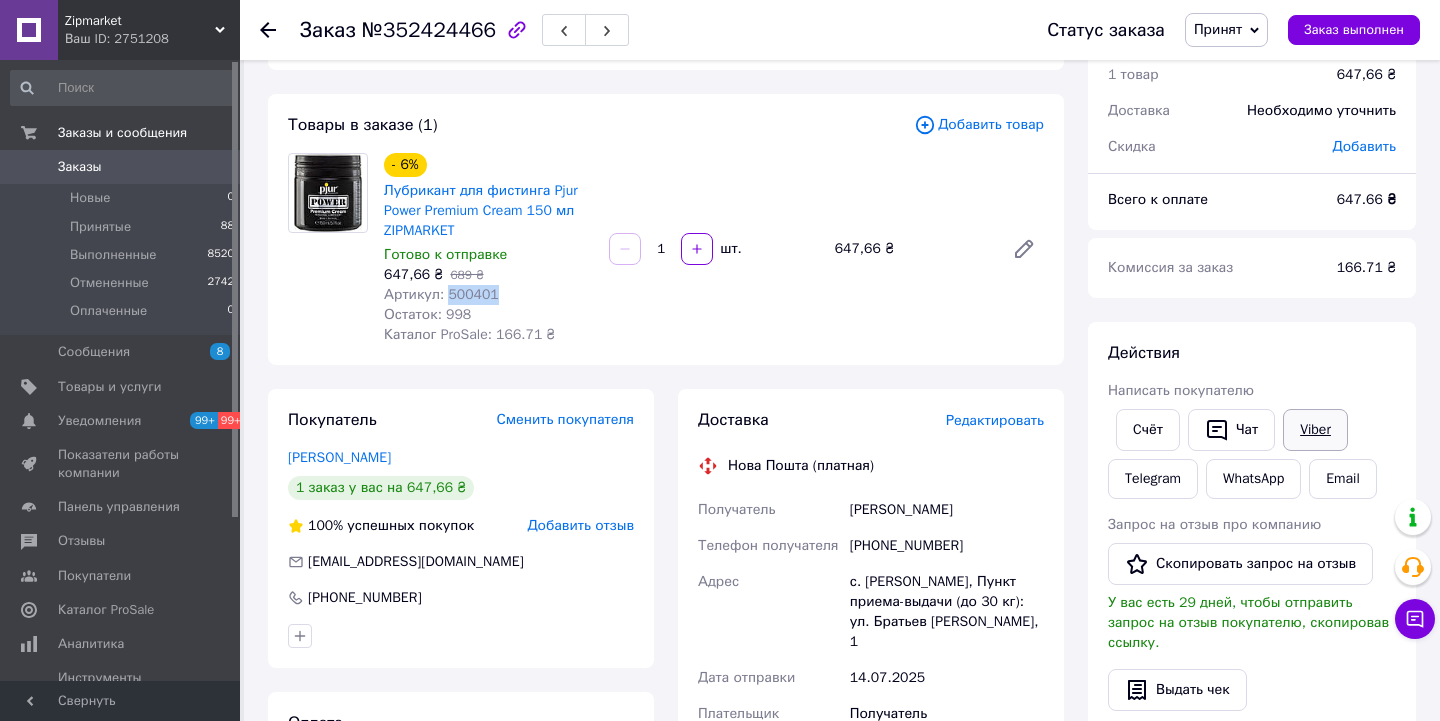 click on "Viber" at bounding box center [1315, 430] 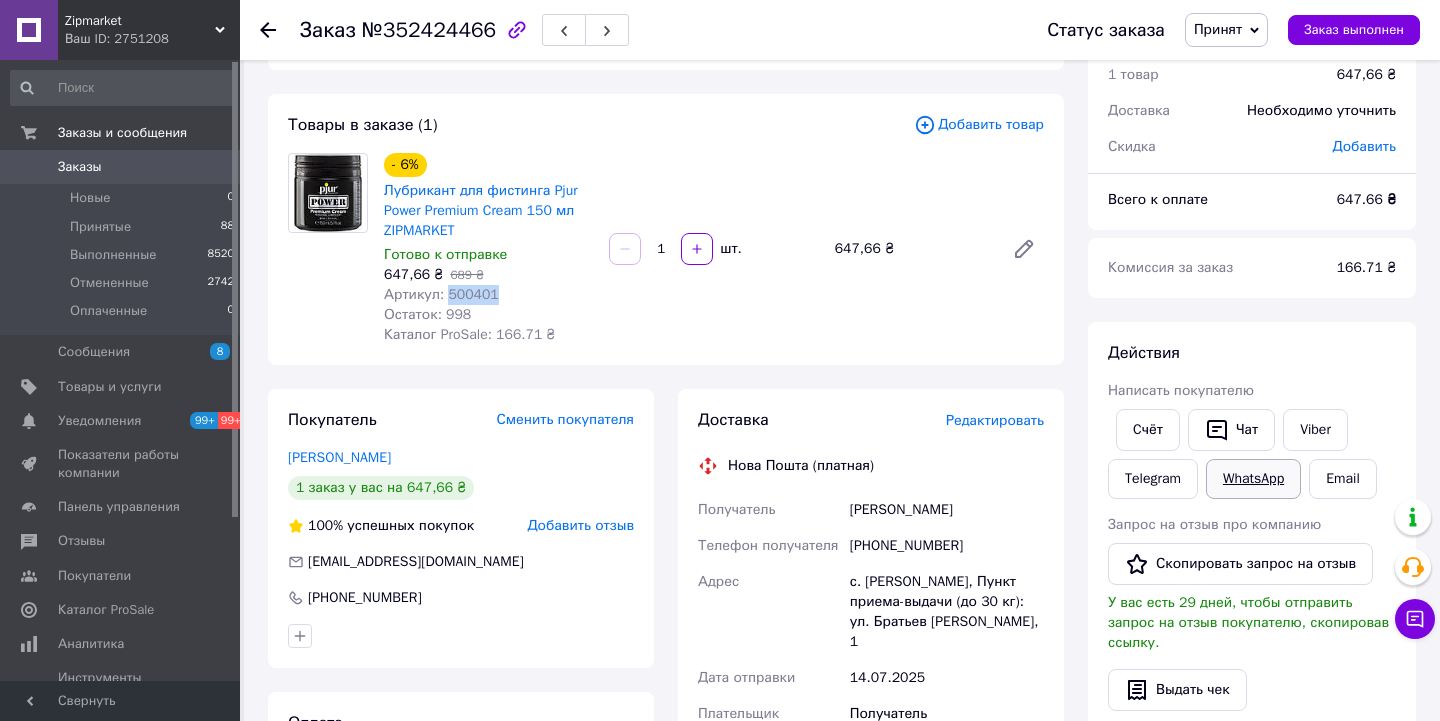 click on "WhatsApp" at bounding box center (1253, 479) 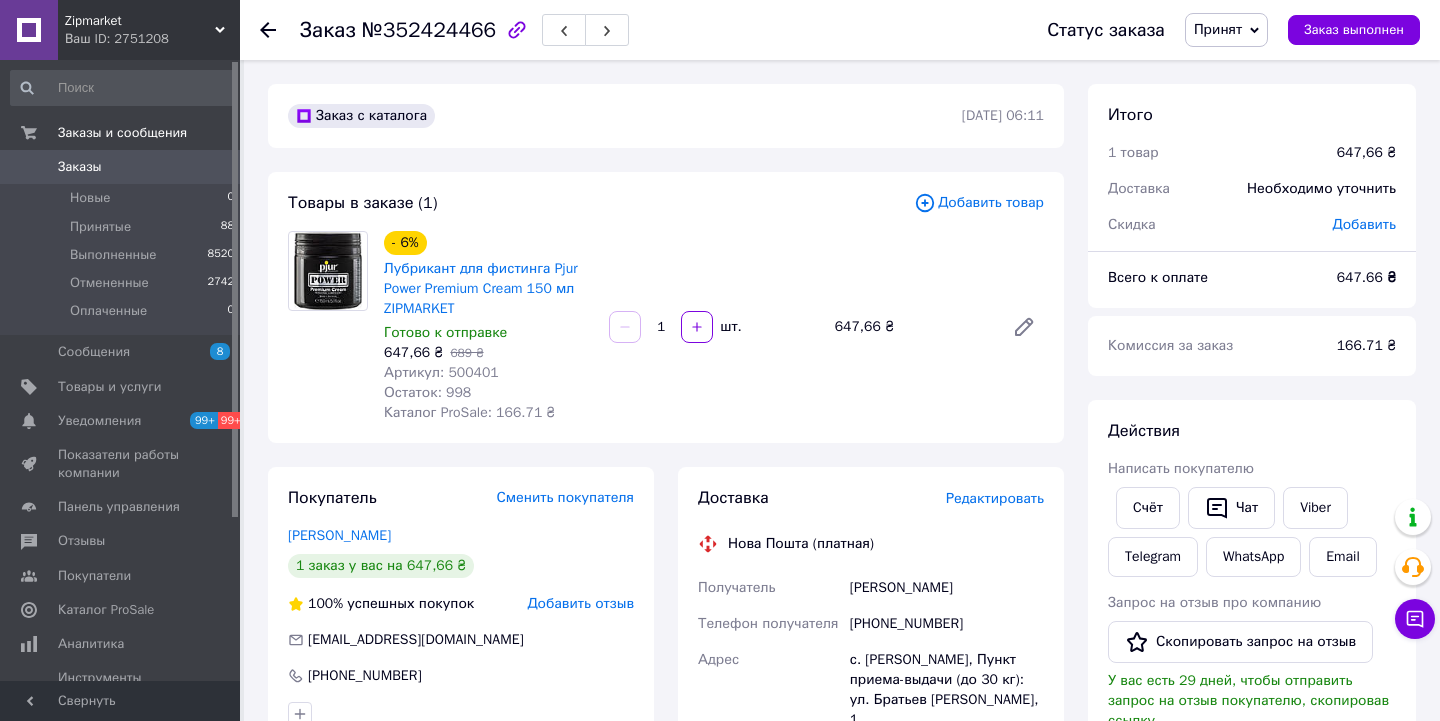 scroll, scrollTop: 78, scrollLeft: 0, axis: vertical 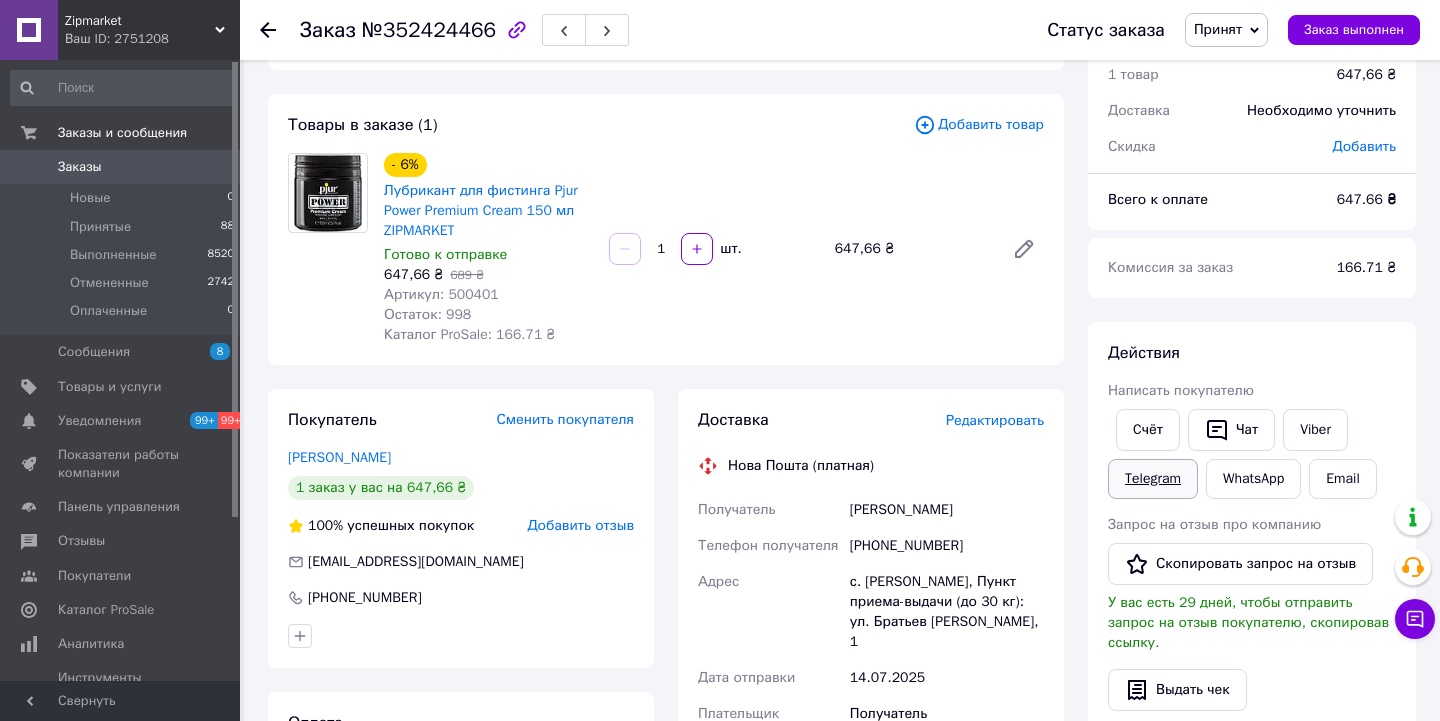 click on "Telegram" at bounding box center [1153, 479] 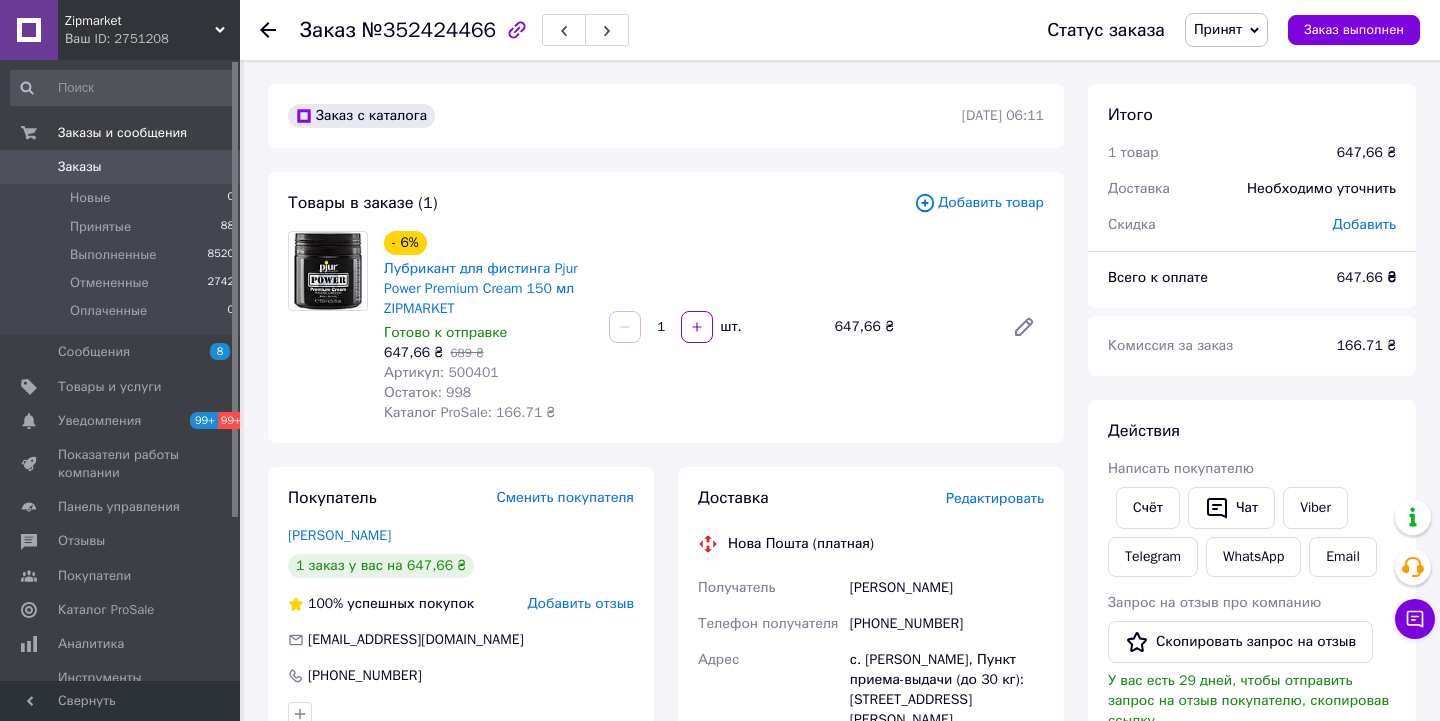 scroll, scrollTop: 78, scrollLeft: 0, axis: vertical 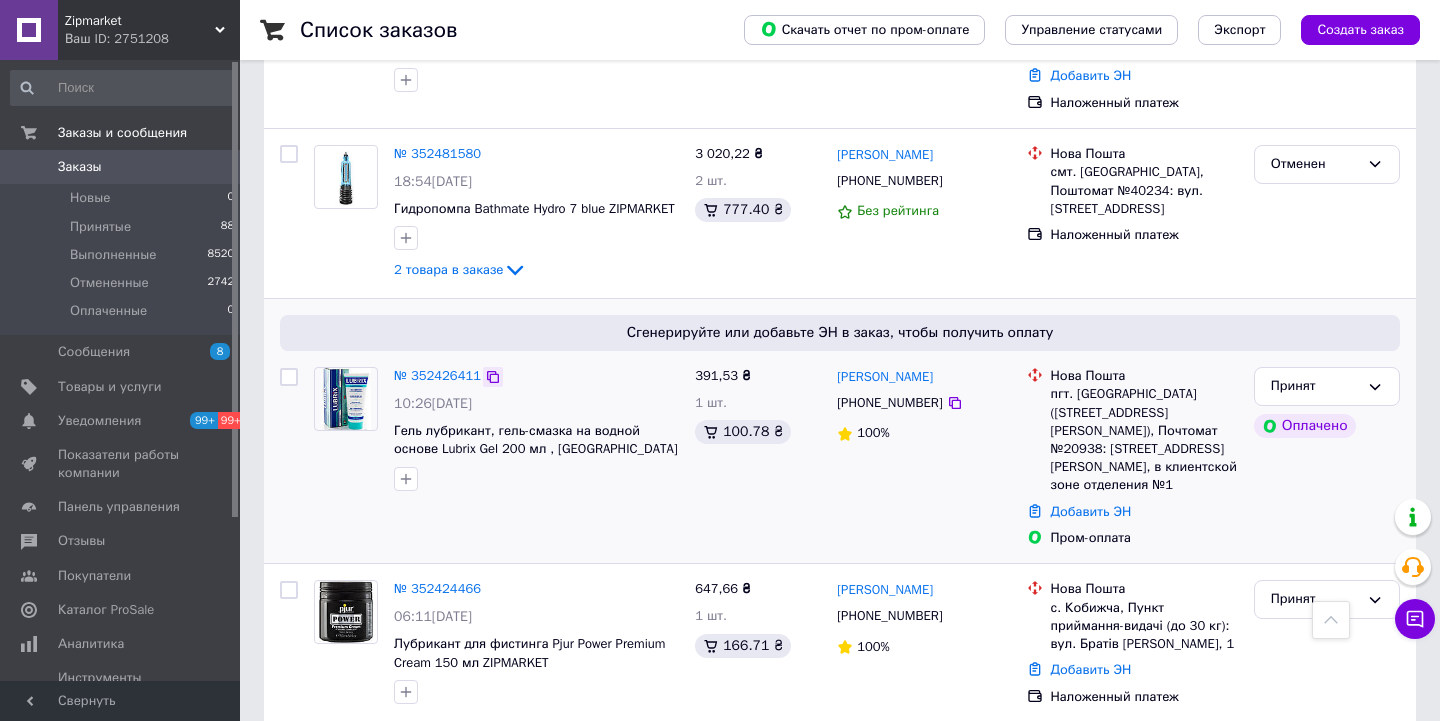 click 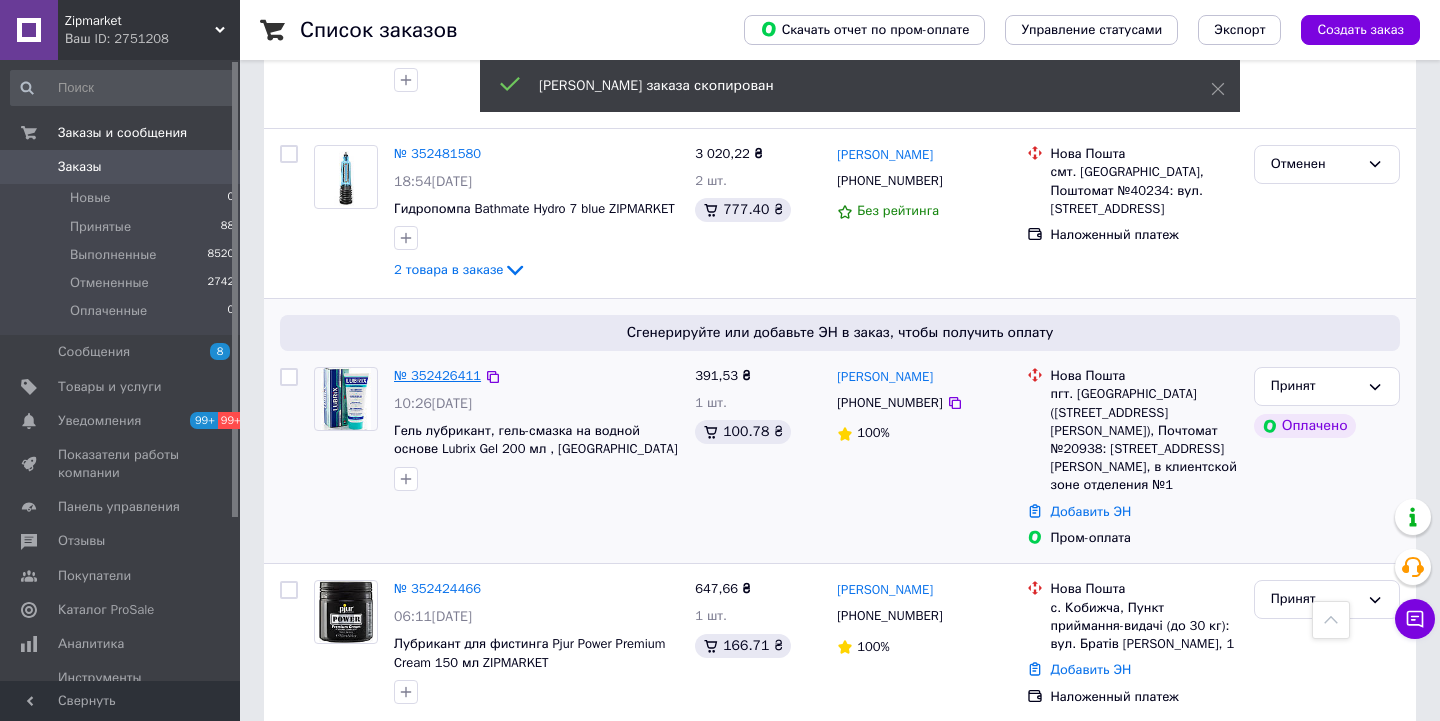 click on "№ 352426411" at bounding box center (437, 375) 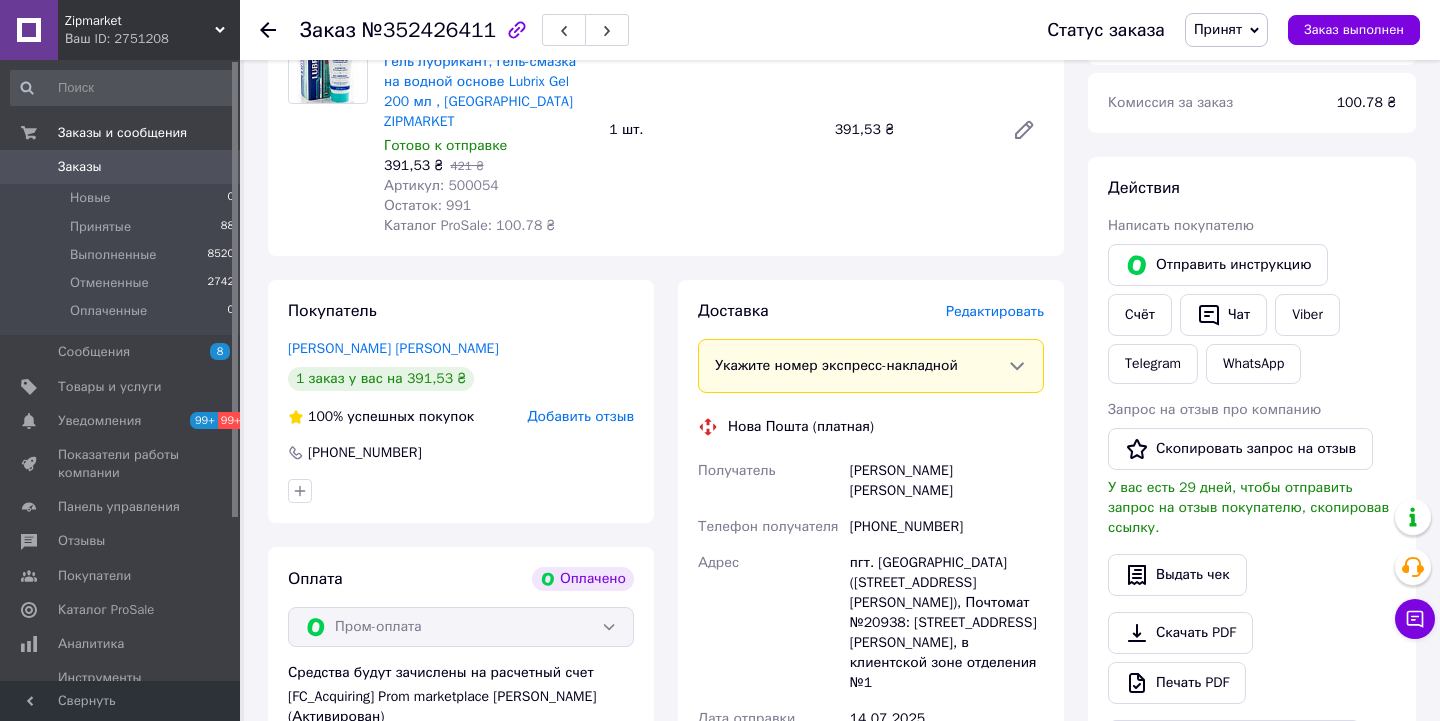scroll, scrollTop: 752, scrollLeft: 0, axis: vertical 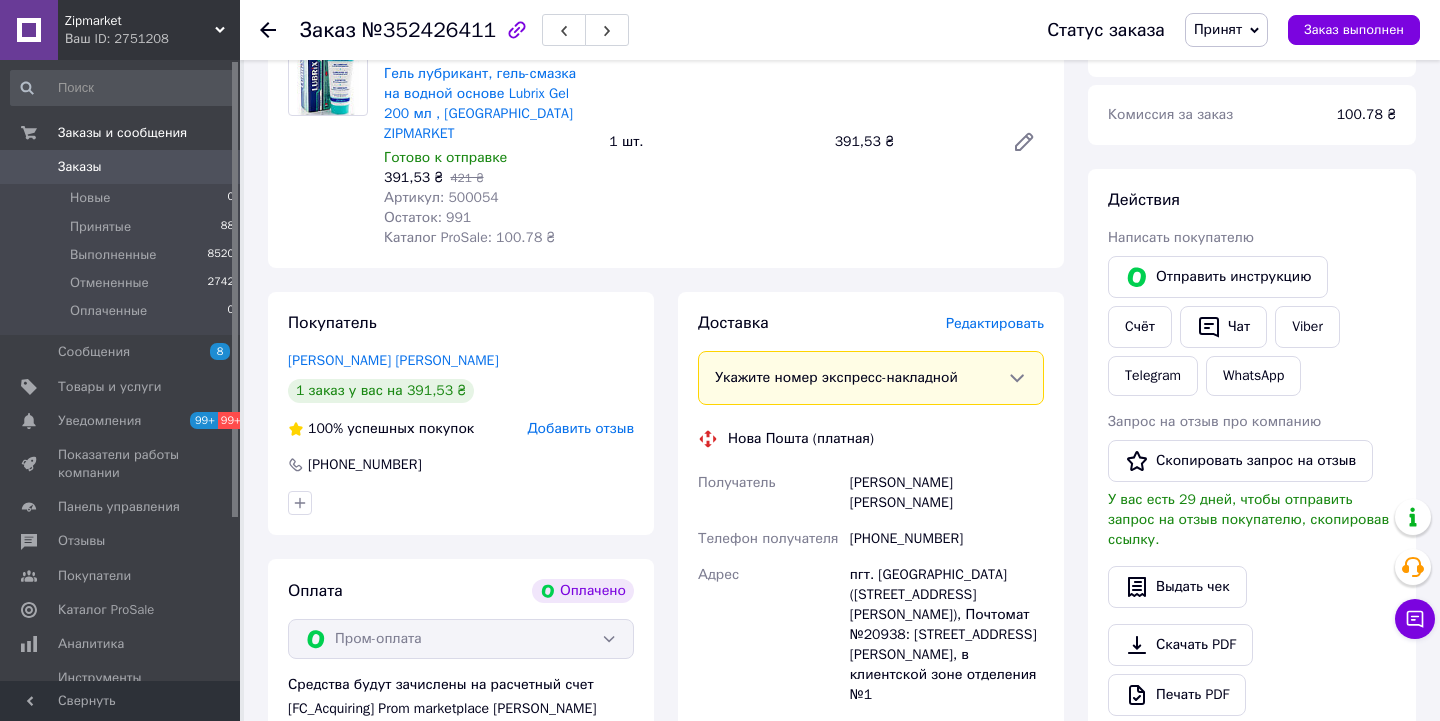 click on "Артикул: 500054" at bounding box center [441, 197] 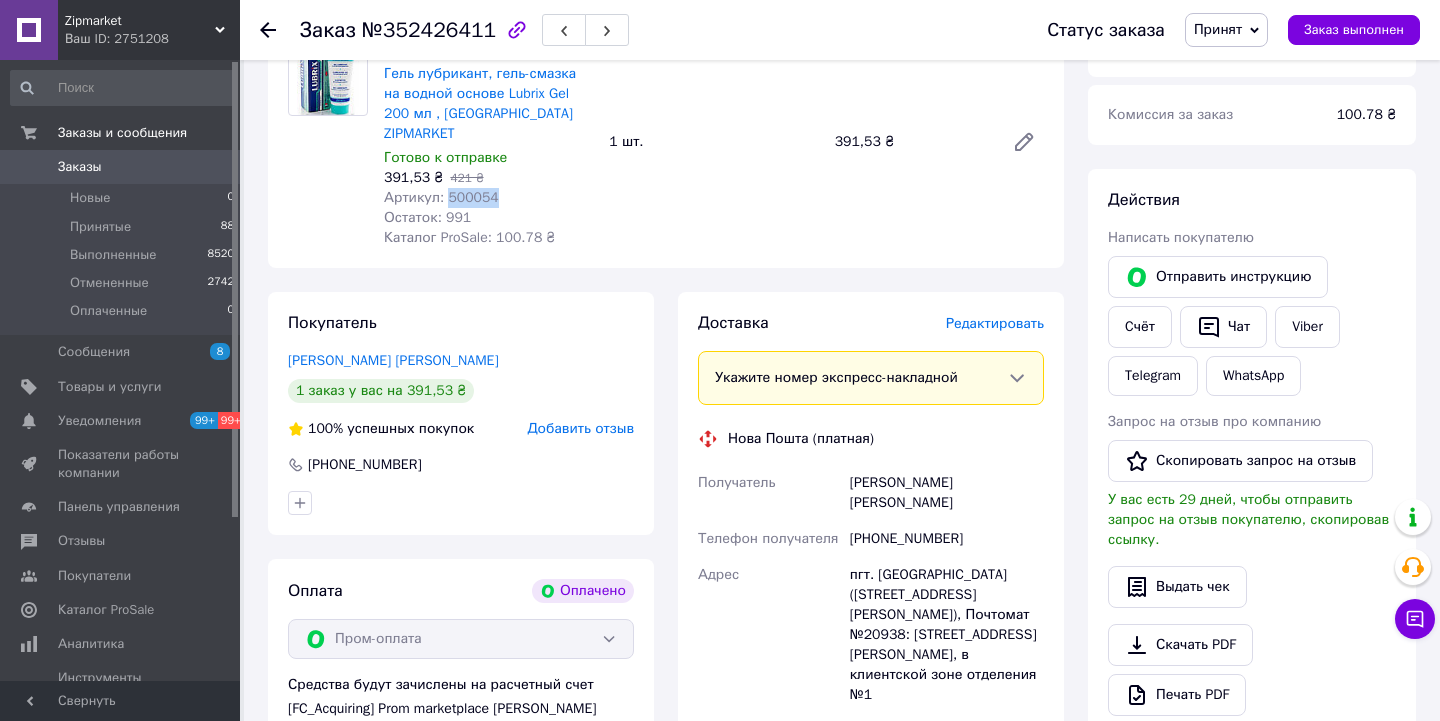 click on "Артикул: 500054" at bounding box center [441, 197] 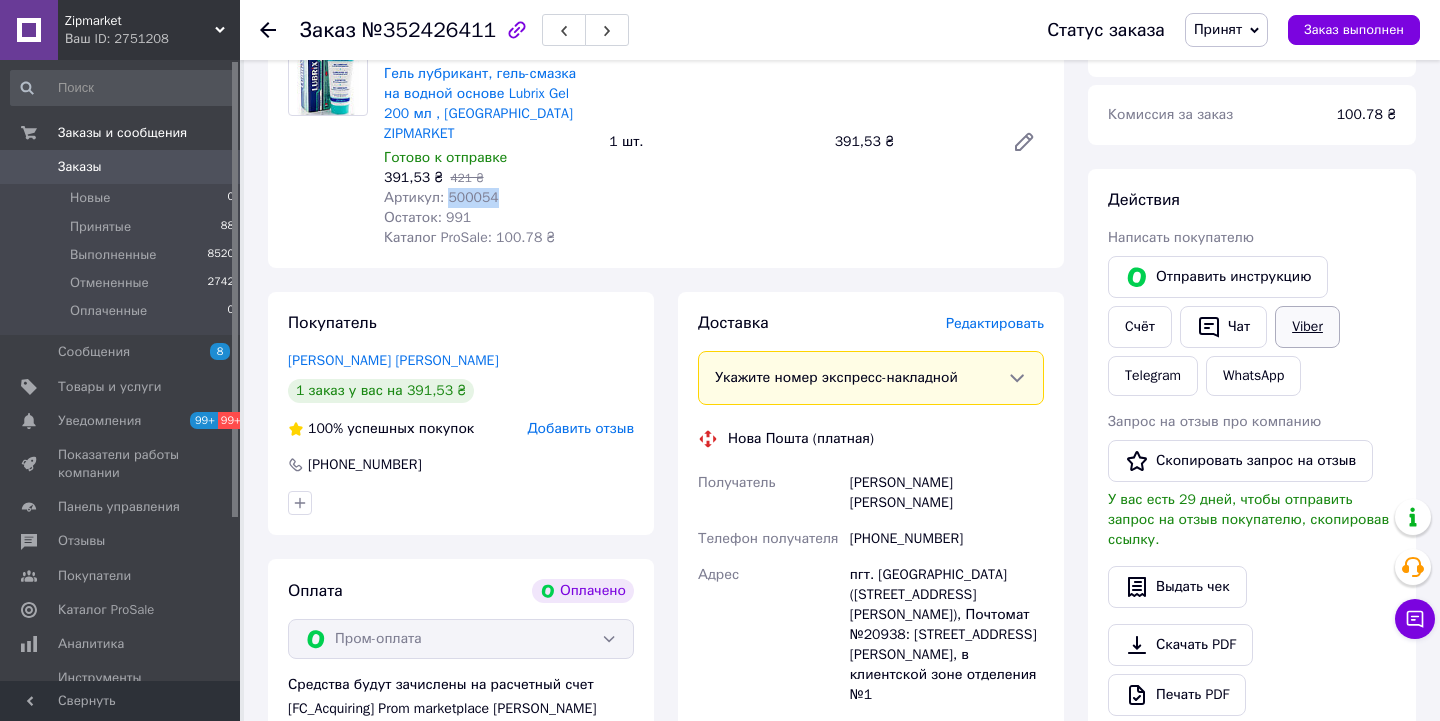 click on "Viber" at bounding box center (1307, 327) 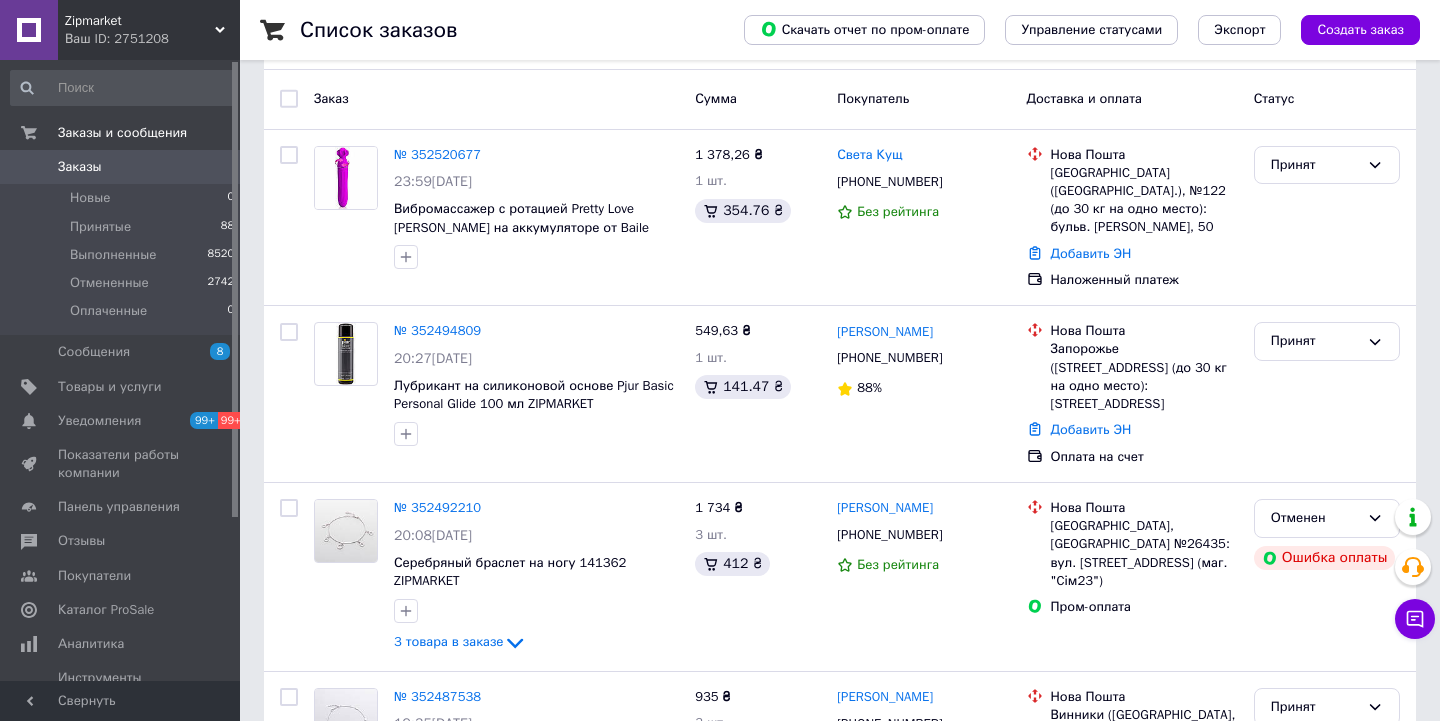scroll, scrollTop: 88, scrollLeft: 0, axis: vertical 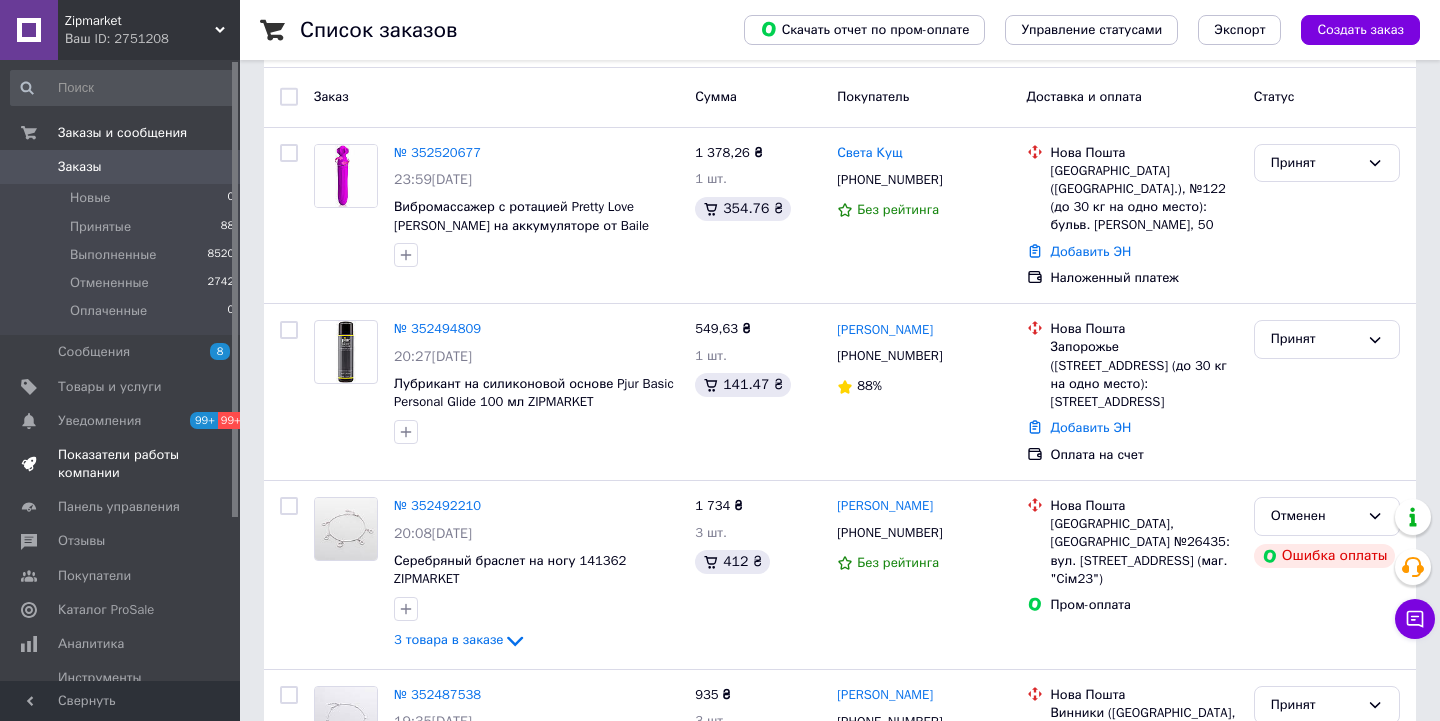 click on "Показатели работы компании" at bounding box center [121, 464] 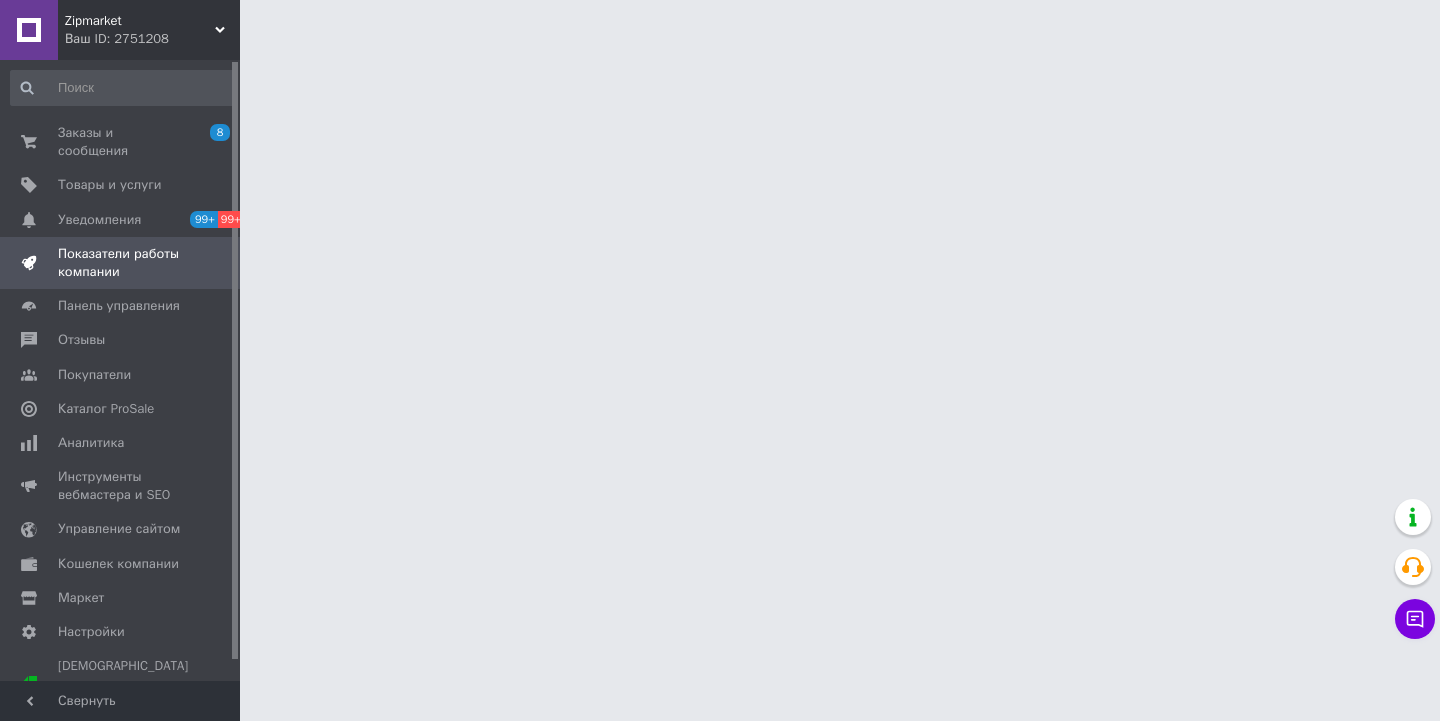 scroll, scrollTop: 0, scrollLeft: 0, axis: both 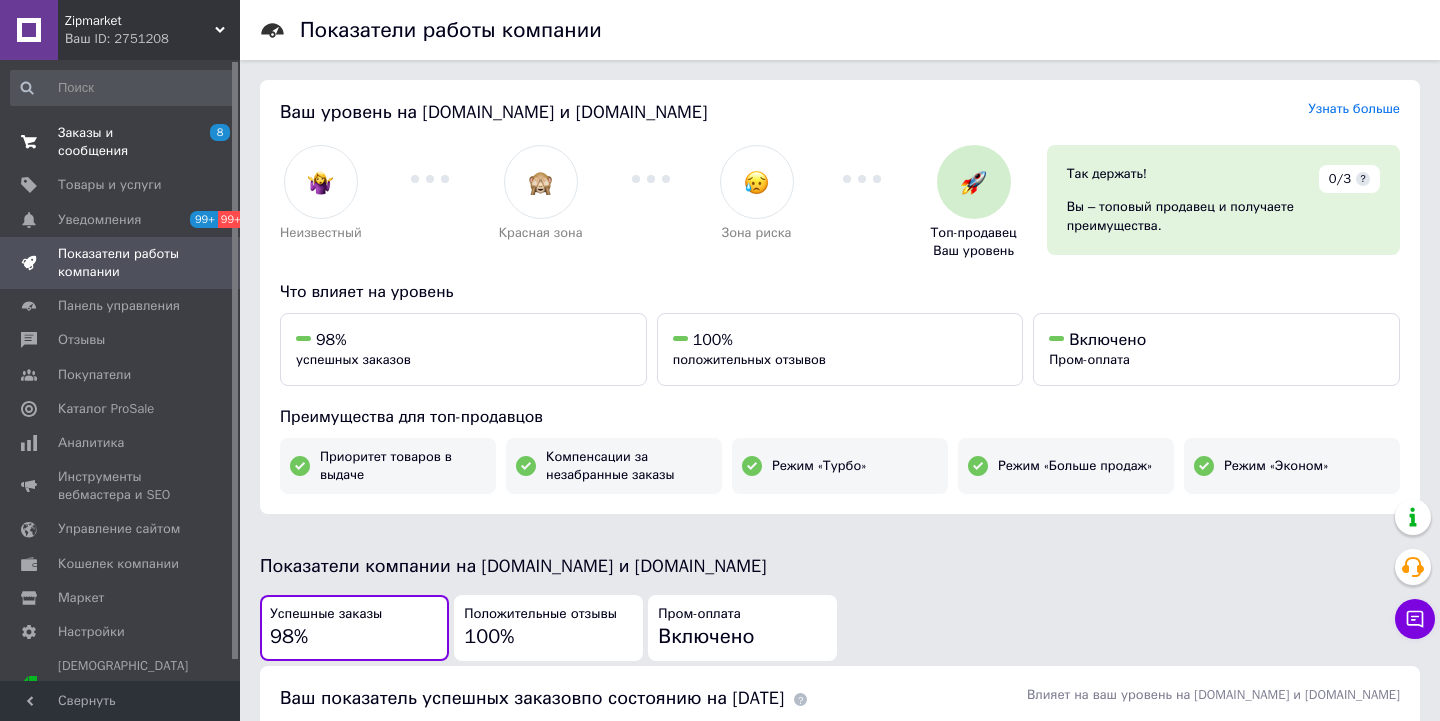 click on "Заказы и сообщения" at bounding box center [121, 142] 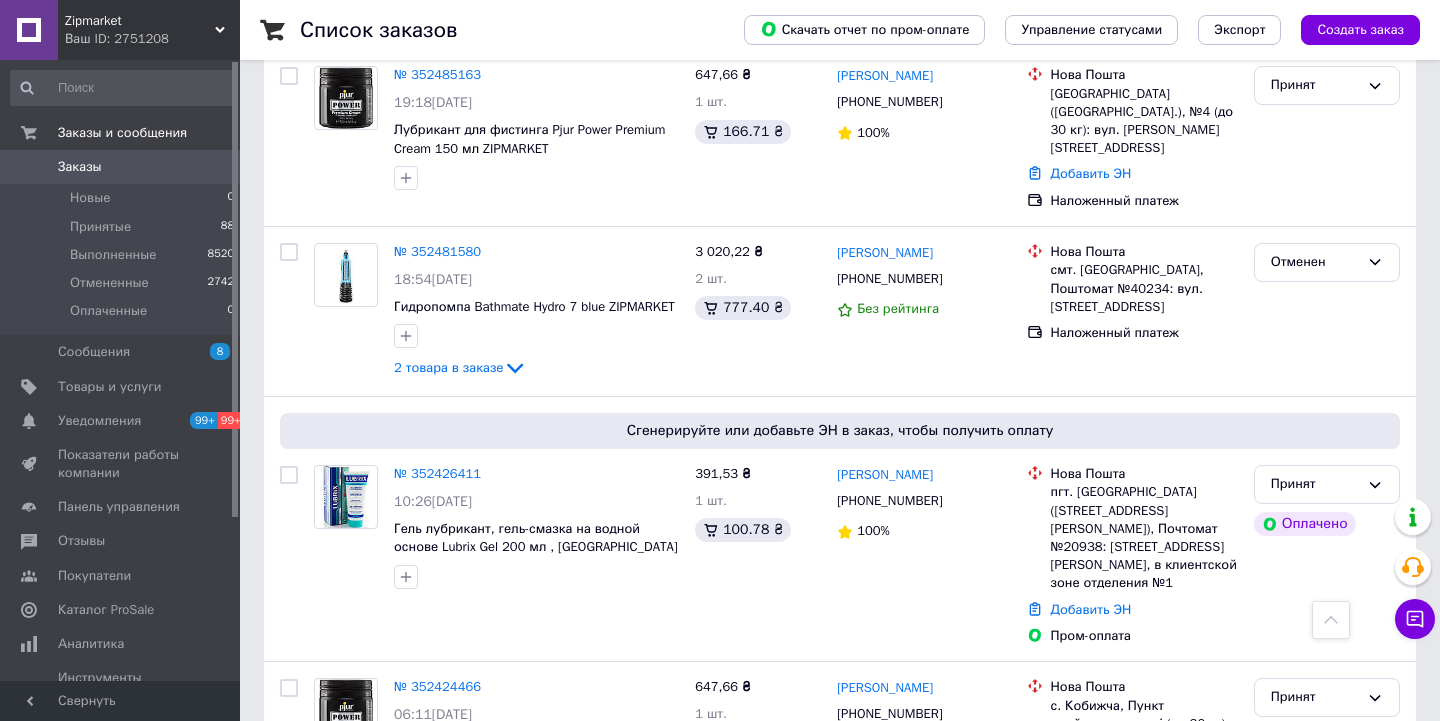 scroll, scrollTop: 914, scrollLeft: 0, axis: vertical 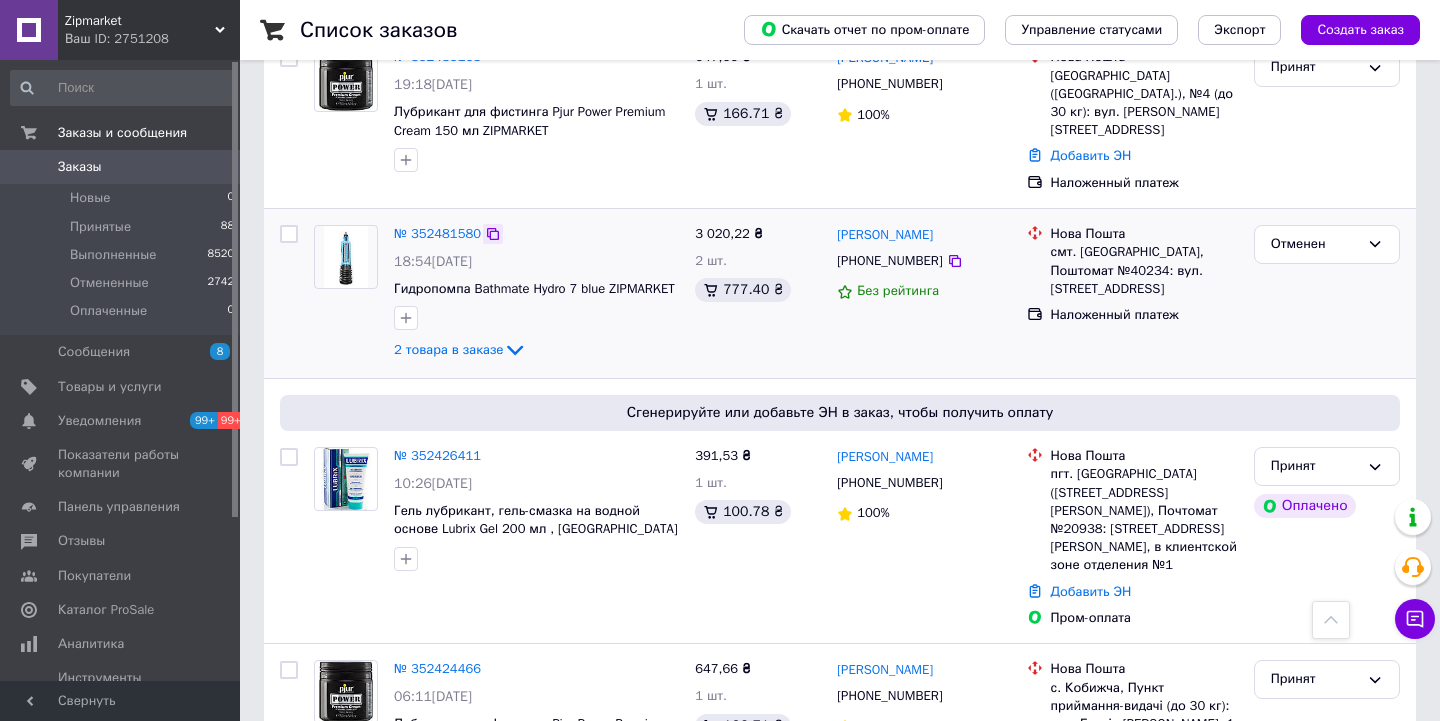 click 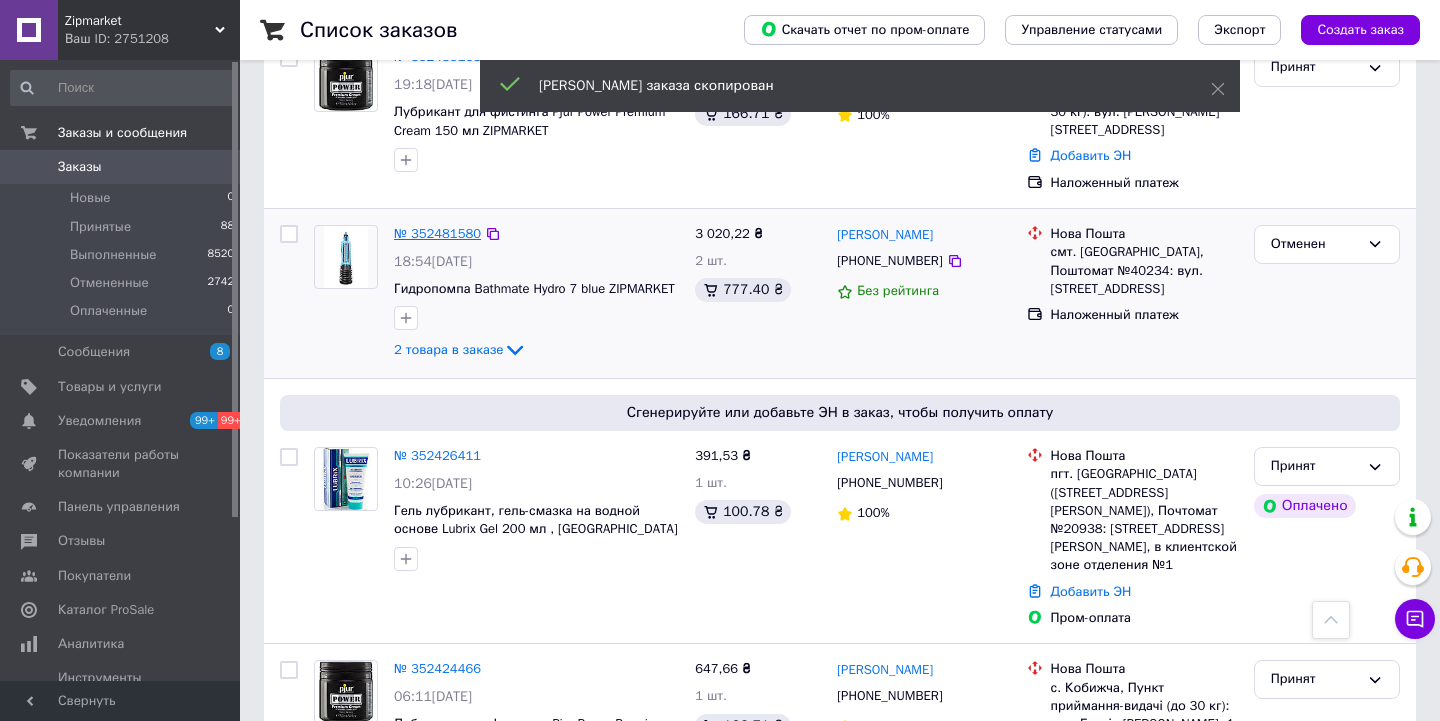 click on "№ 352481580" at bounding box center (437, 233) 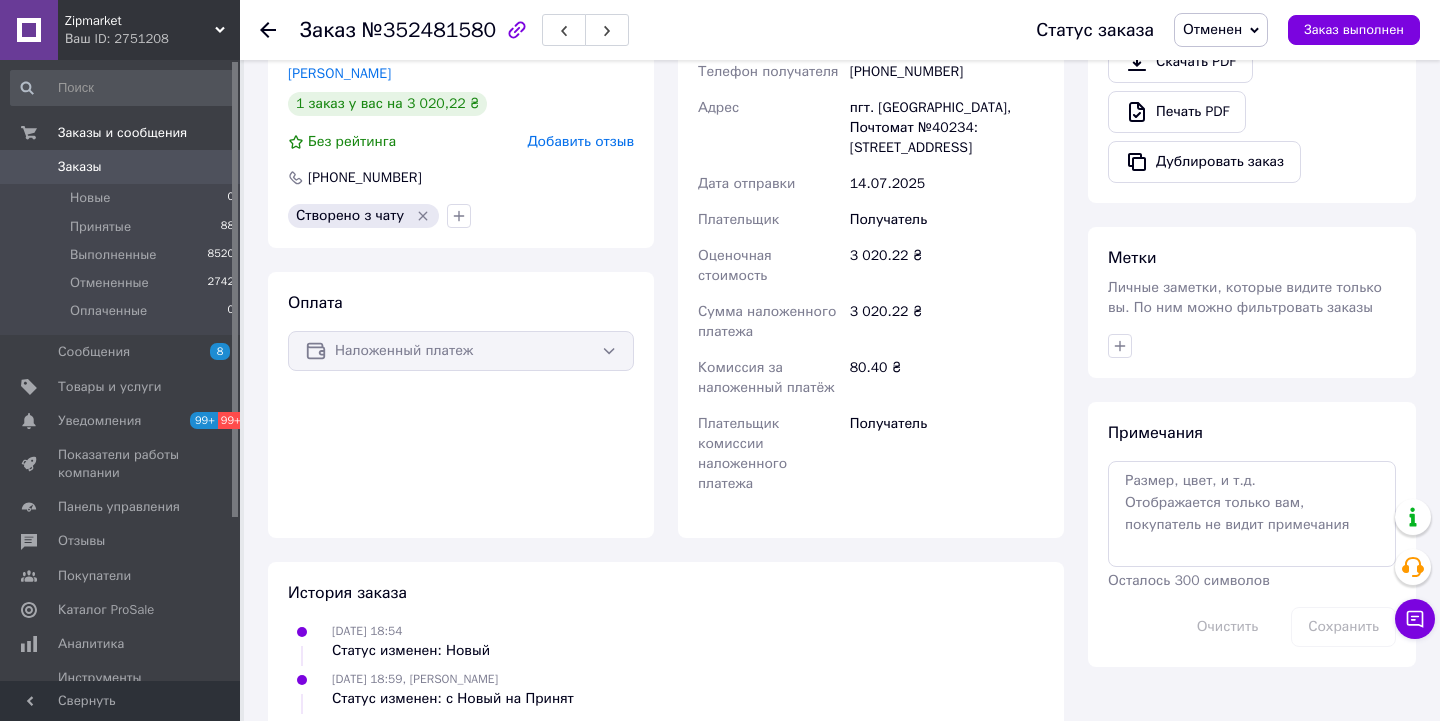 scroll, scrollTop: 801, scrollLeft: 0, axis: vertical 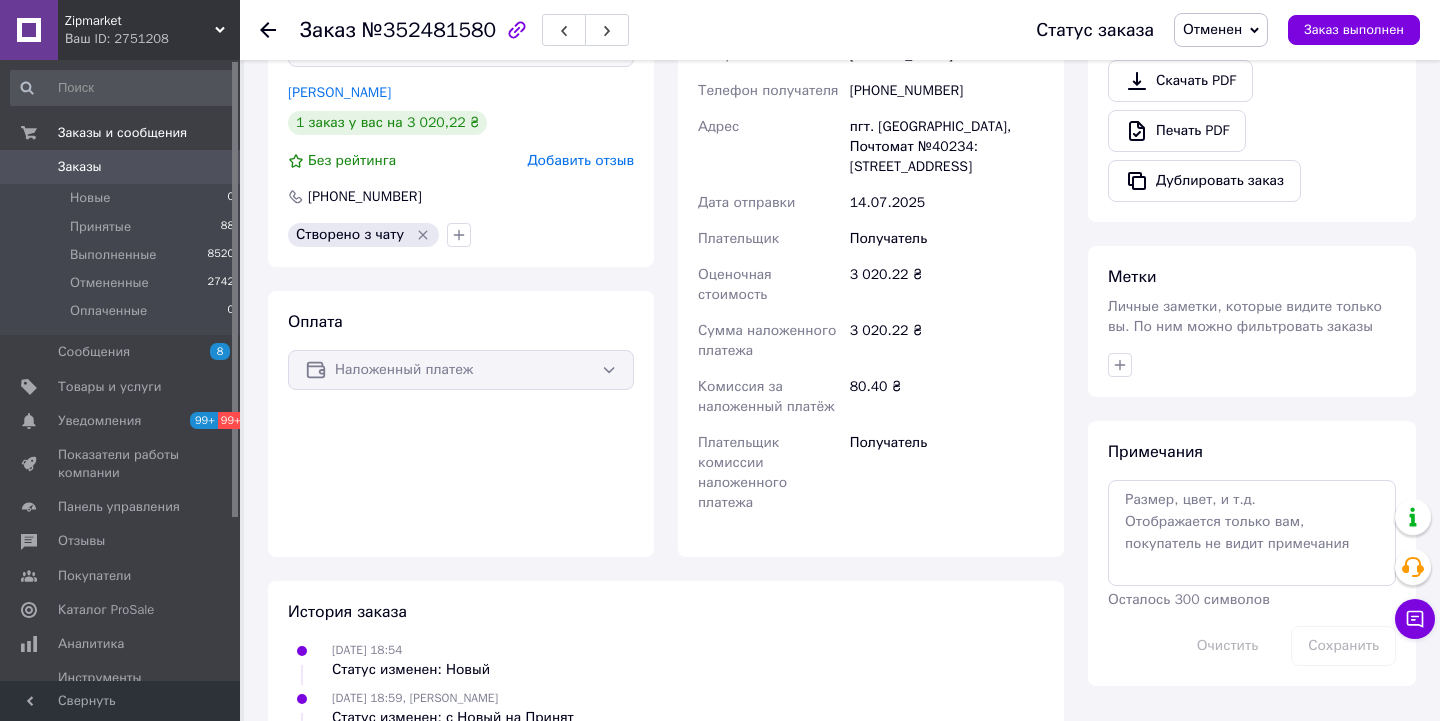 click on "№352481580" at bounding box center (429, 30) 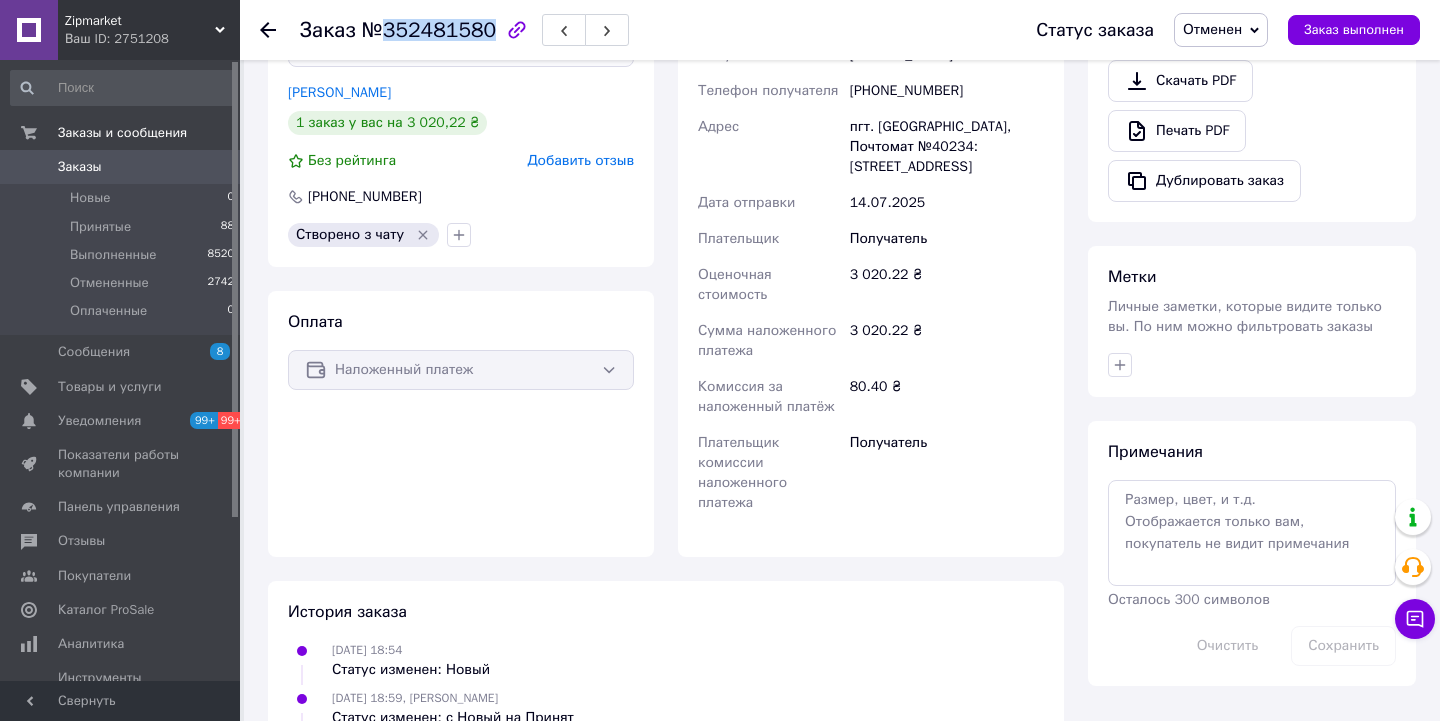 click on "№352481580" at bounding box center (429, 30) 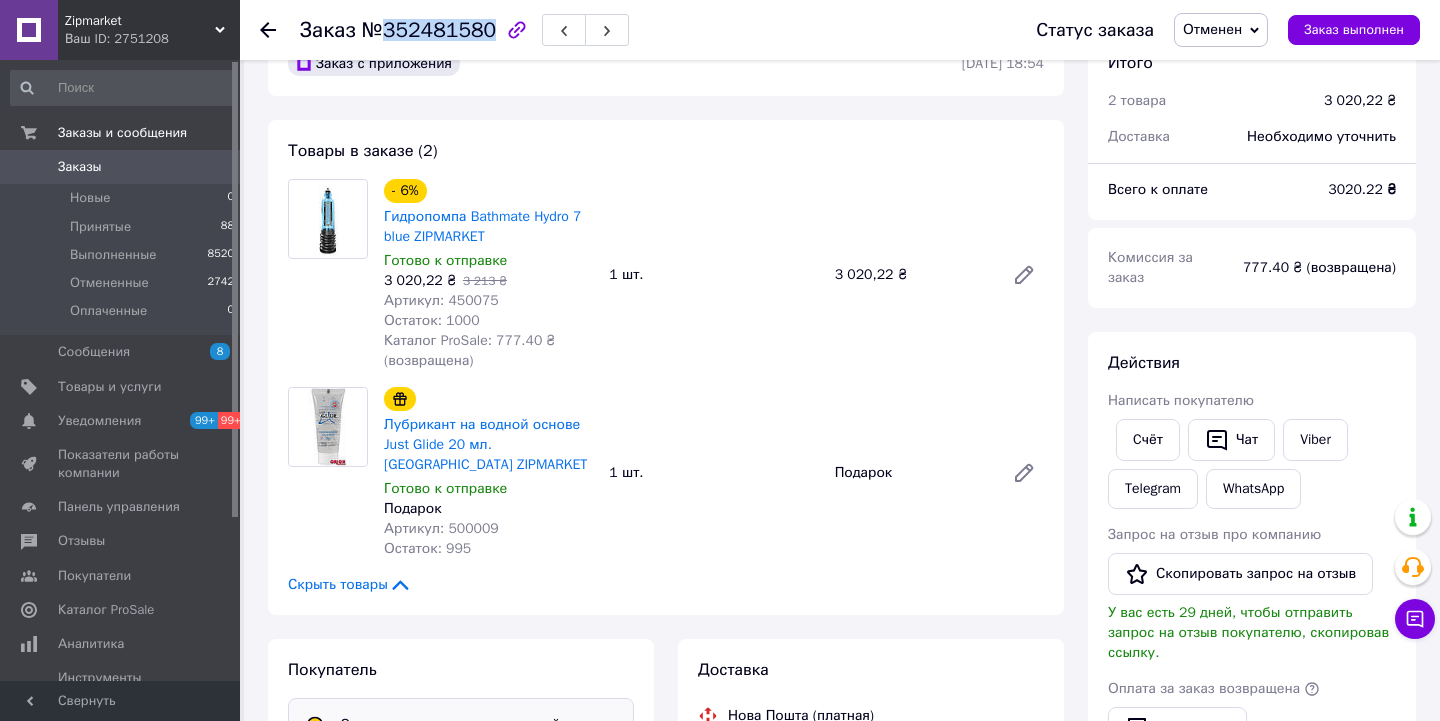 scroll, scrollTop: 0, scrollLeft: 0, axis: both 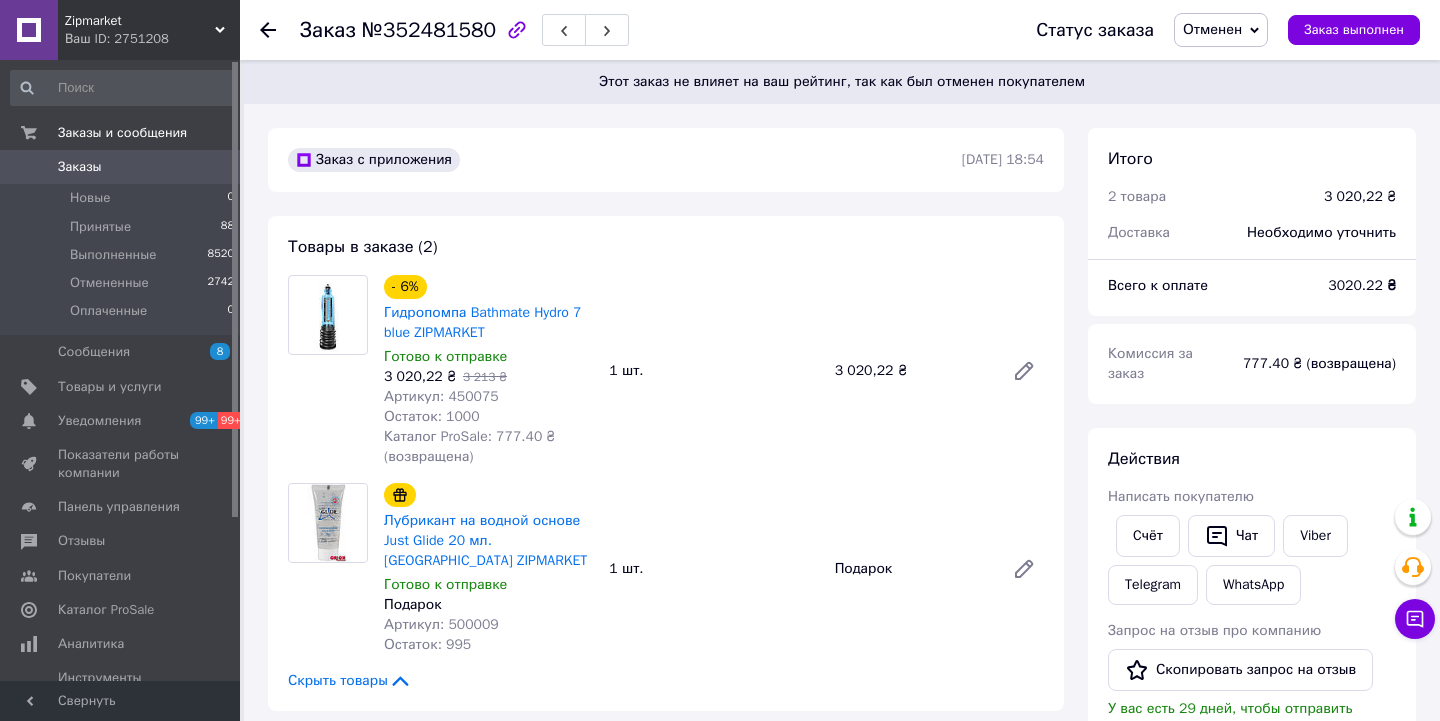 click on "Артикул: 450075" at bounding box center [441, 396] 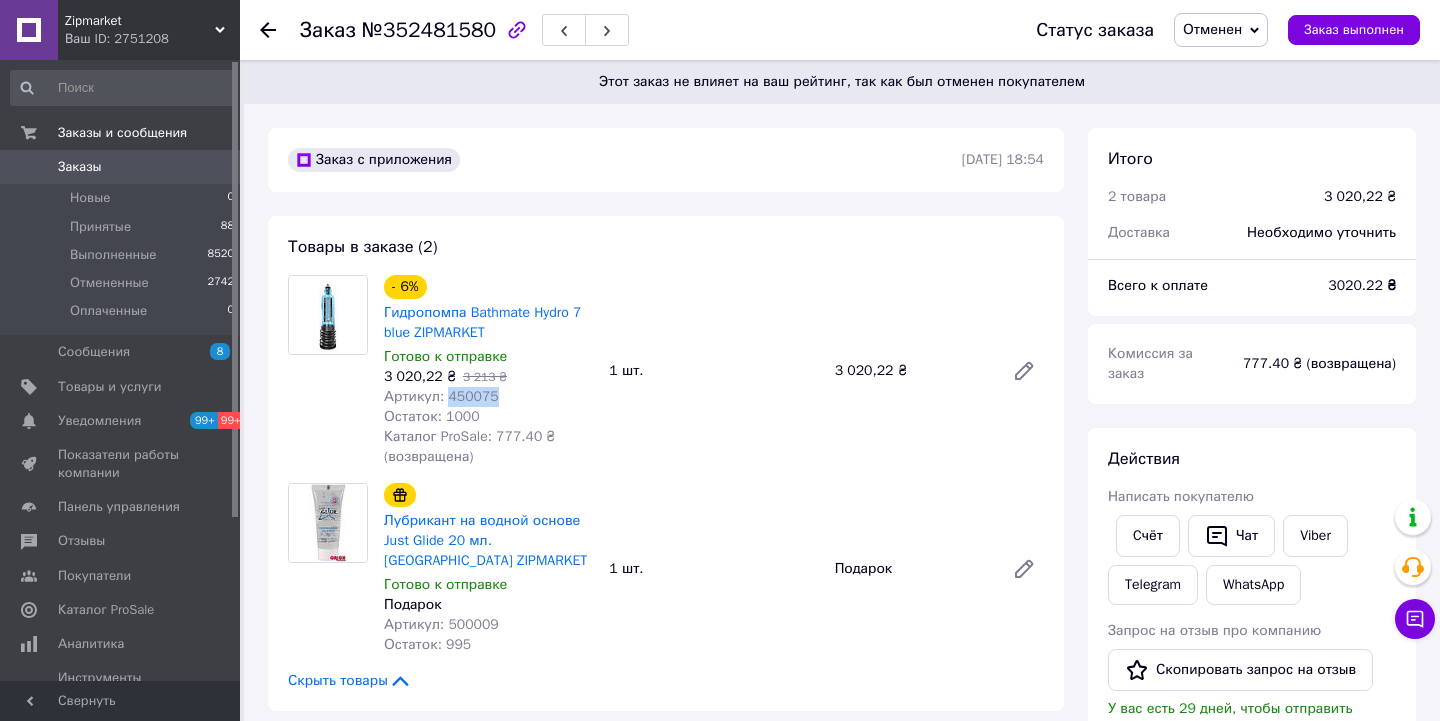 click on "Артикул: 450075" at bounding box center [441, 396] 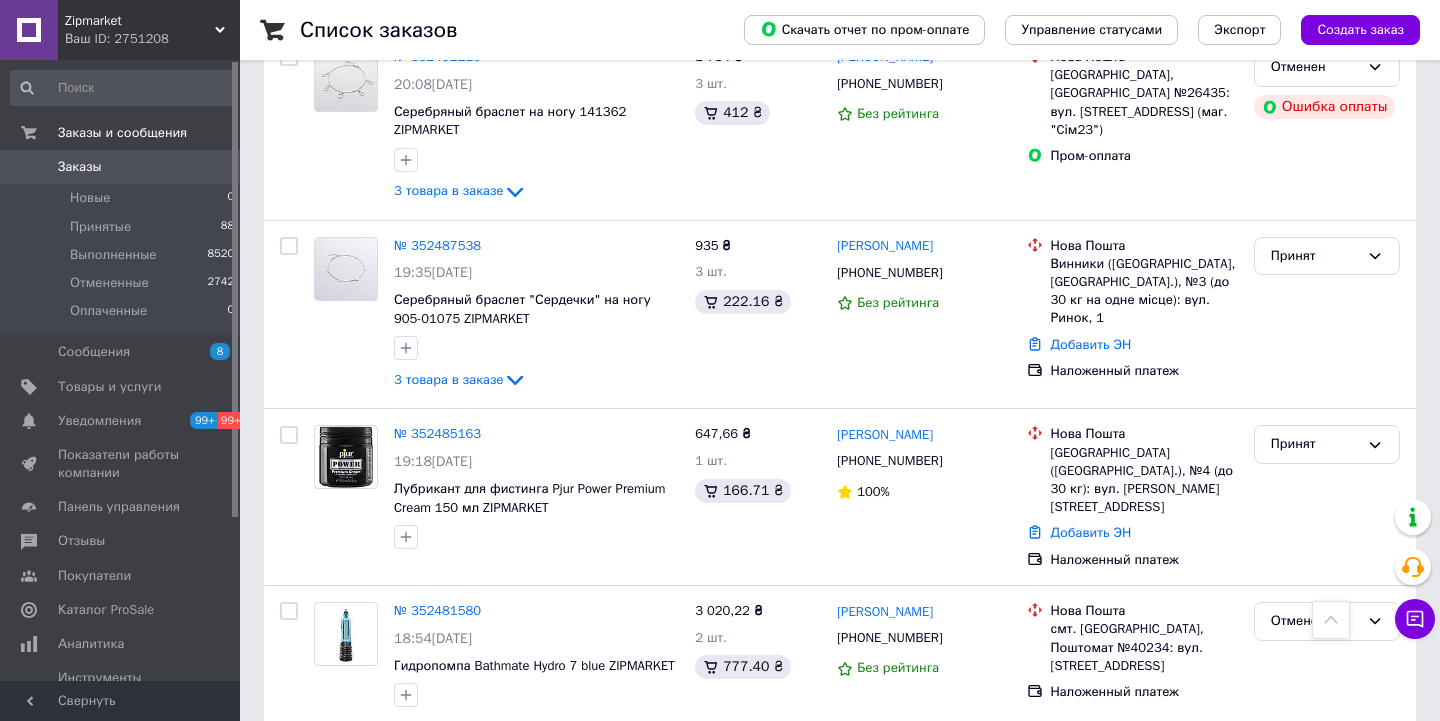 scroll, scrollTop: 566, scrollLeft: 0, axis: vertical 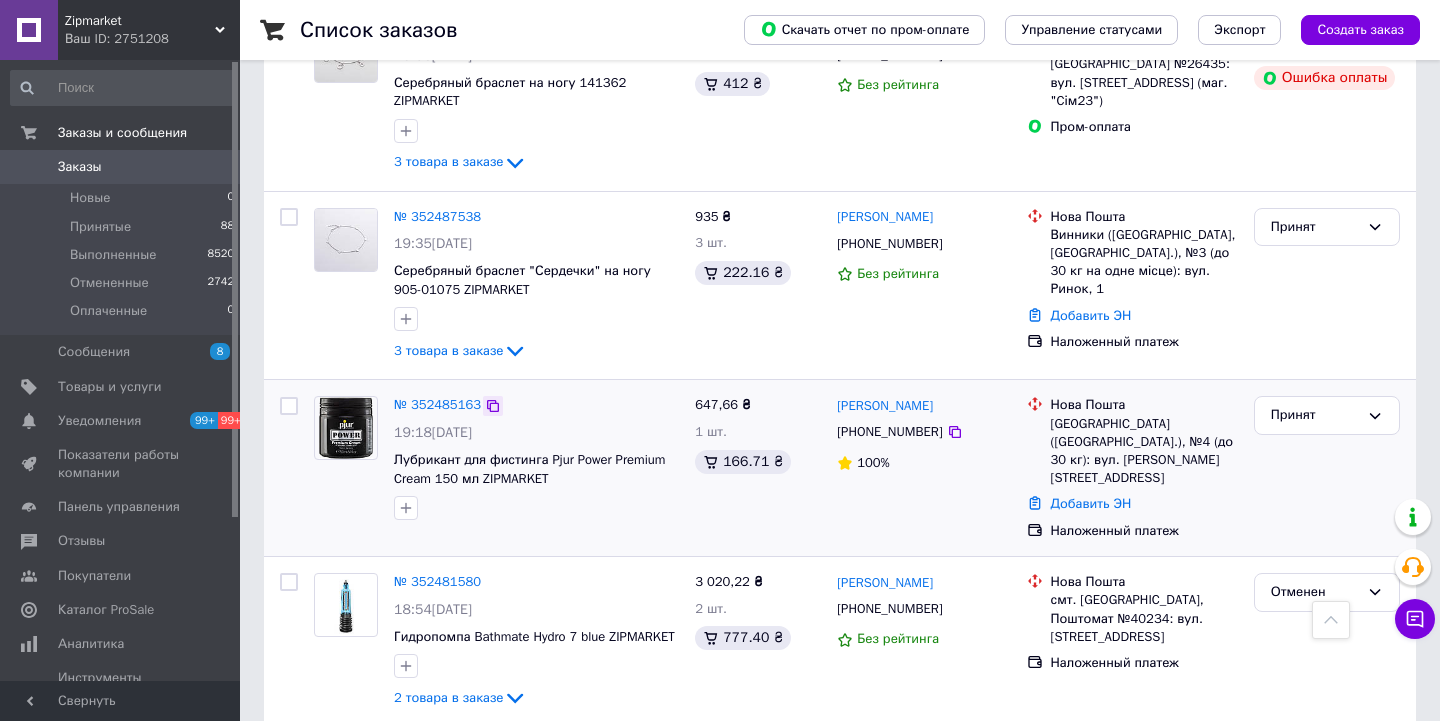 click 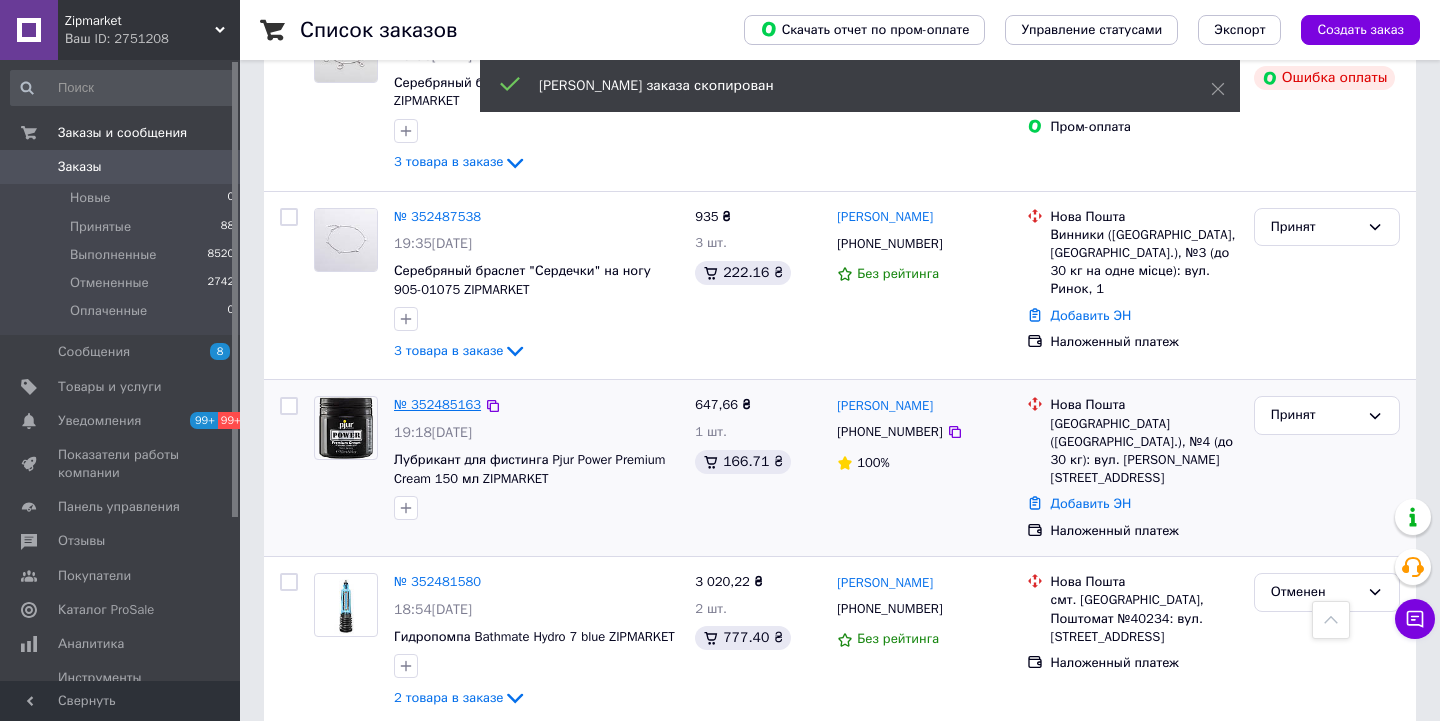 click on "№ 352485163" at bounding box center (437, 404) 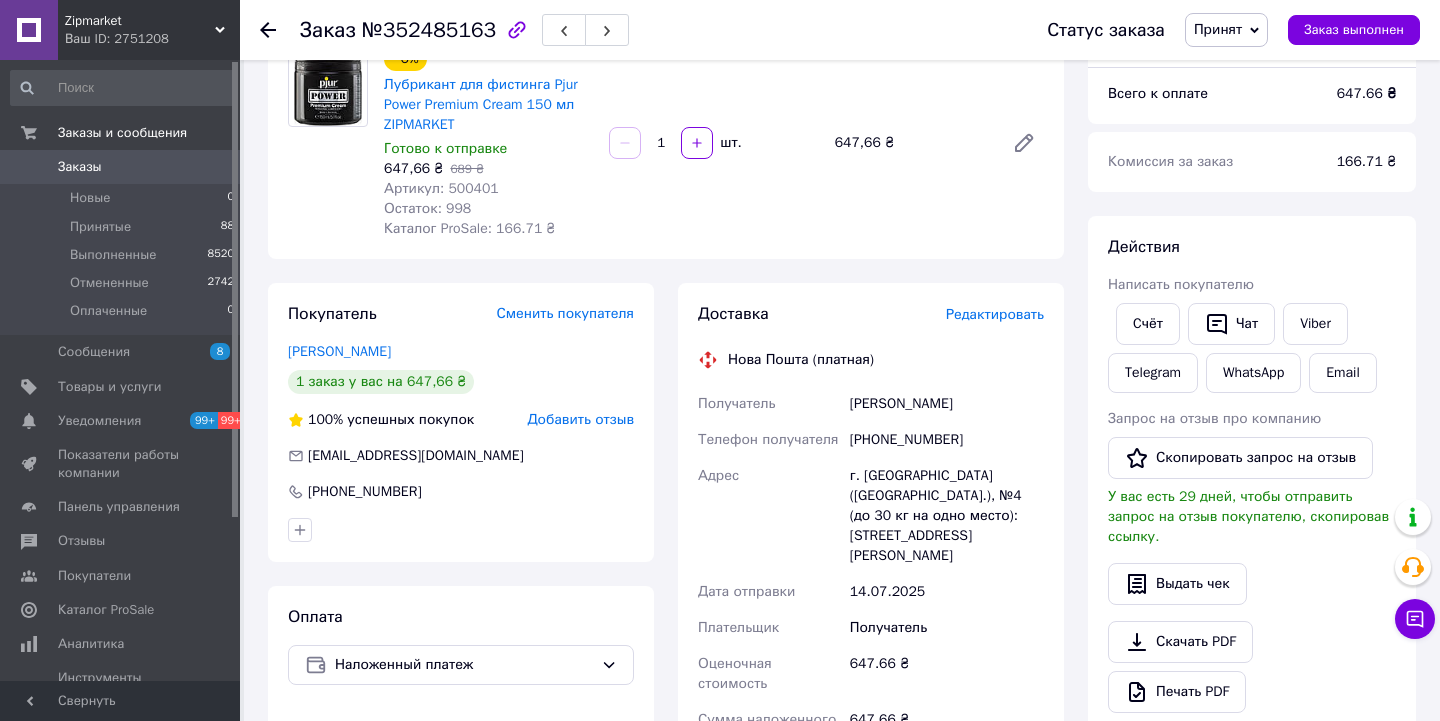 scroll, scrollTop: 0, scrollLeft: 0, axis: both 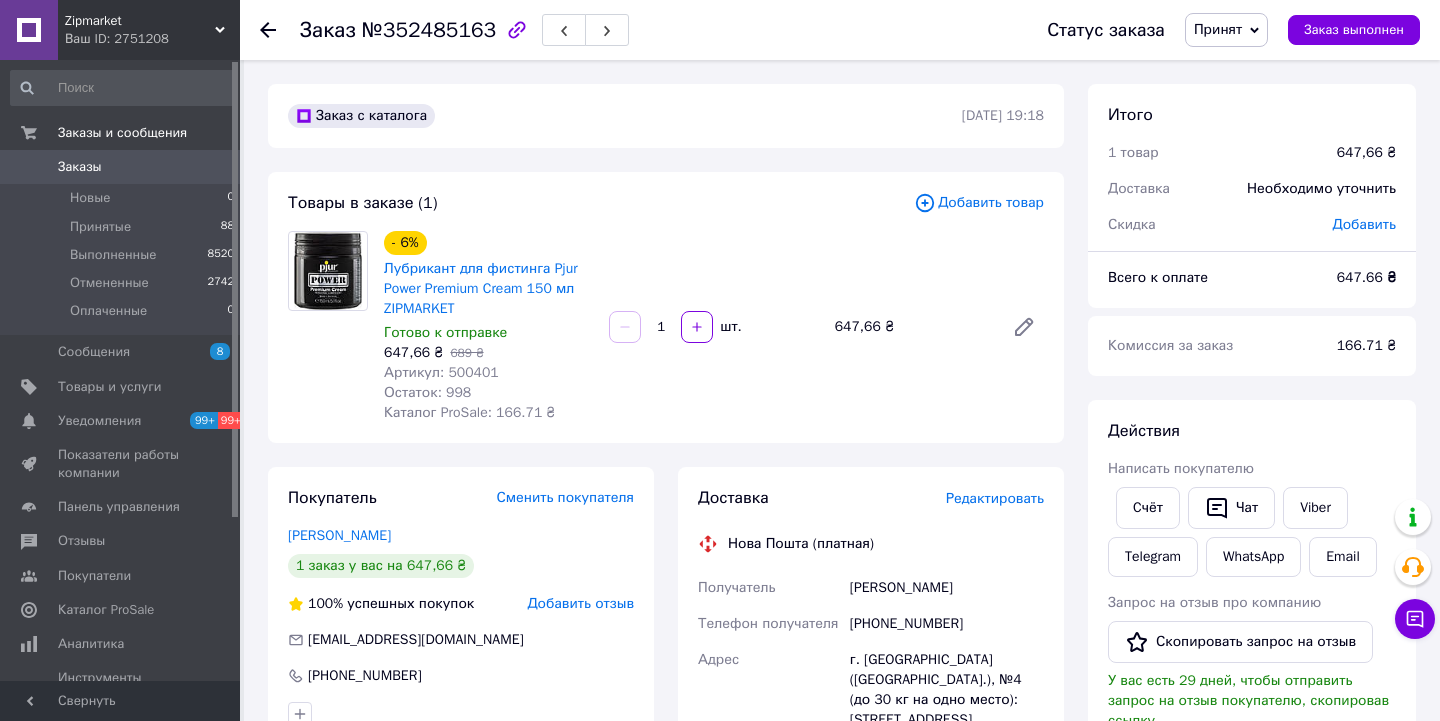 click on "Артикул: 500401" at bounding box center (441, 372) 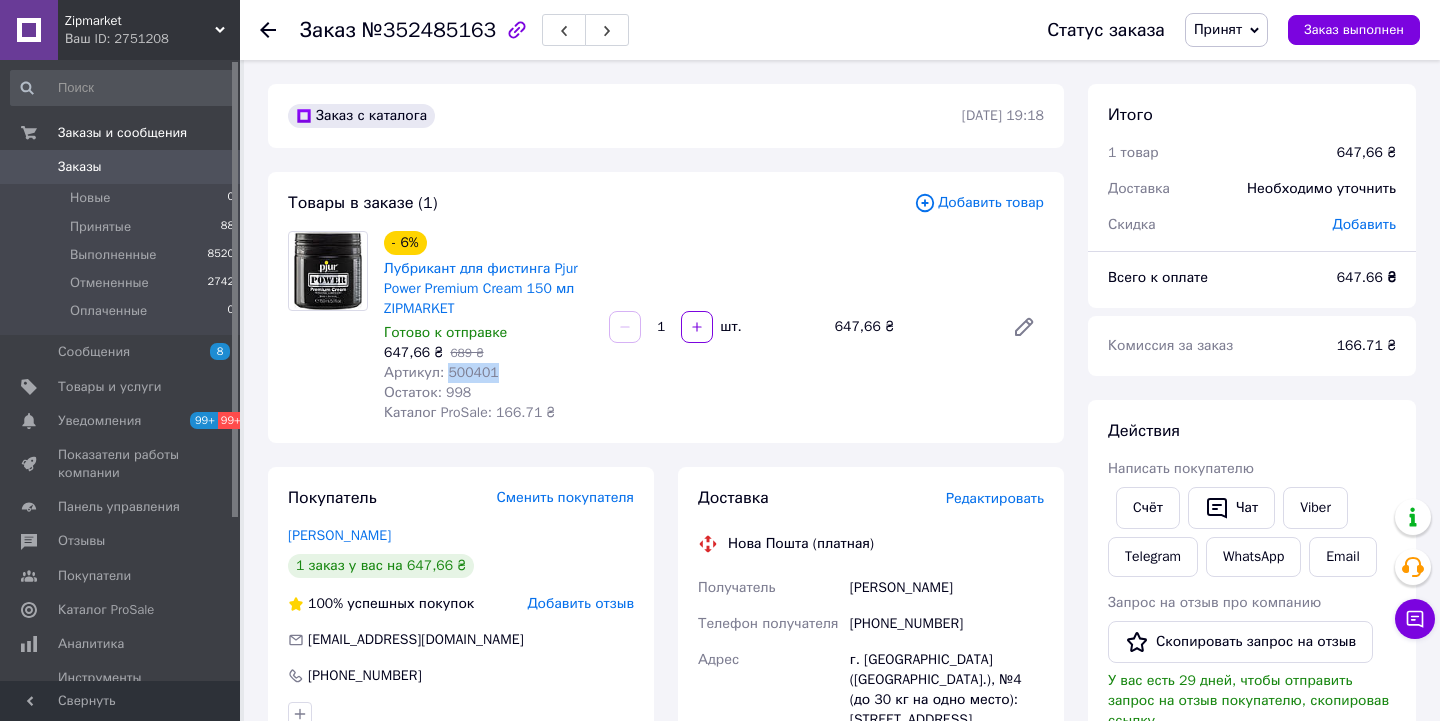 click on "Артикул: 500401" at bounding box center (441, 372) 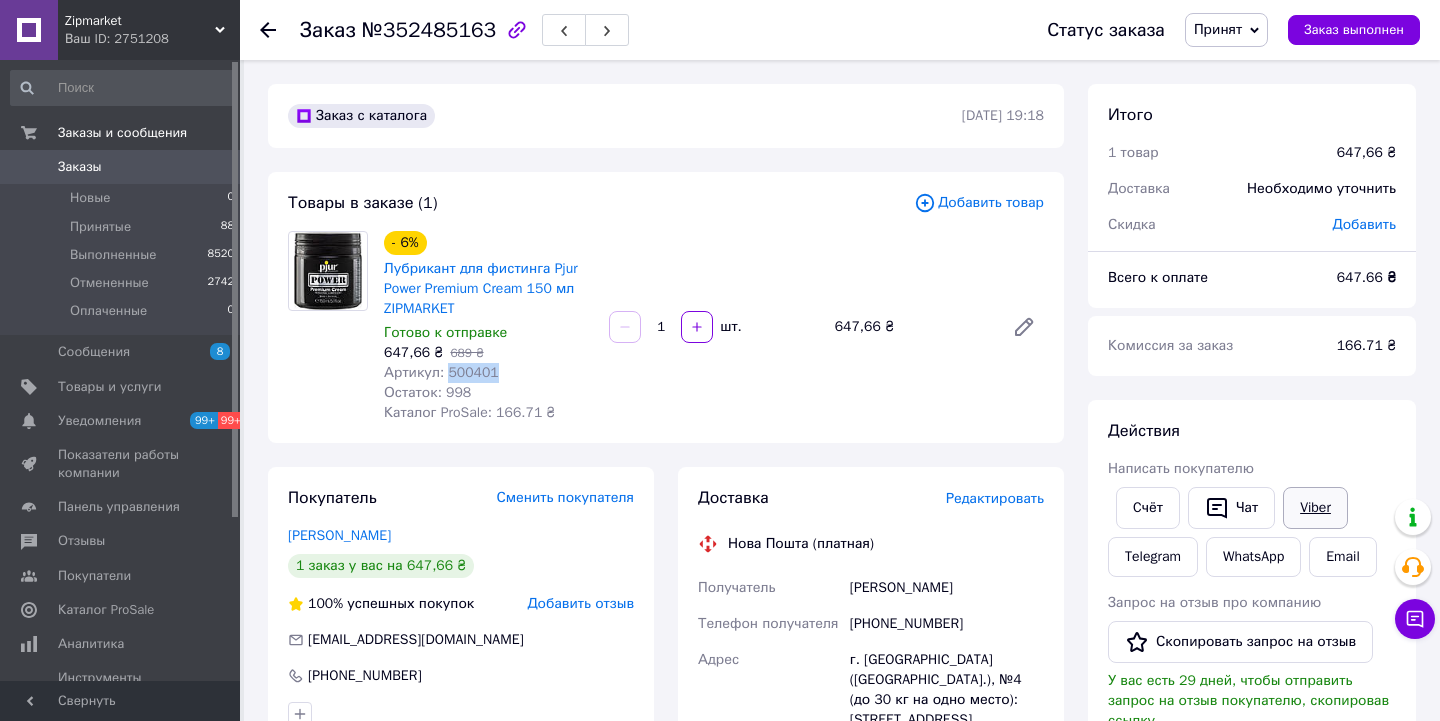 click on "Viber" at bounding box center (1315, 508) 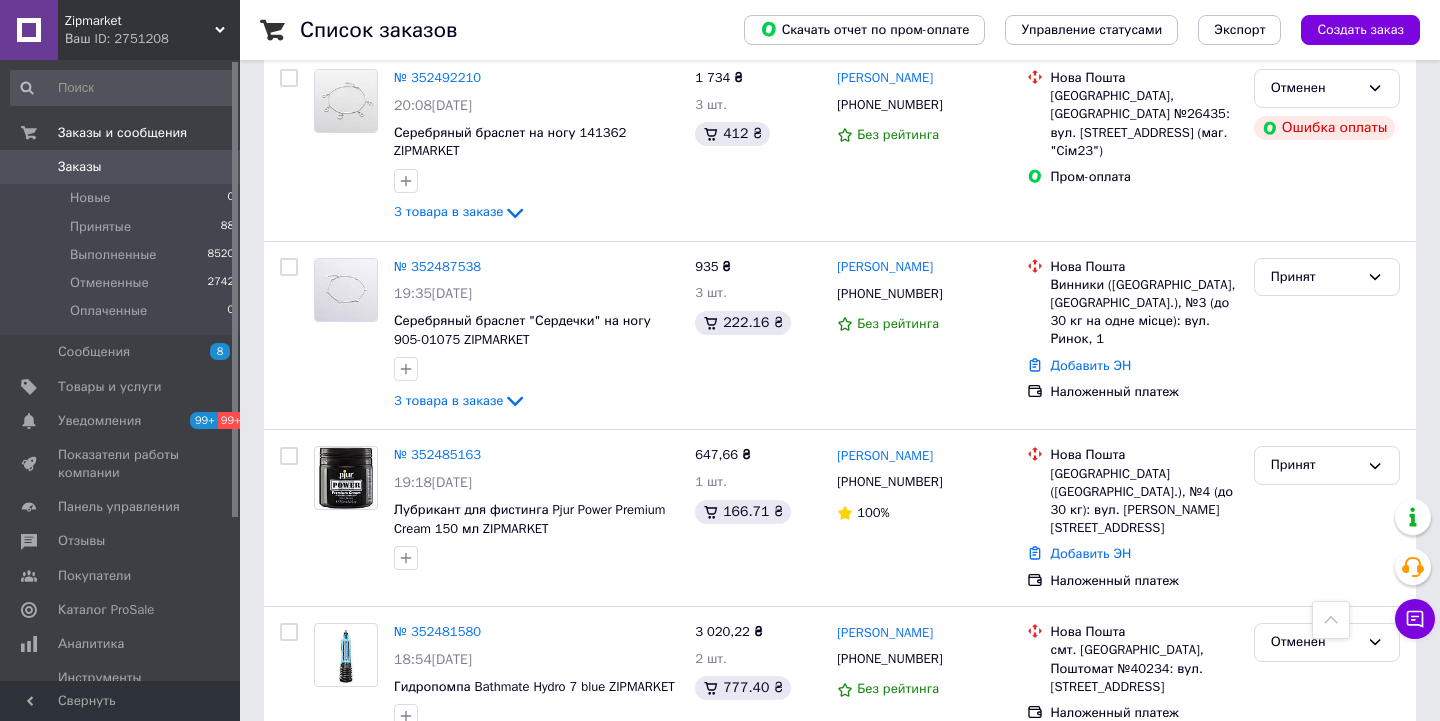 scroll, scrollTop: 514, scrollLeft: 0, axis: vertical 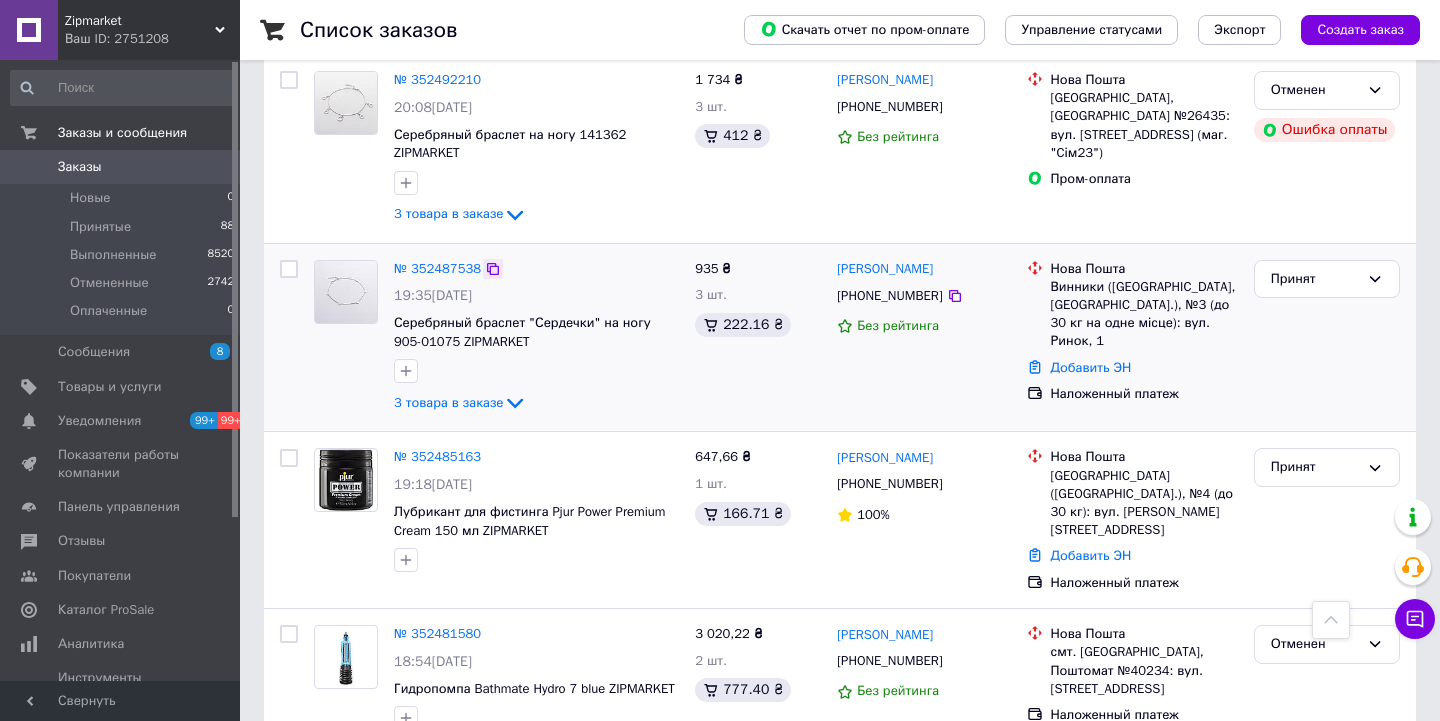 click 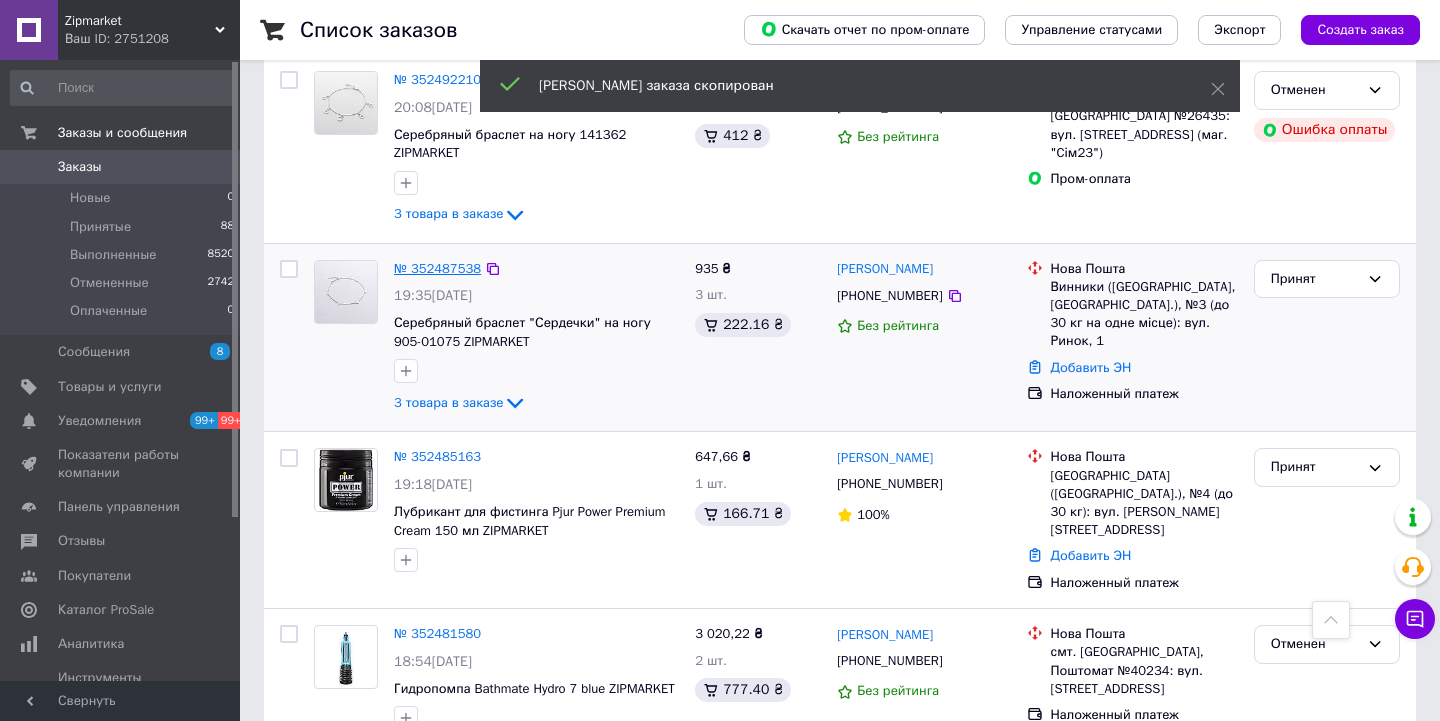 click on "№ 352487538" at bounding box center [437, 268] 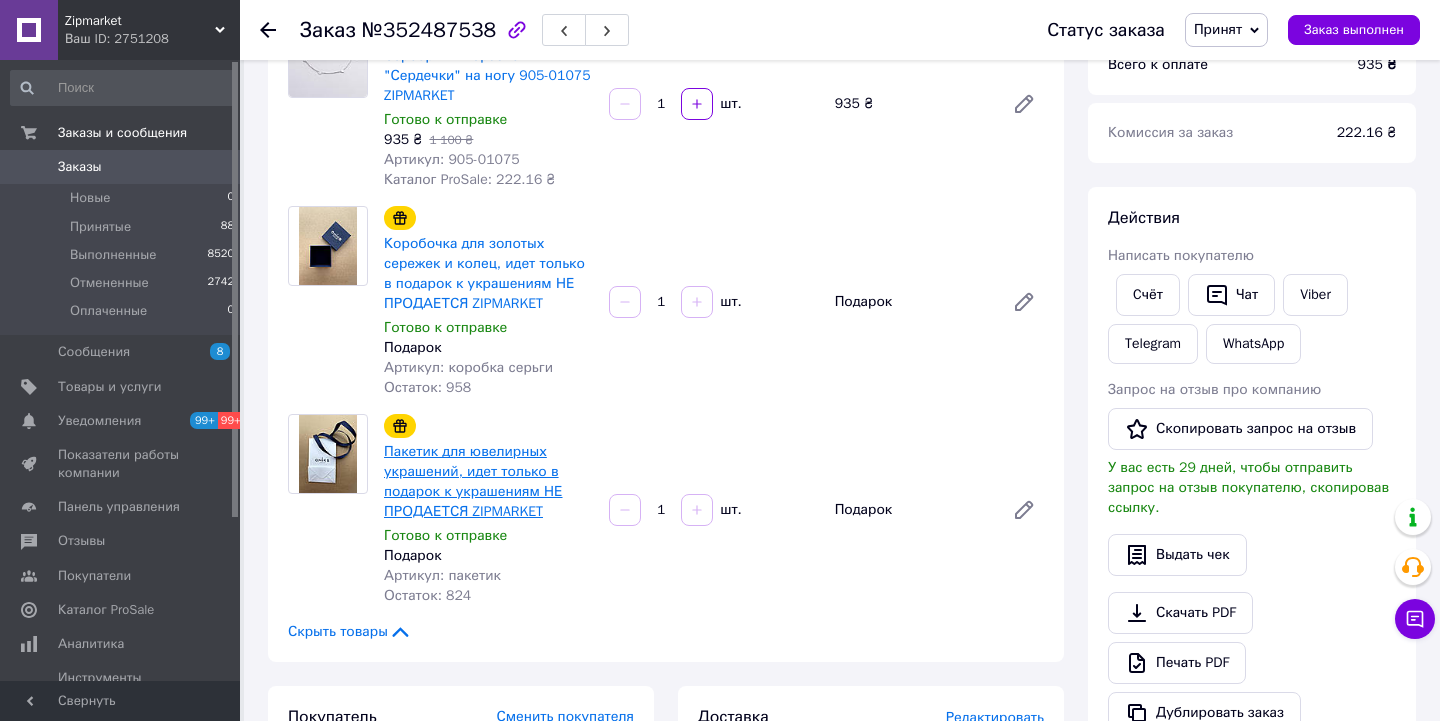 scroll, scrollTop: 205, scrollLeft: 0, axis: vertical 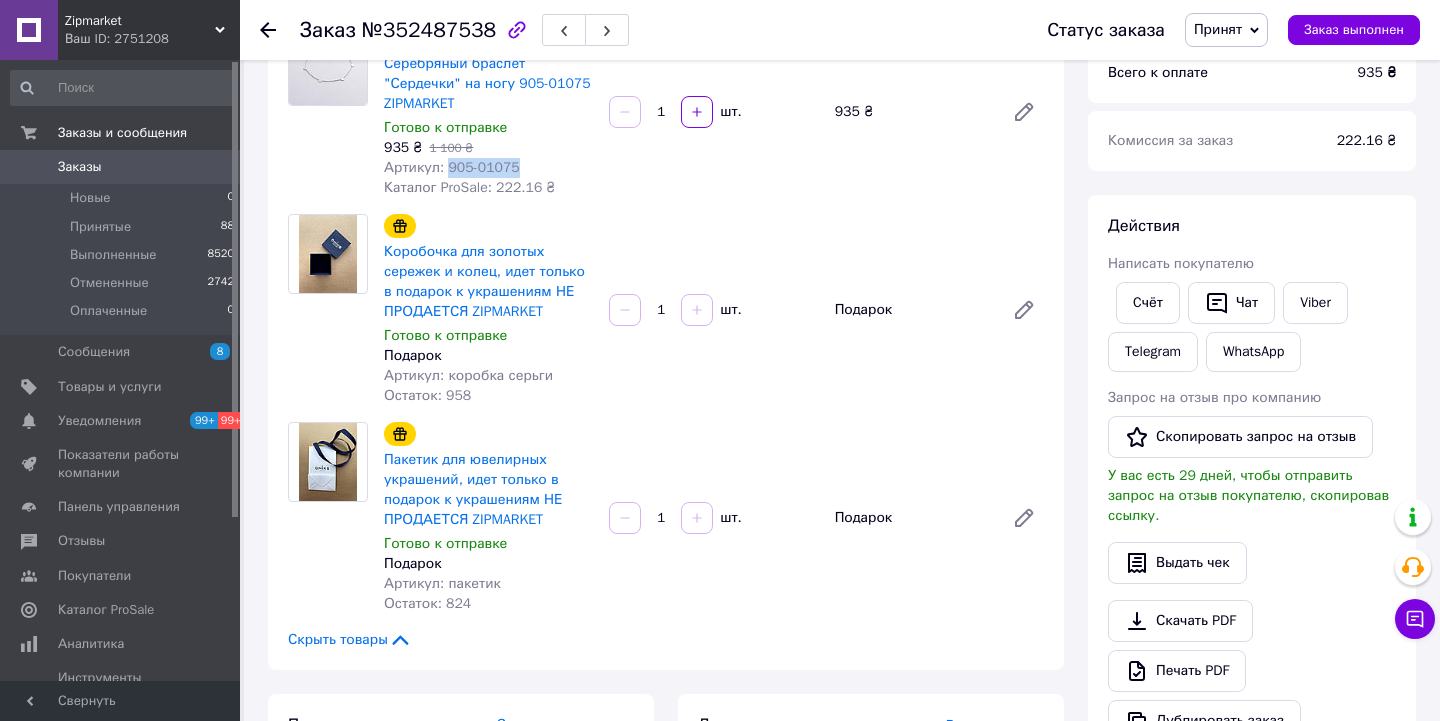 drag, startPoint x: 519, startPoint y: 164, endPoint x: 447, endPoint y: 164, distance: 72 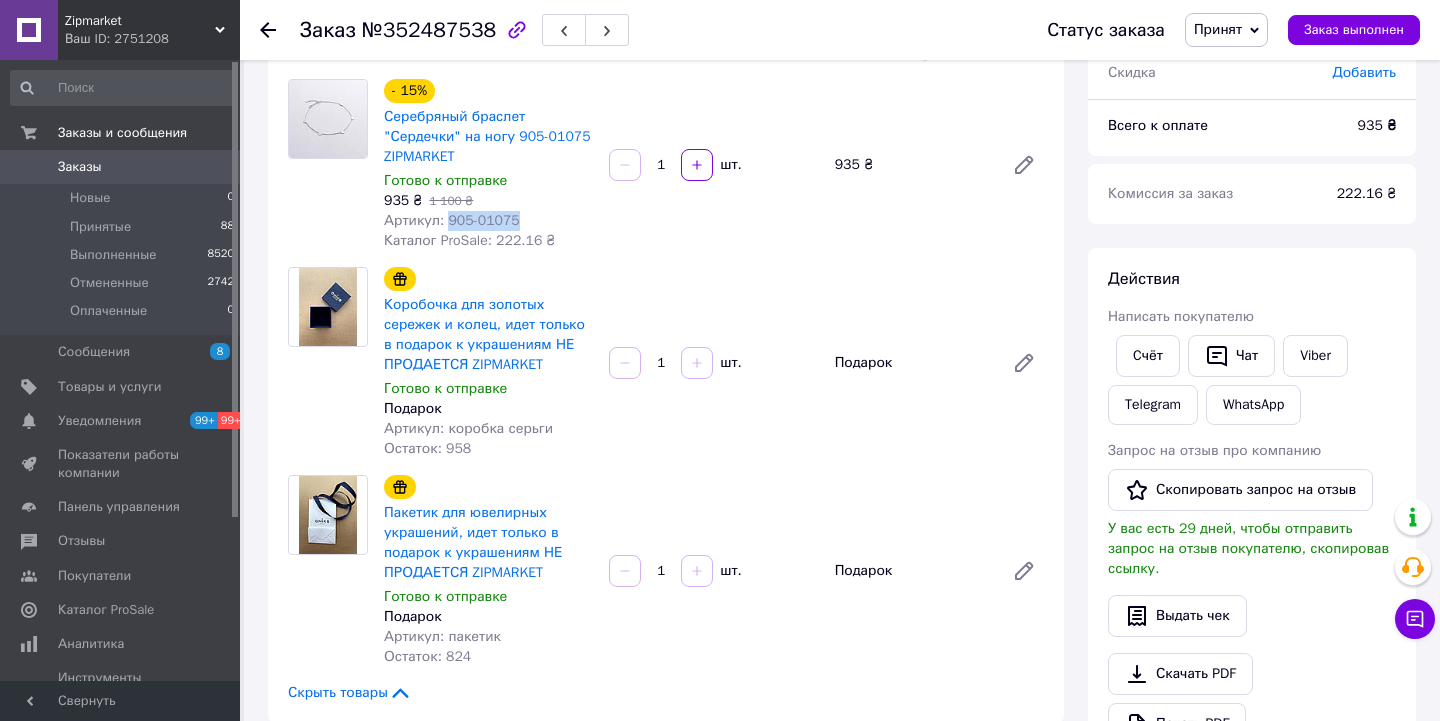 scroll, scrollTop: 149, scrollLeft: 0, axis: vertical 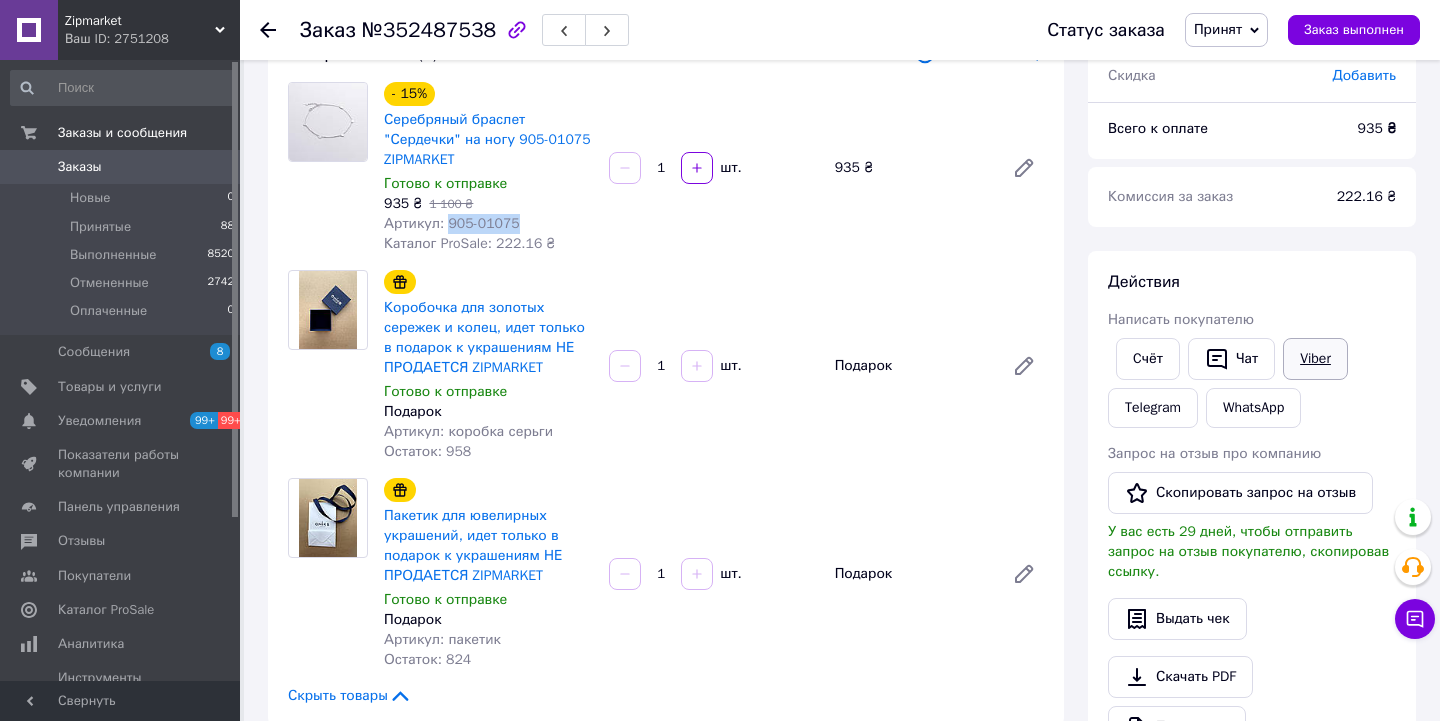 click on "Viber" at bounding box center [1315, 359] 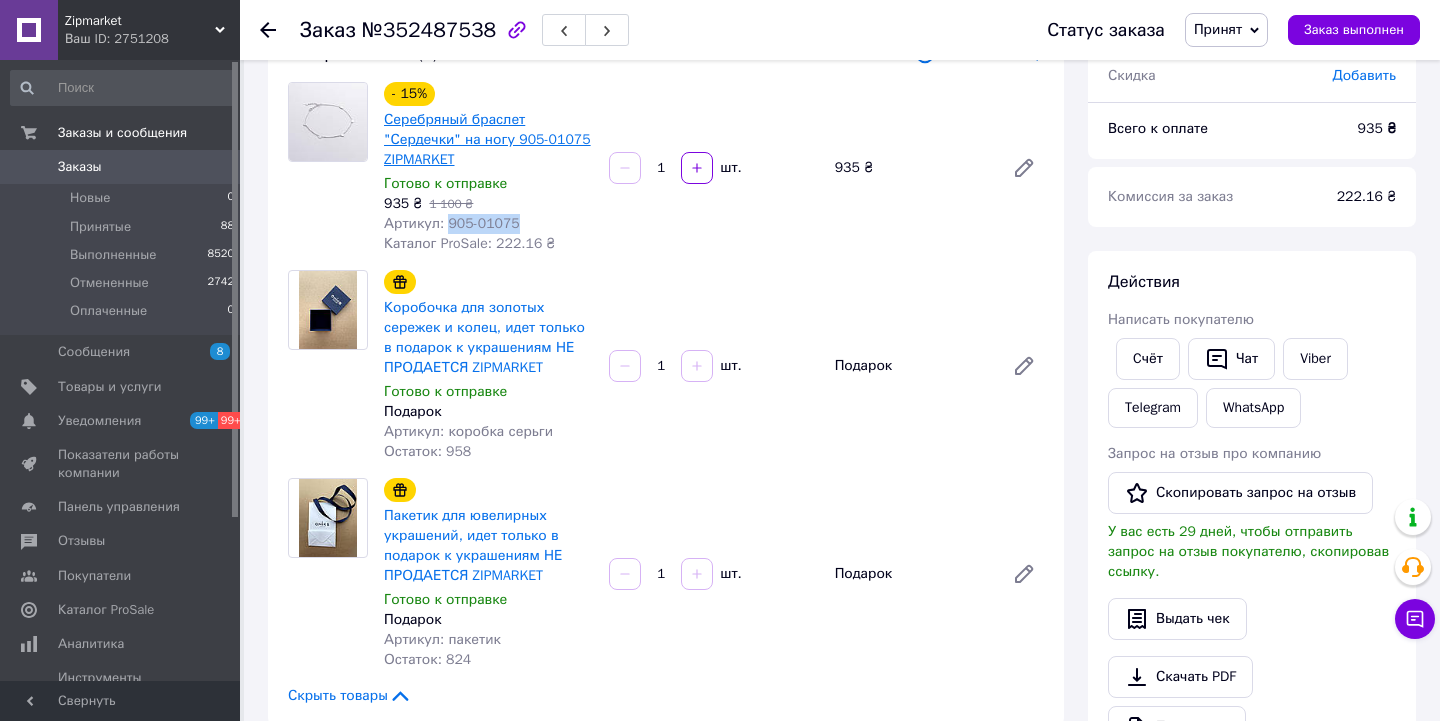 click on "Серебряный браслет "Сердечки" на ногу 905-01075 ZIPMARKET" at bounding box center [487, 139] 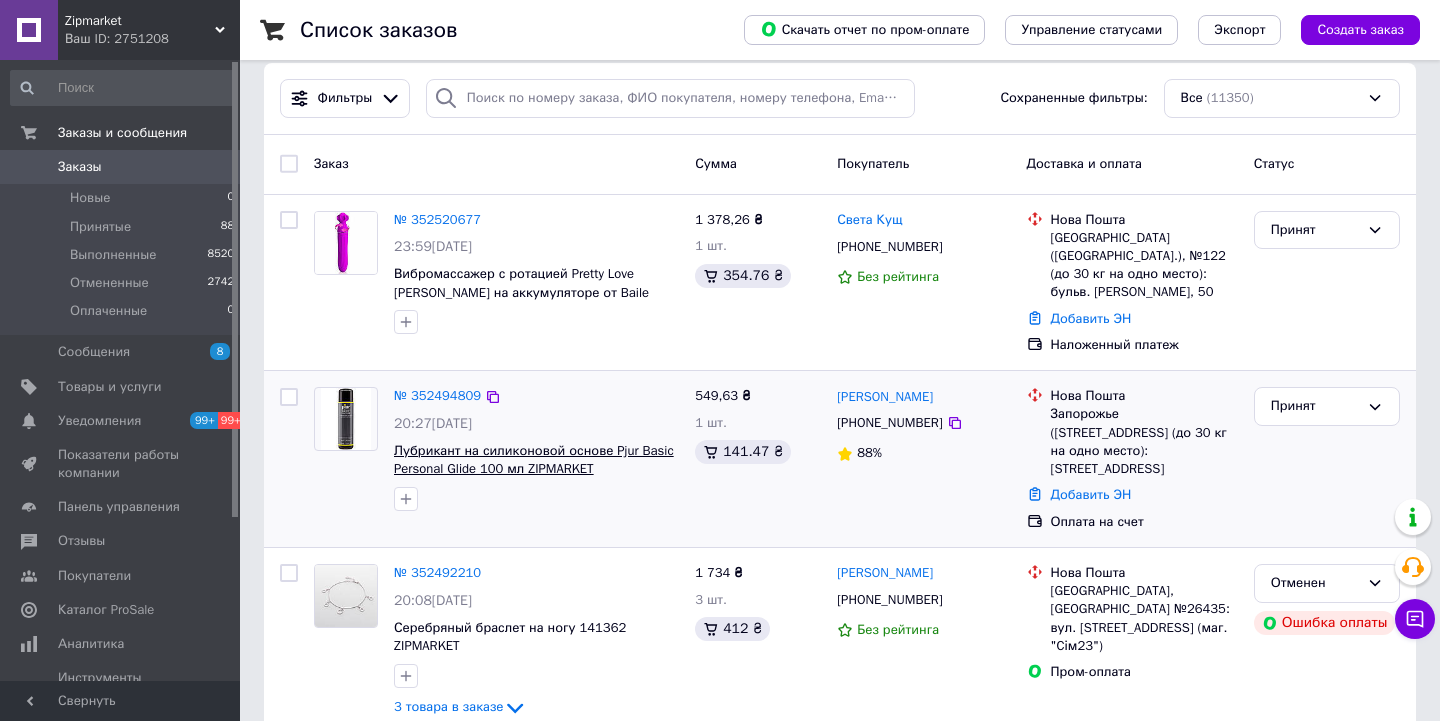 scroll, scrollTop: 33, scrollLeft: 0, axis: vertical 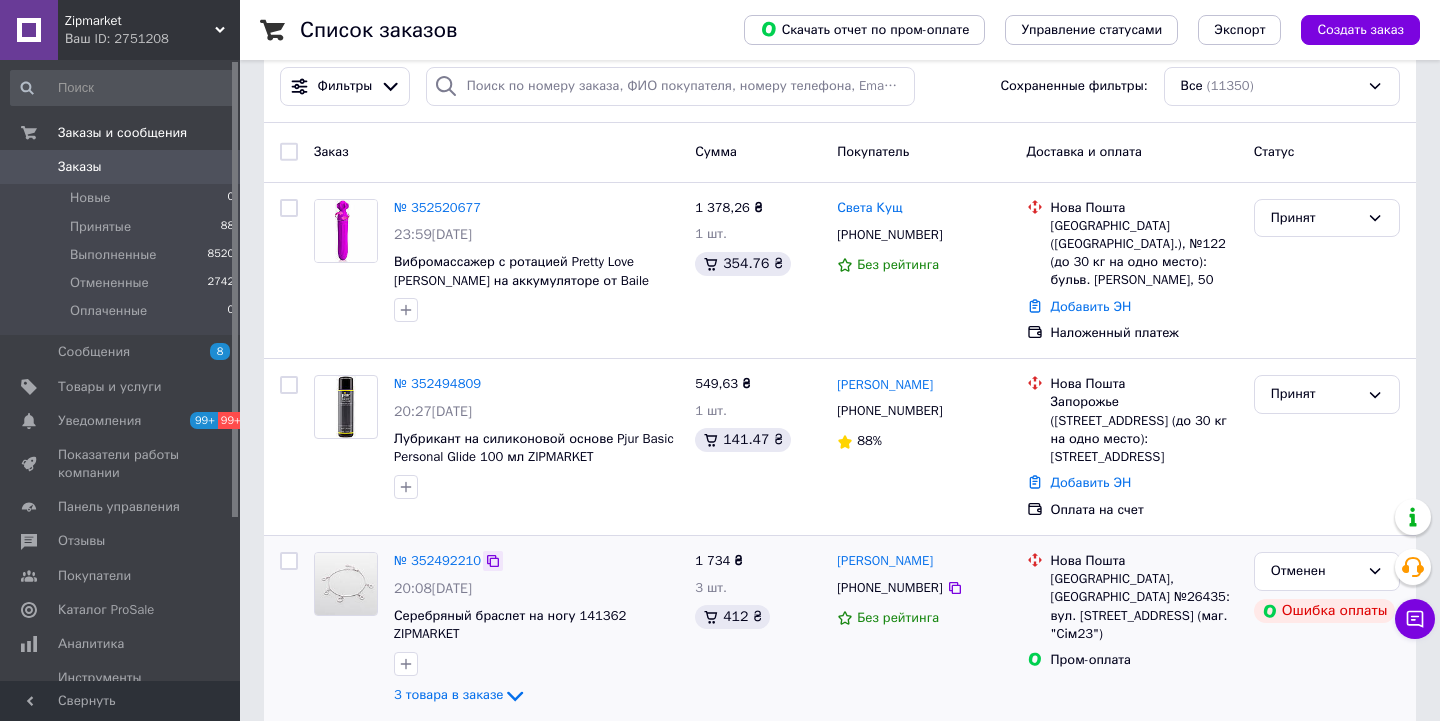 click 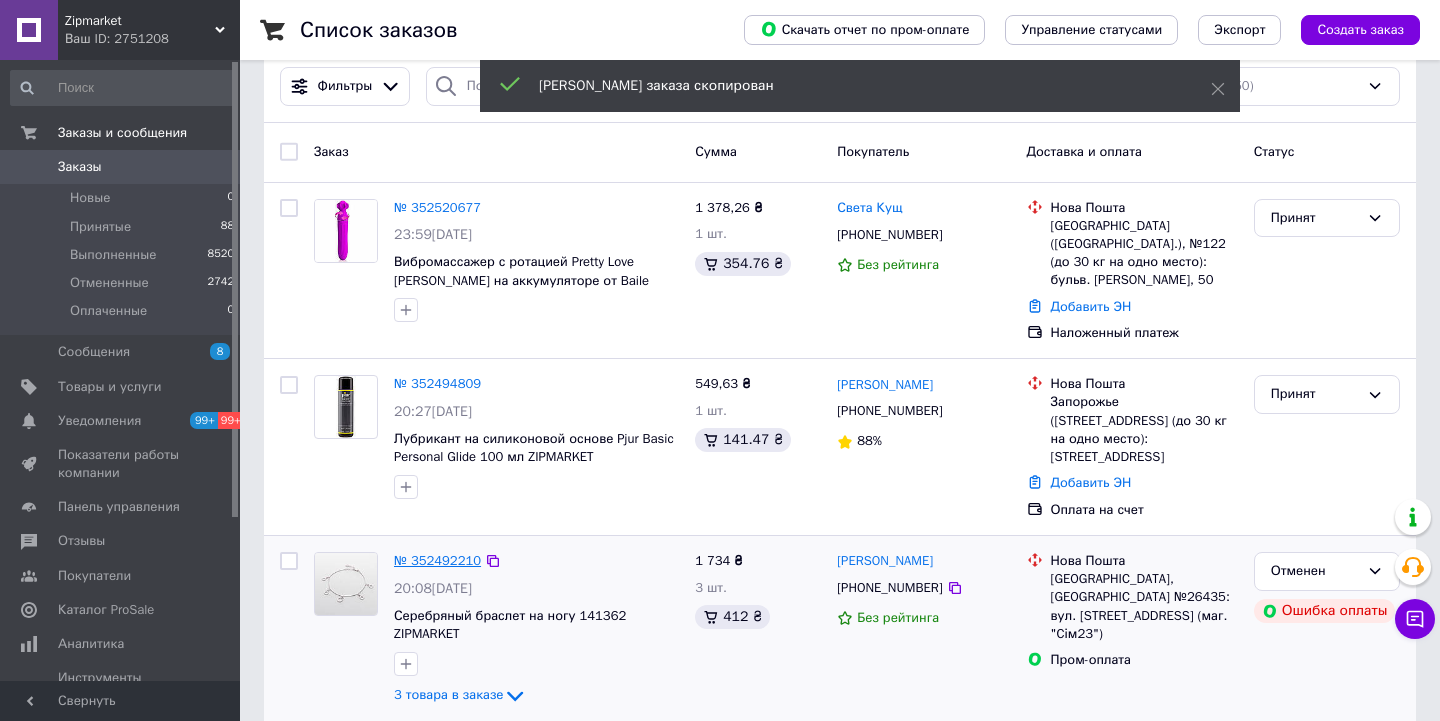 click on "№ 352492210" at bounding box center [437, 560] 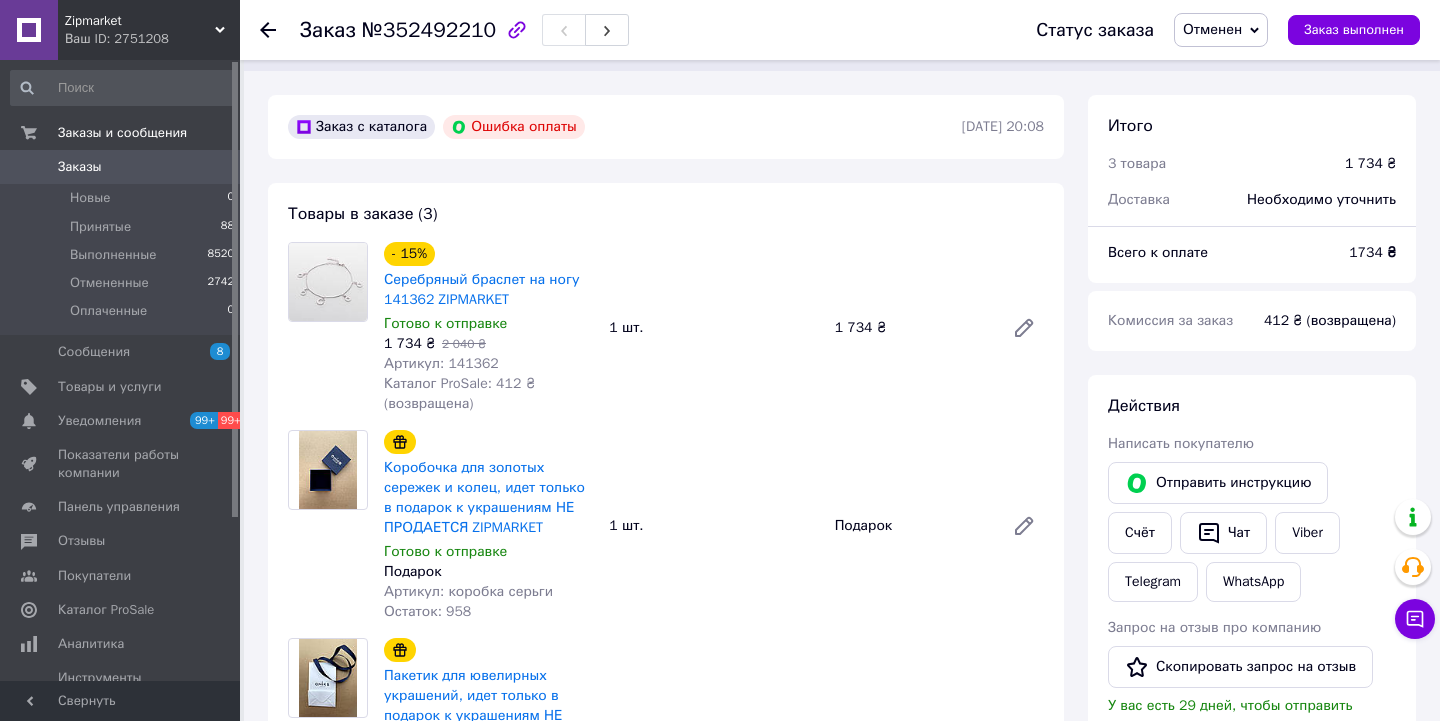 click on "Артикул: 141362" at bounding box center [441, 363] 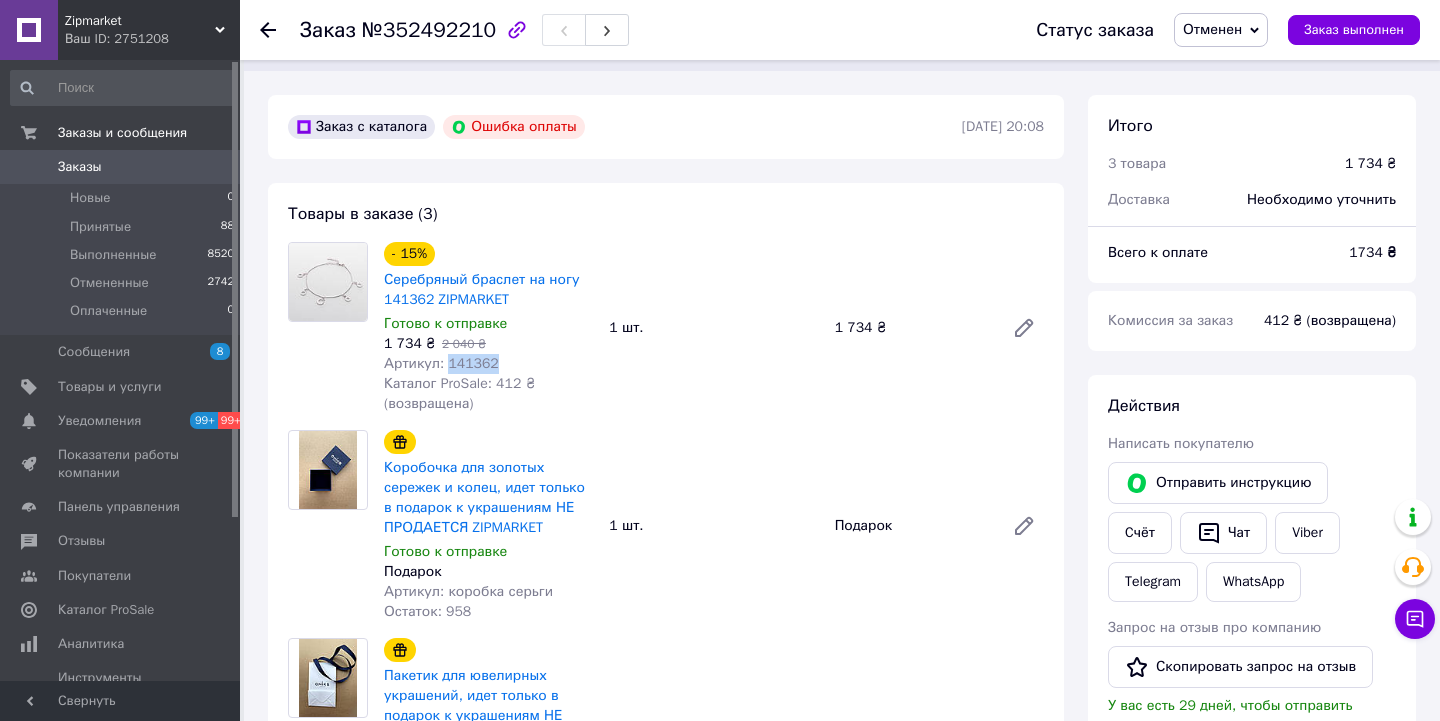 click on "Артикул: 141362" at bounding box center (441, 363) 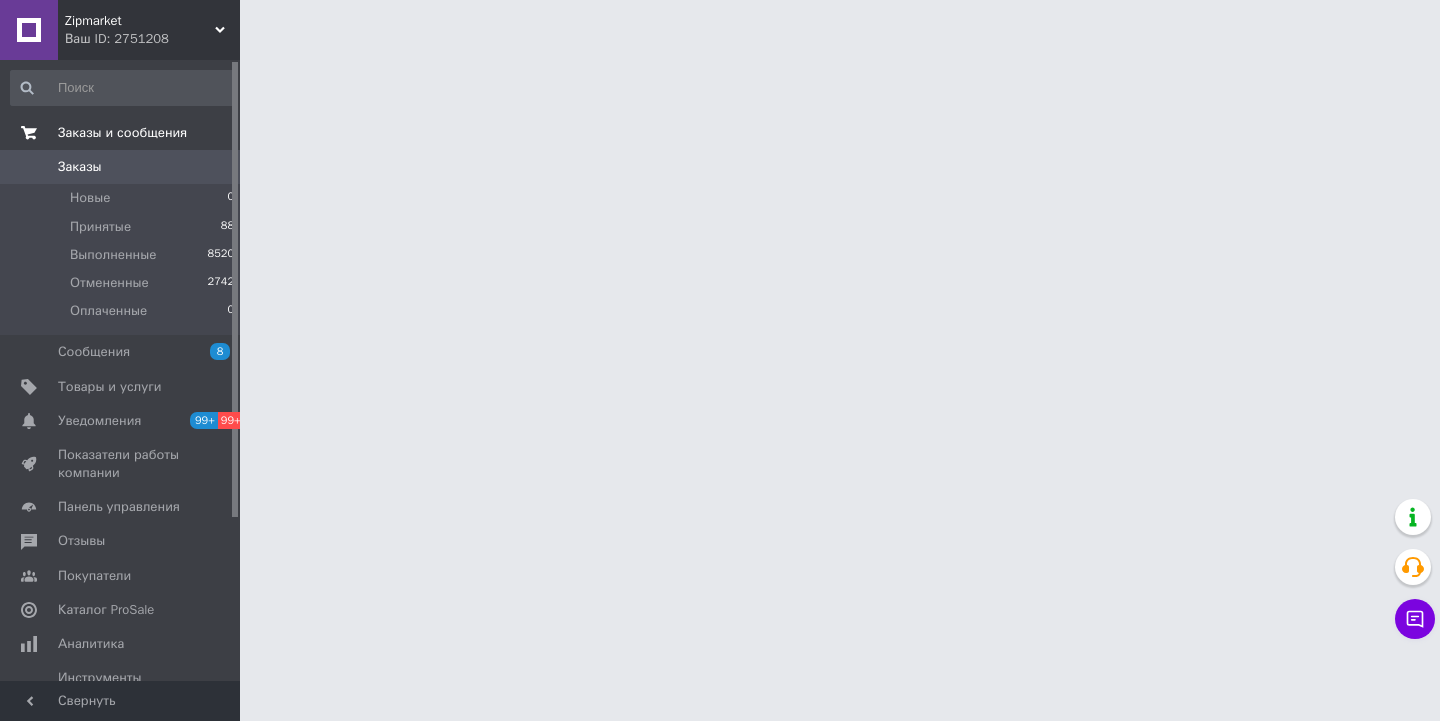 scroll, scrollTop: 0, scrollLeft: 0, axis: both 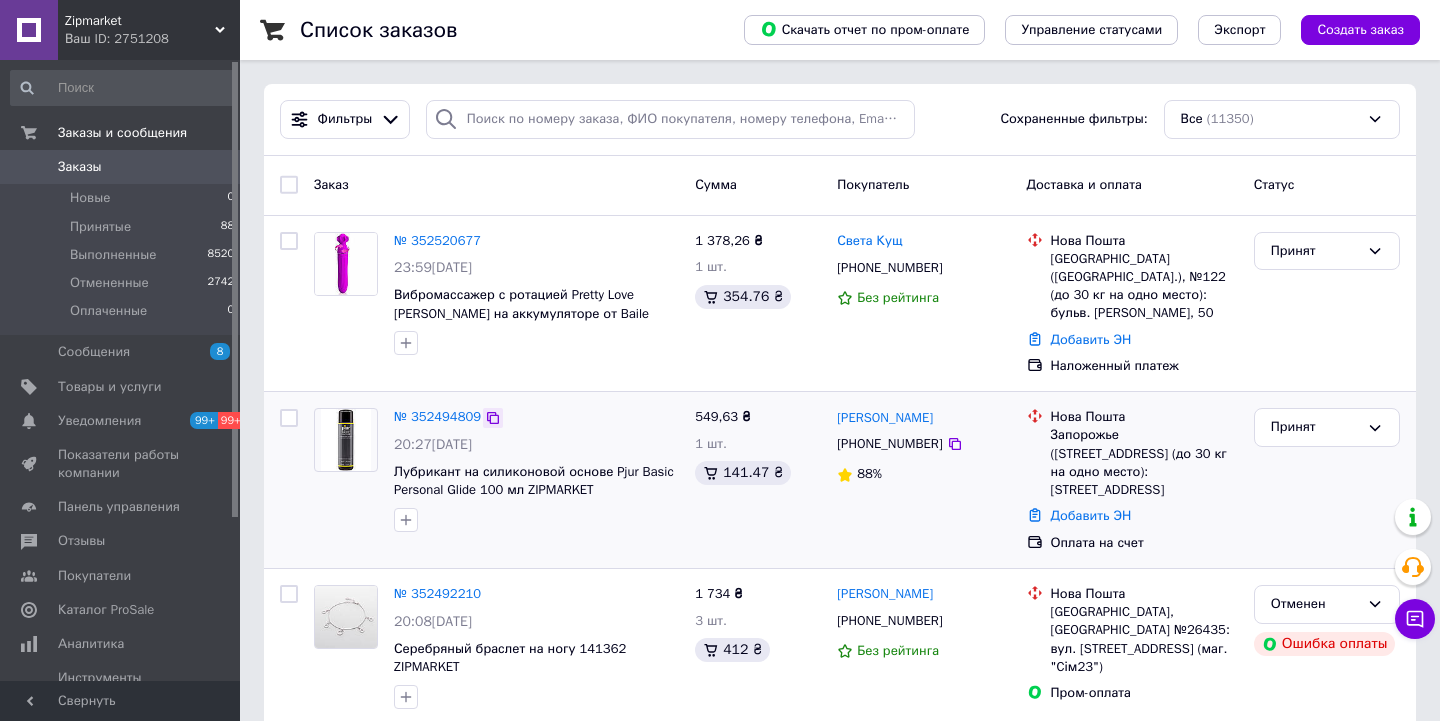 click 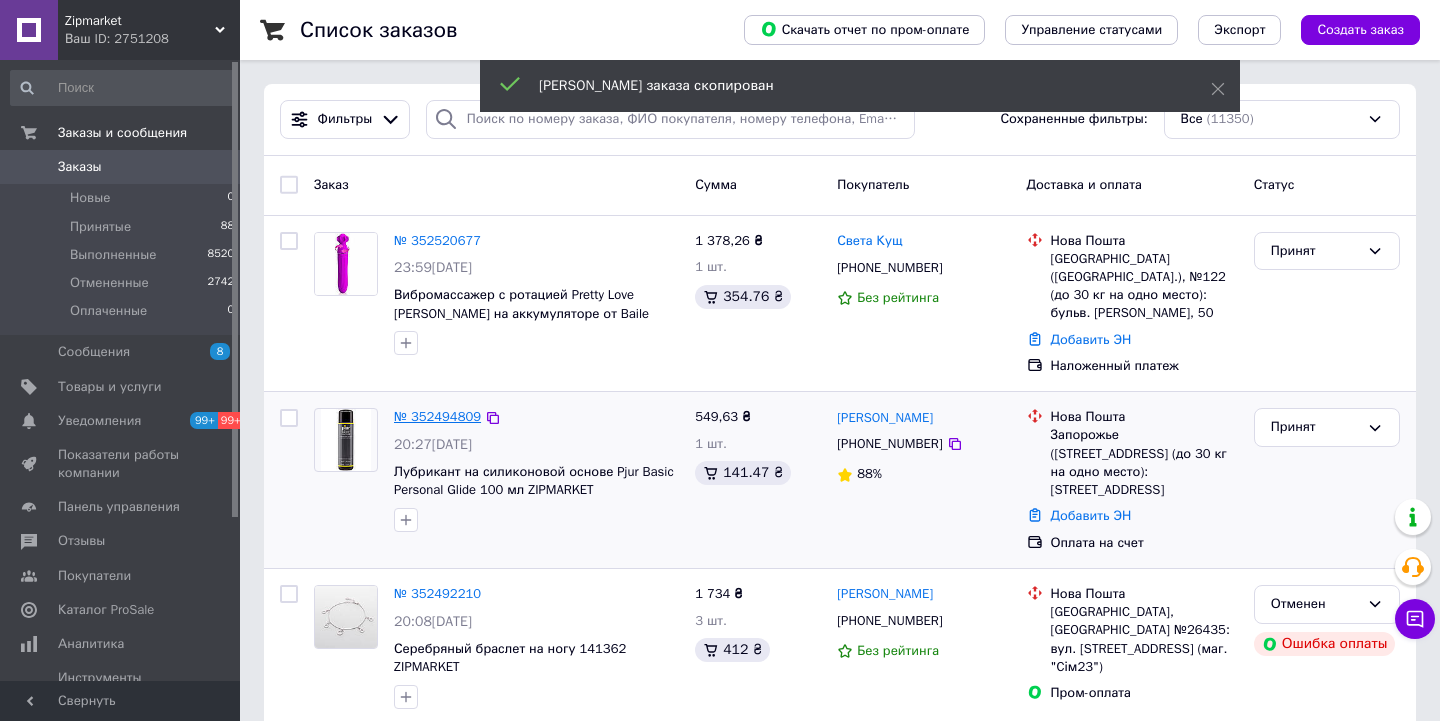 click on "№ 352494809" at bounding box center [437, 416] 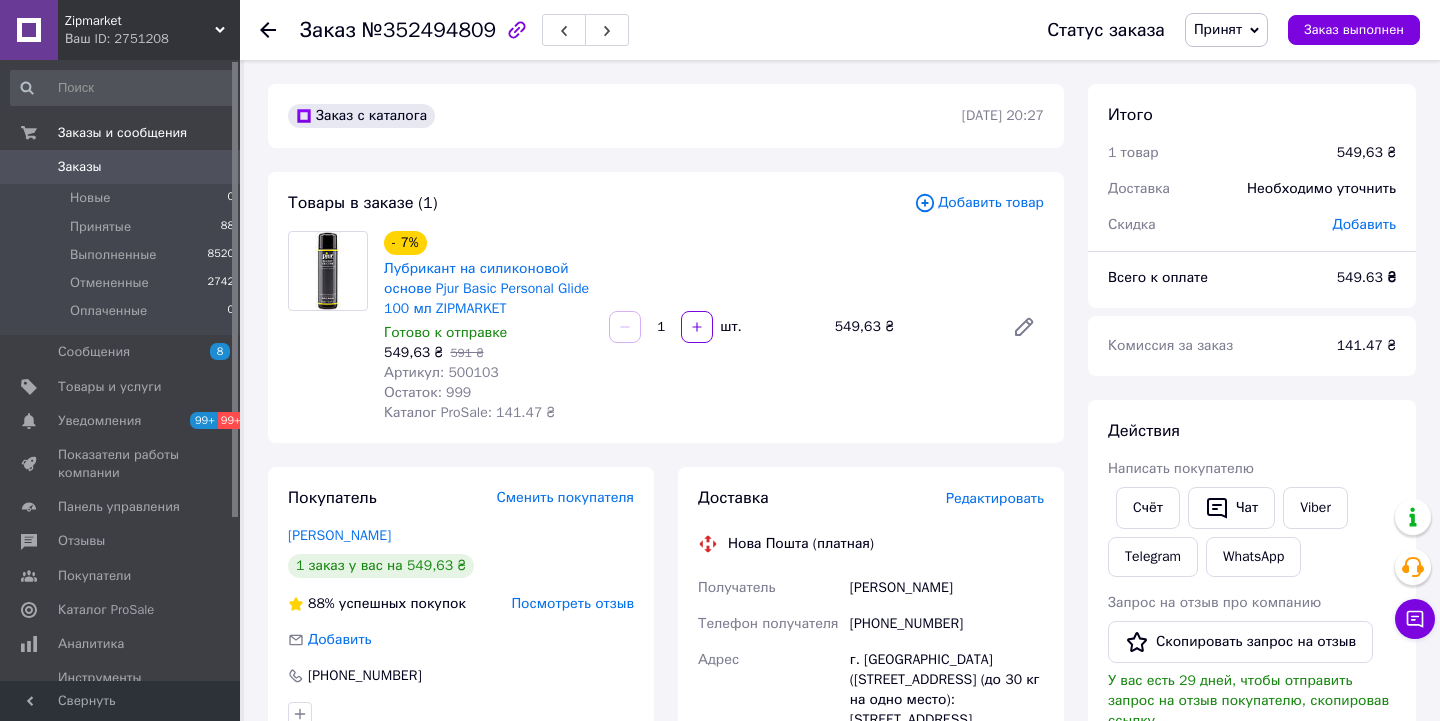 click on "Артикул: 500103" at bounding box center [441, 372] 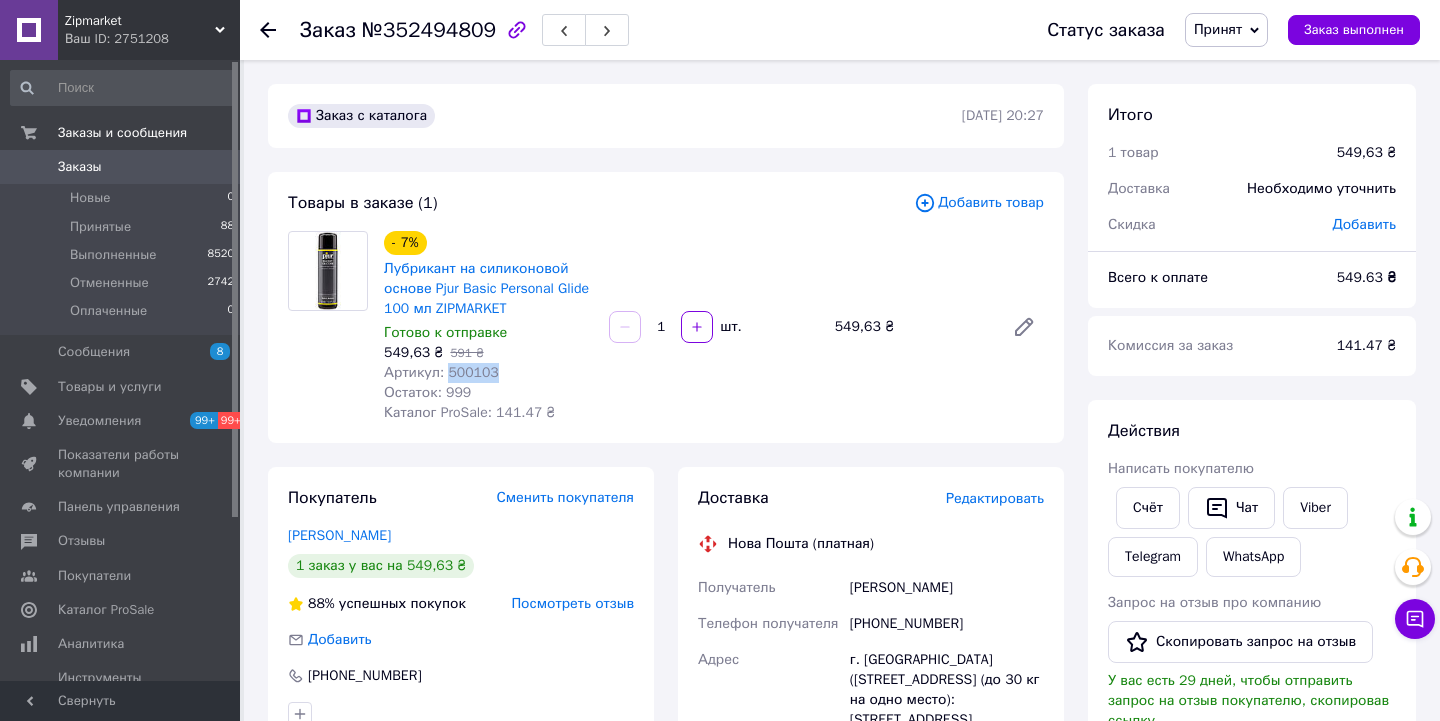 click on "Артикул: 500103" at bounding box center (441, 372) 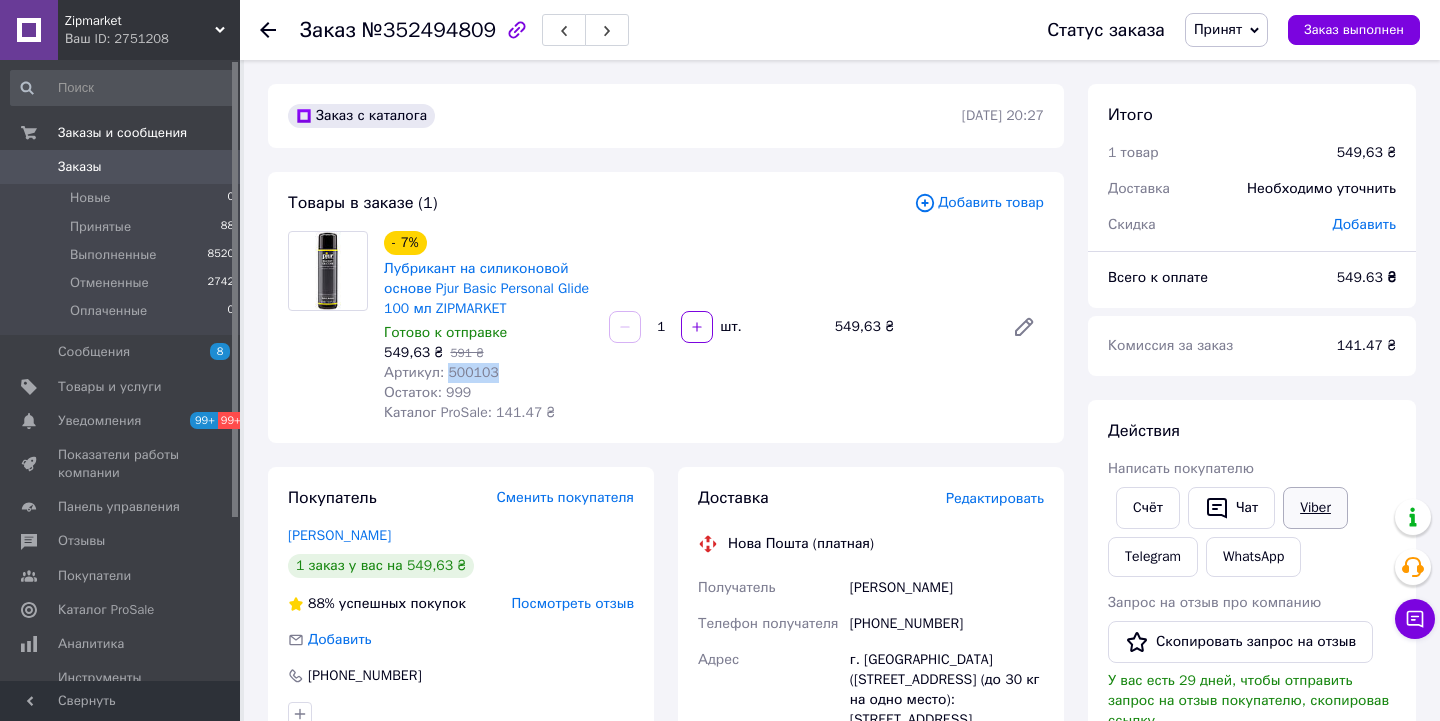 click on "Viber" at bounding box center (1315, 508) 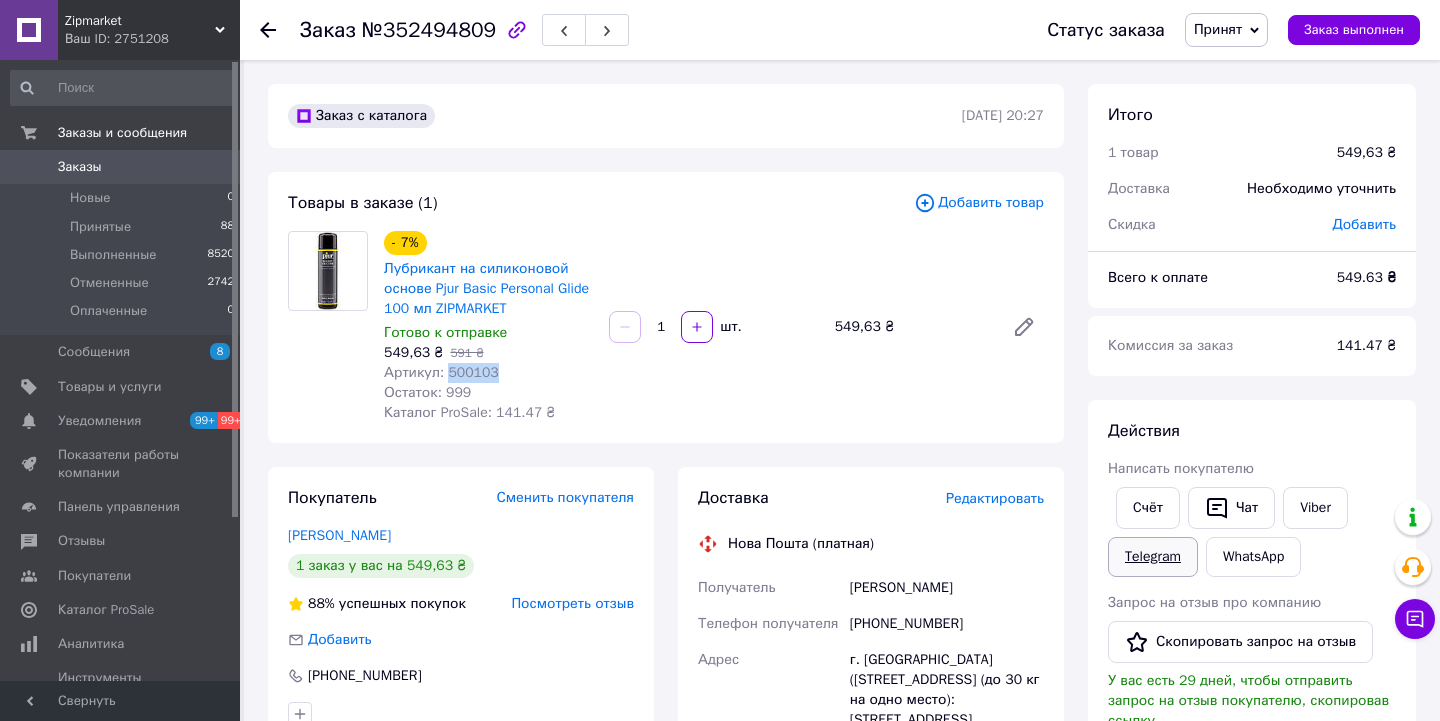 click on "Telegram" at bounding box center (1153, 557) 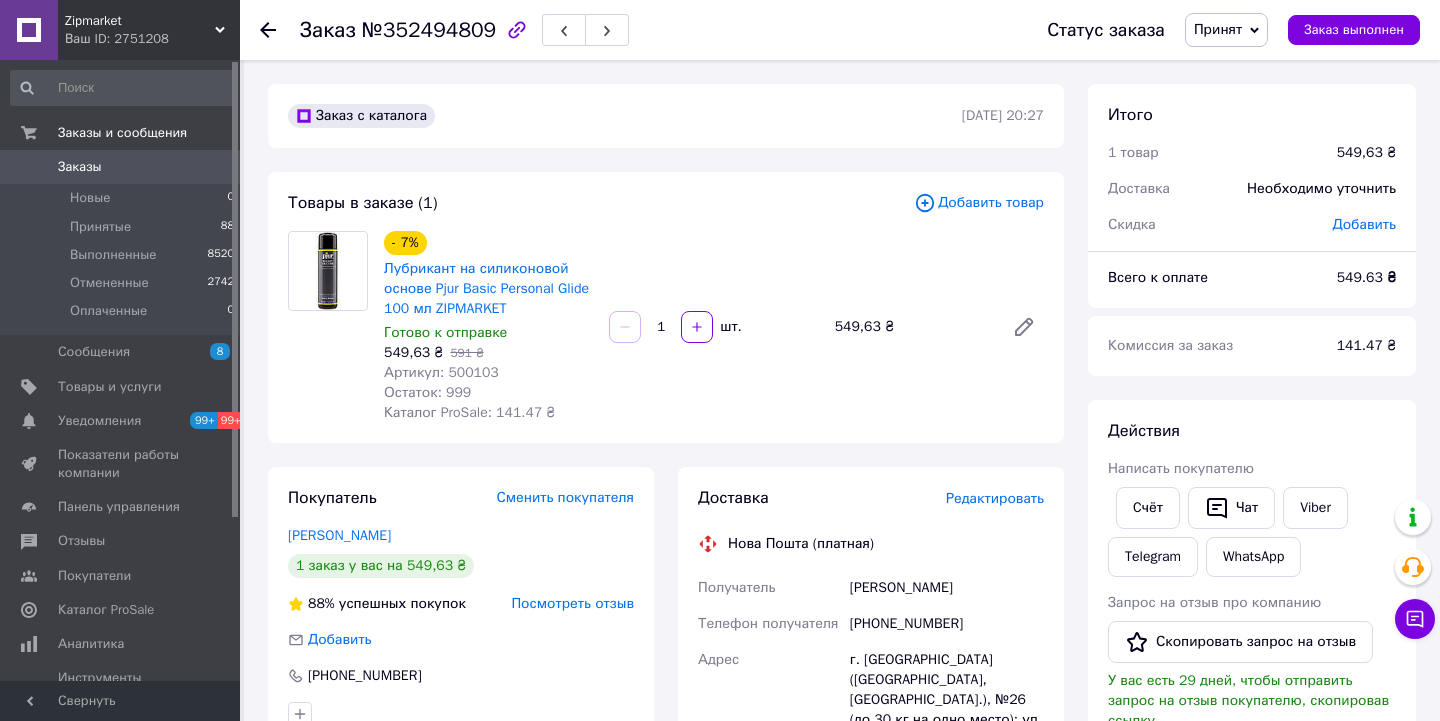 scroll, scrollTop: 0, scrollLeft: 0, axis: both 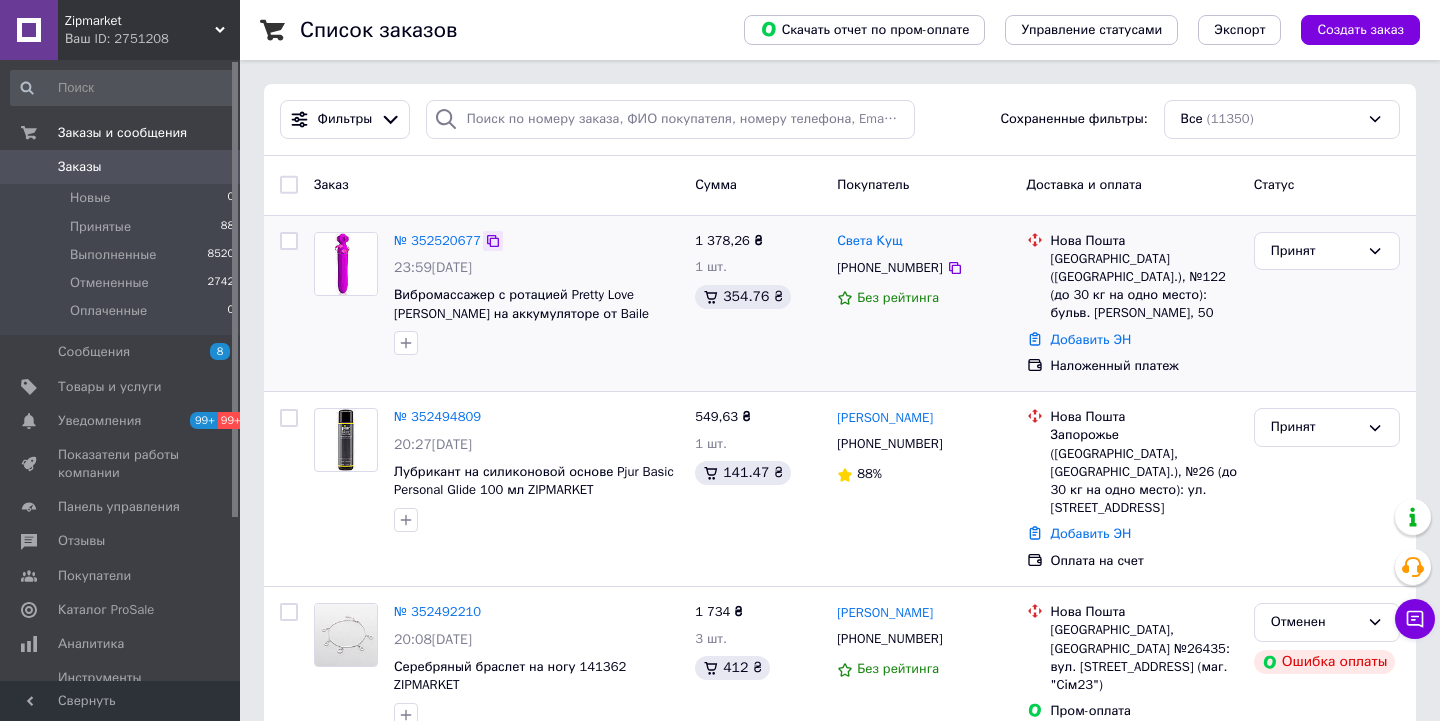 click 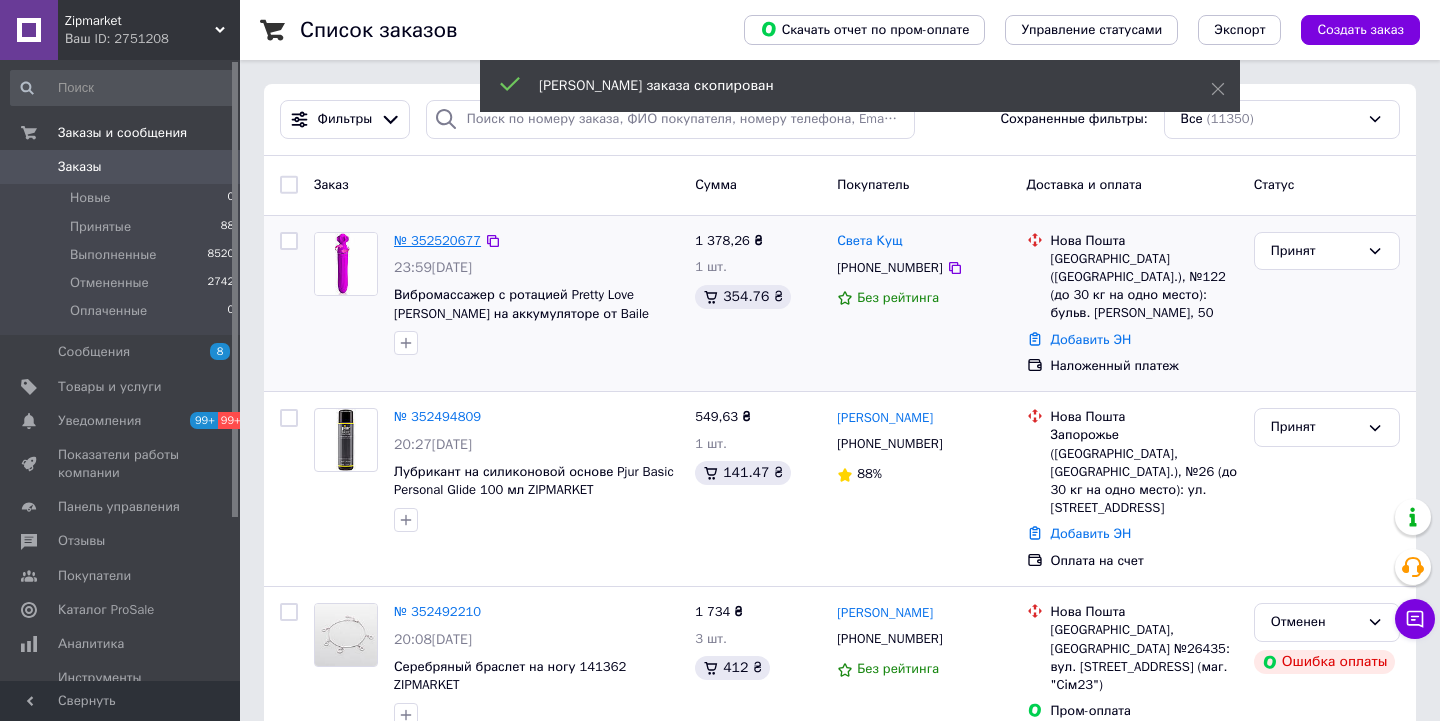 click on "№ 352520677" at bounding box center [437, 240] 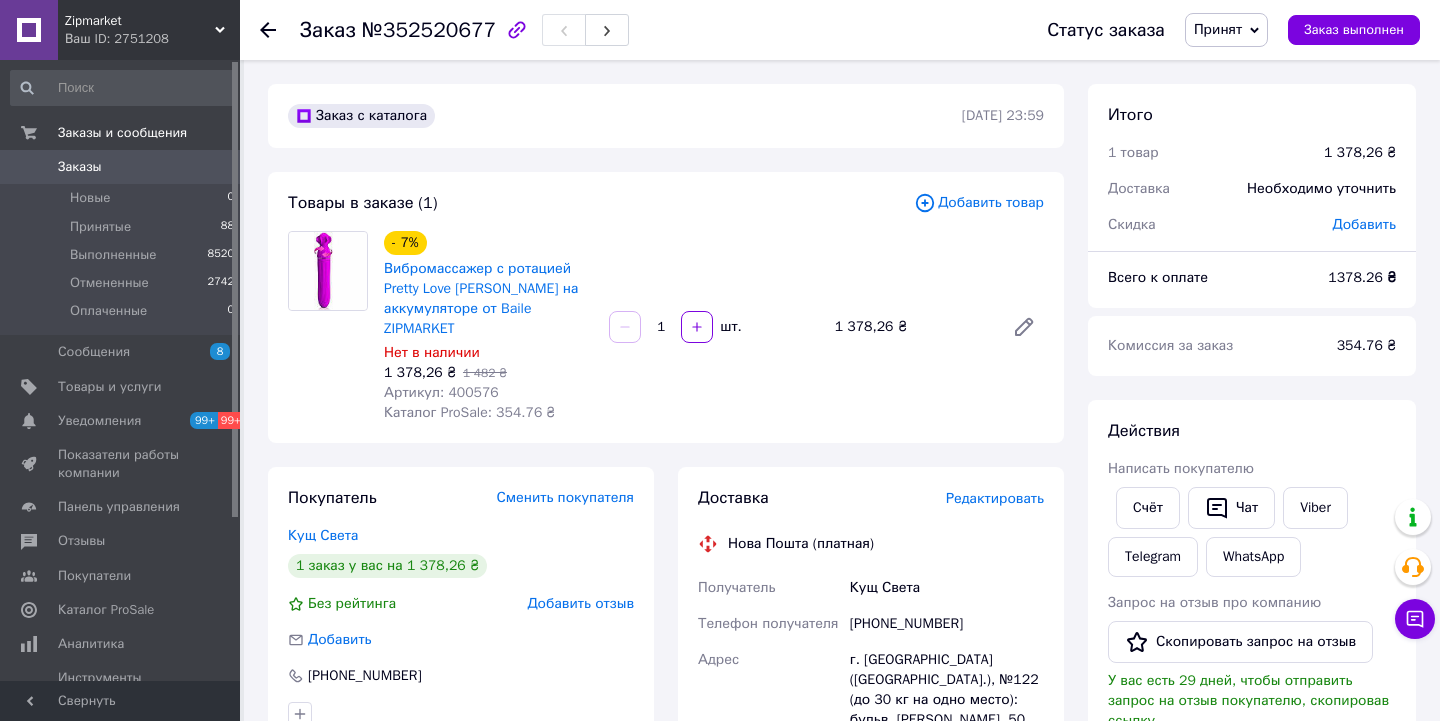 click on "Артикул: 400576" at bounding box center [441, 392] 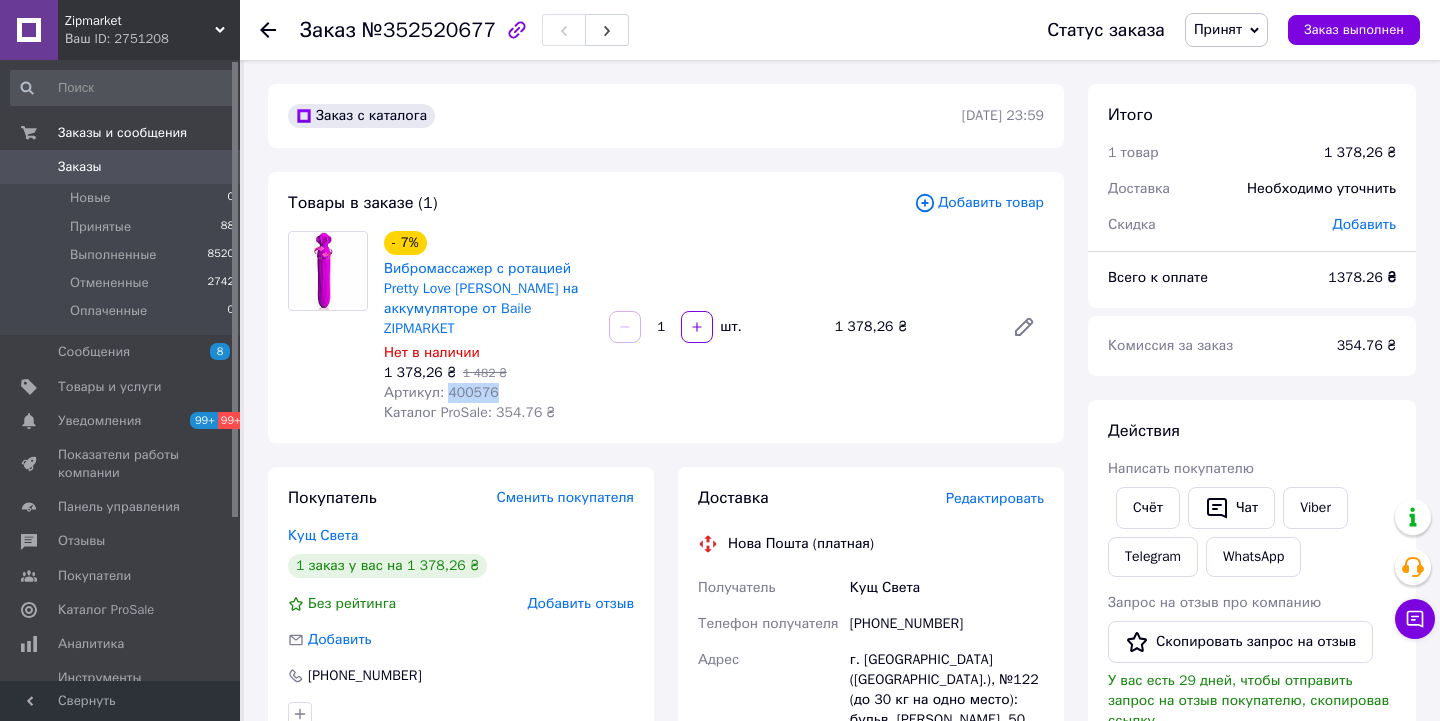 click on "Артикул: 400576" at bounding box center [441, 392] 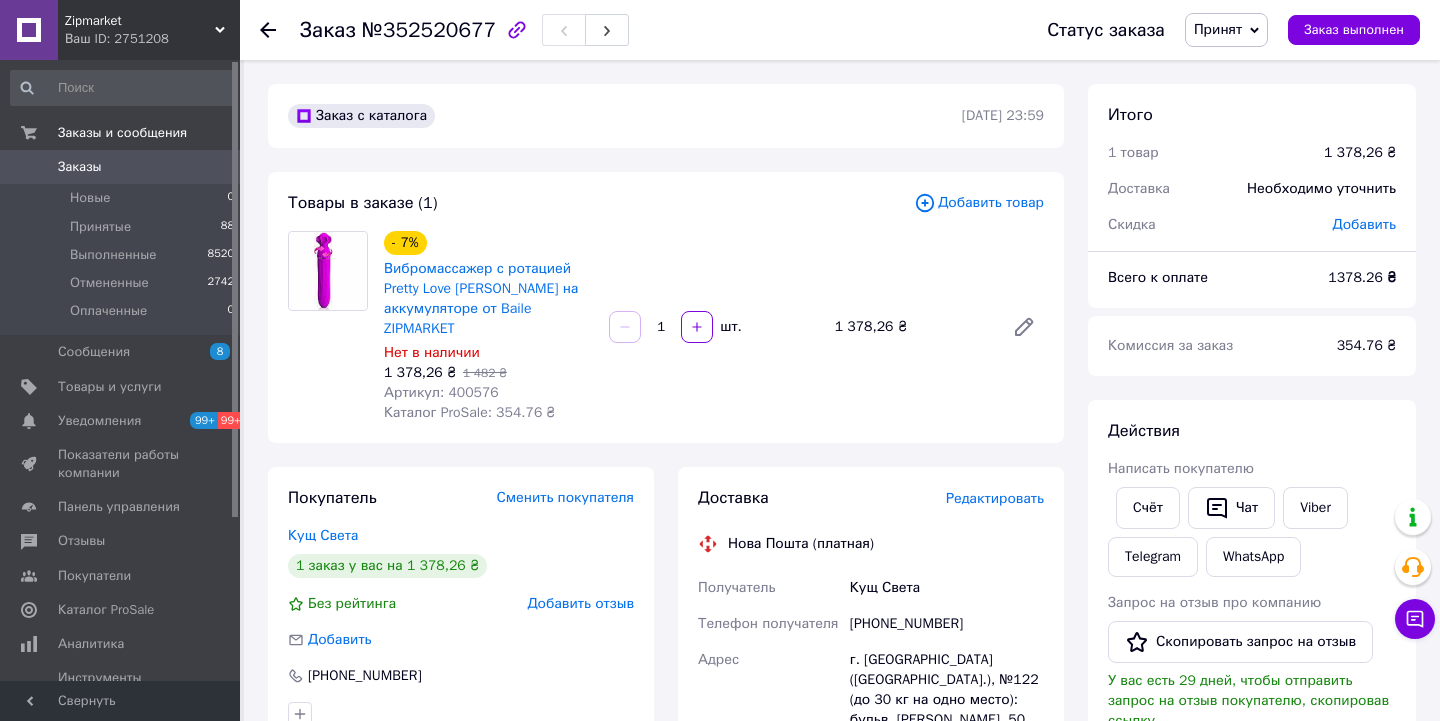 click on "Zipmarket" at bounding box center [140, 21] 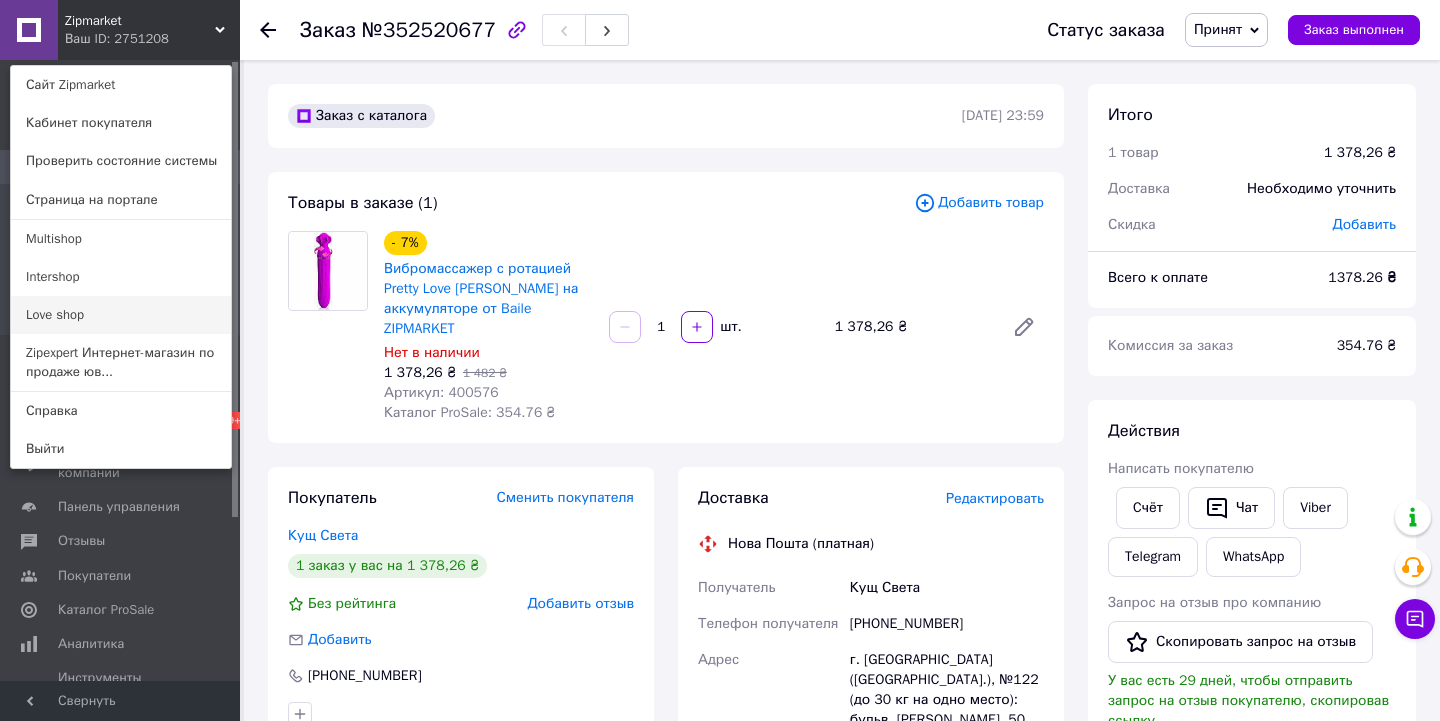 click on "Love shop" at bounding box center (121, 315) 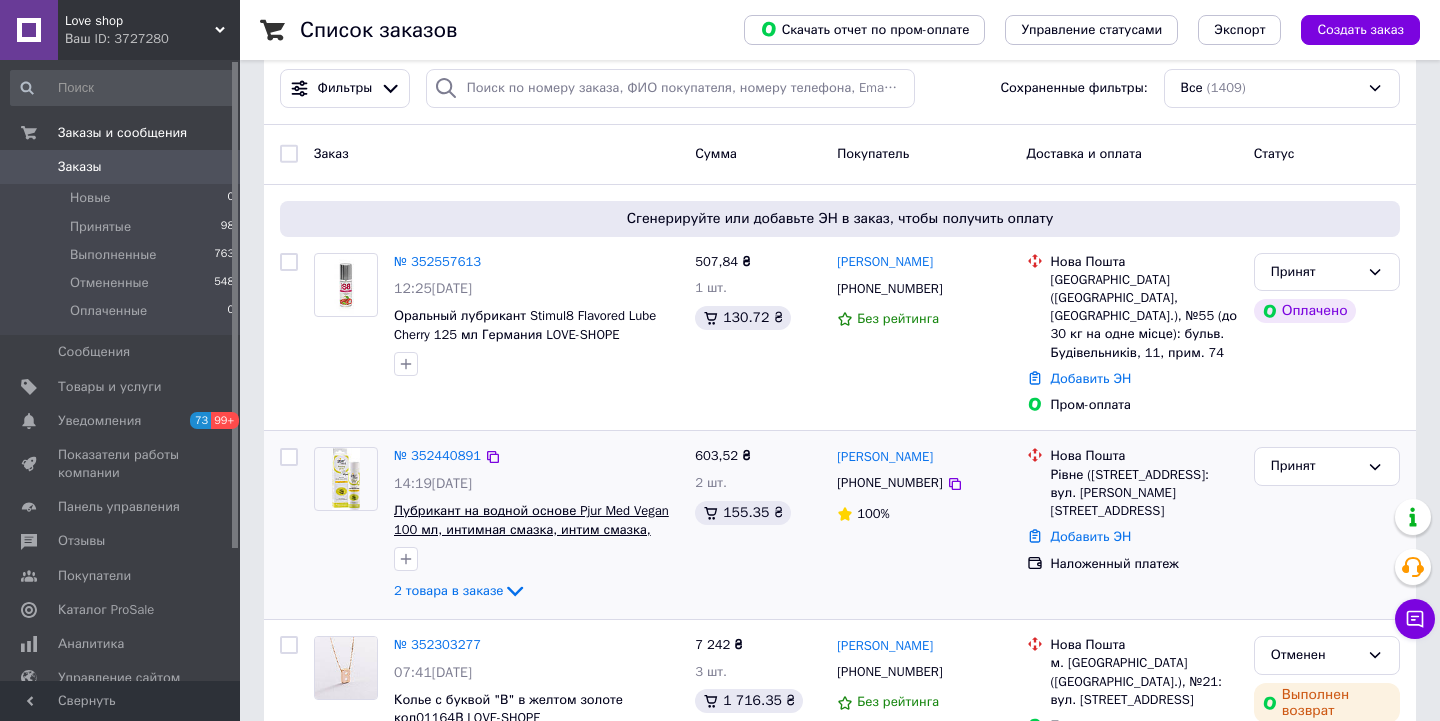scroll, scrollTop: 23, scrollLeft: 0, axis: vertical 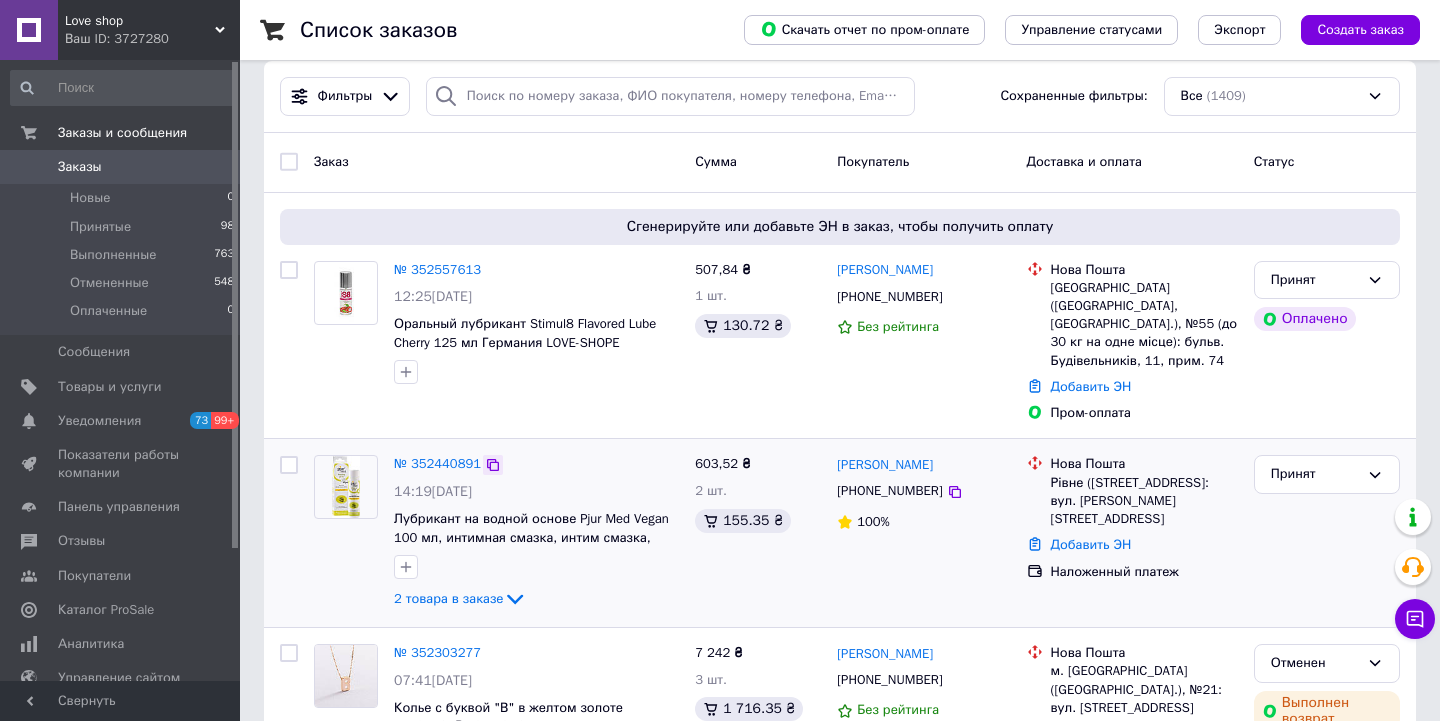 click 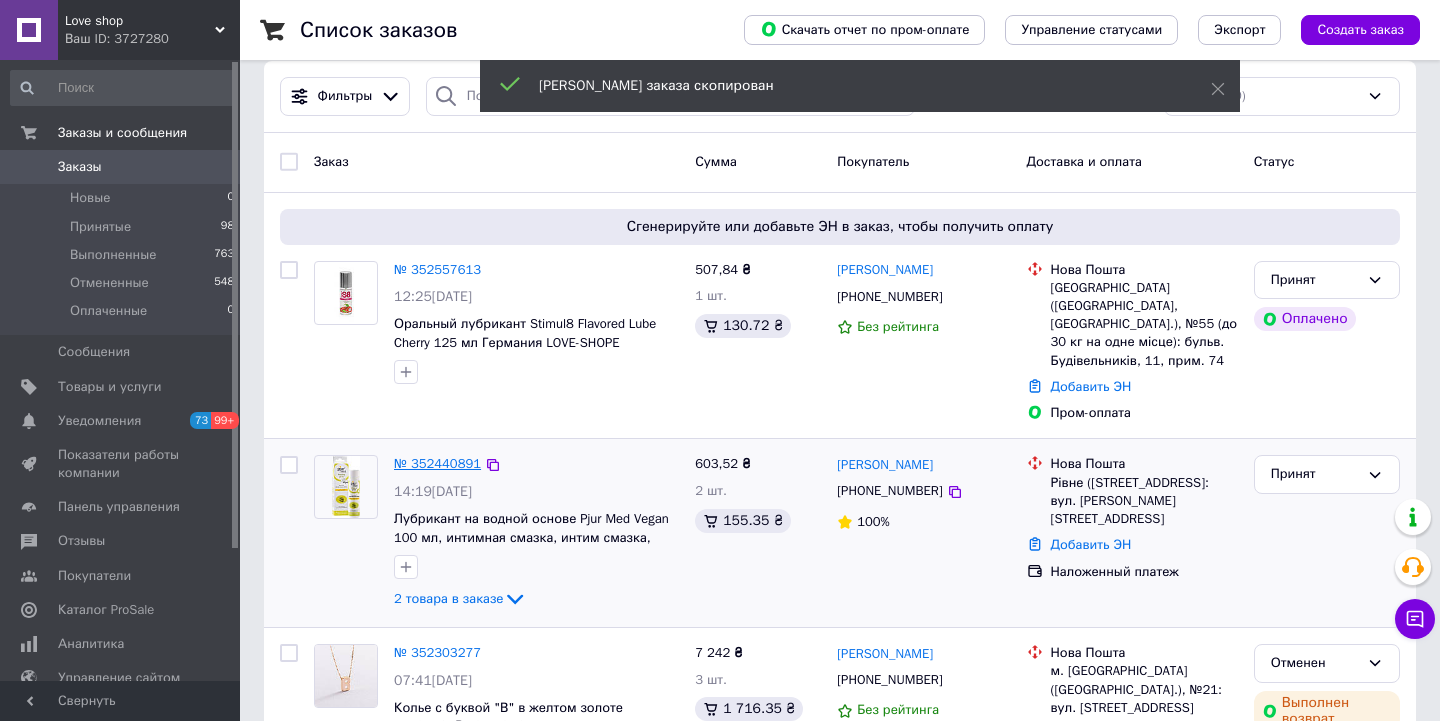 click on "№ 352440891" at bounding box center [437, 463] 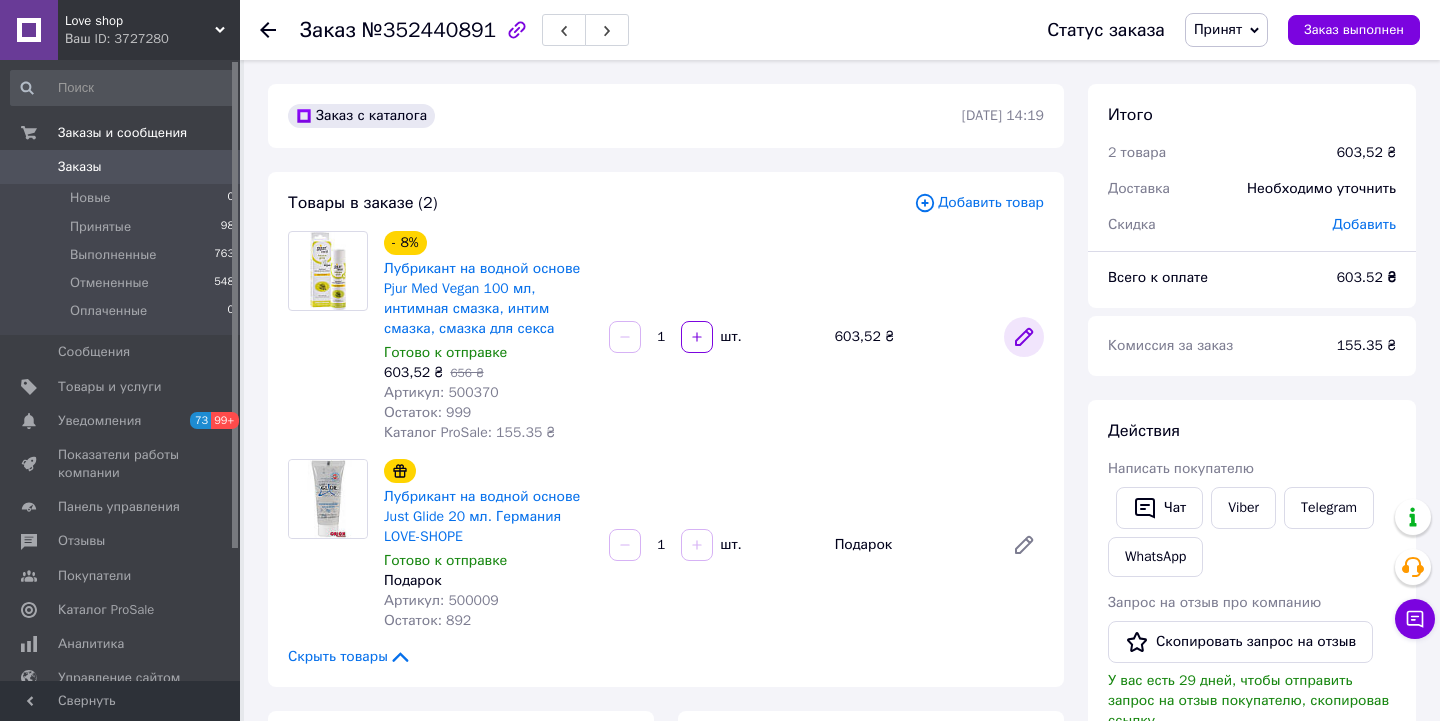 click 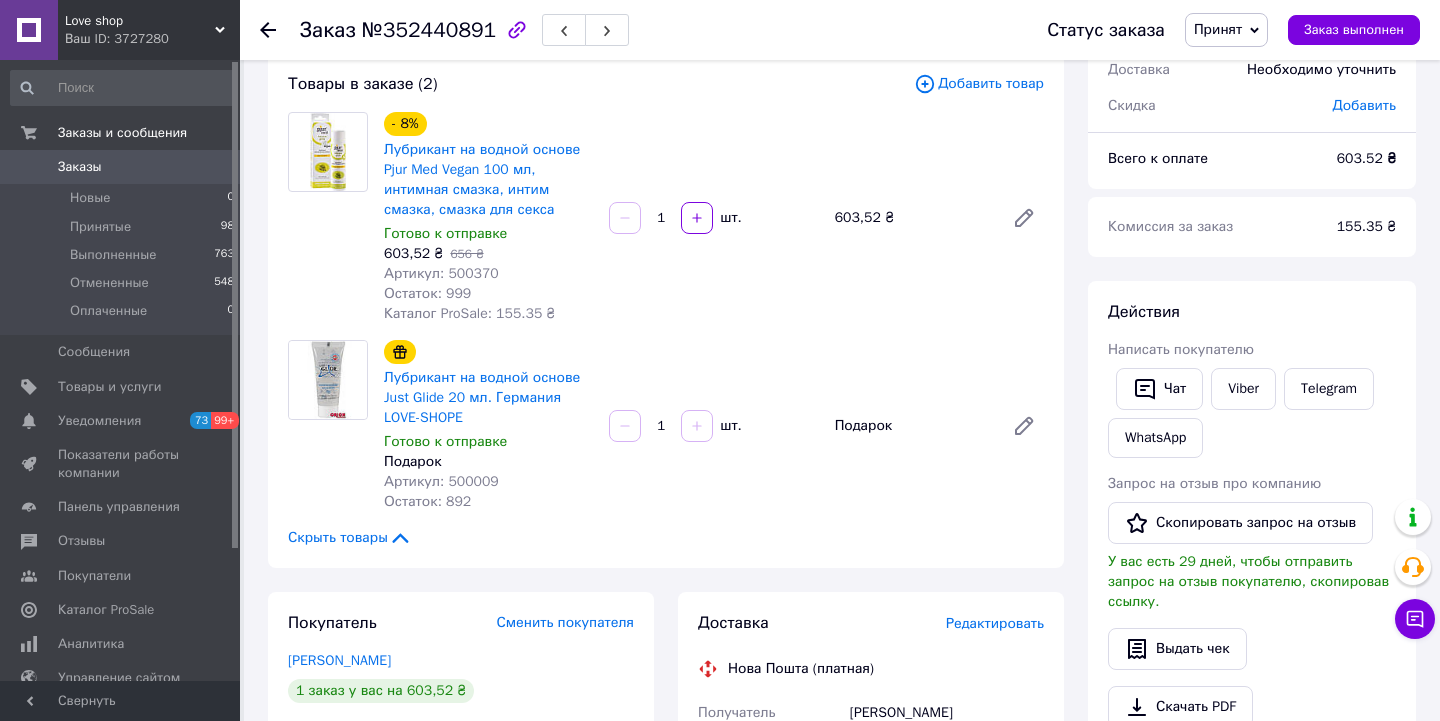 scroll, scrollTop: 92, scrollLeft: 0, axis: vertical 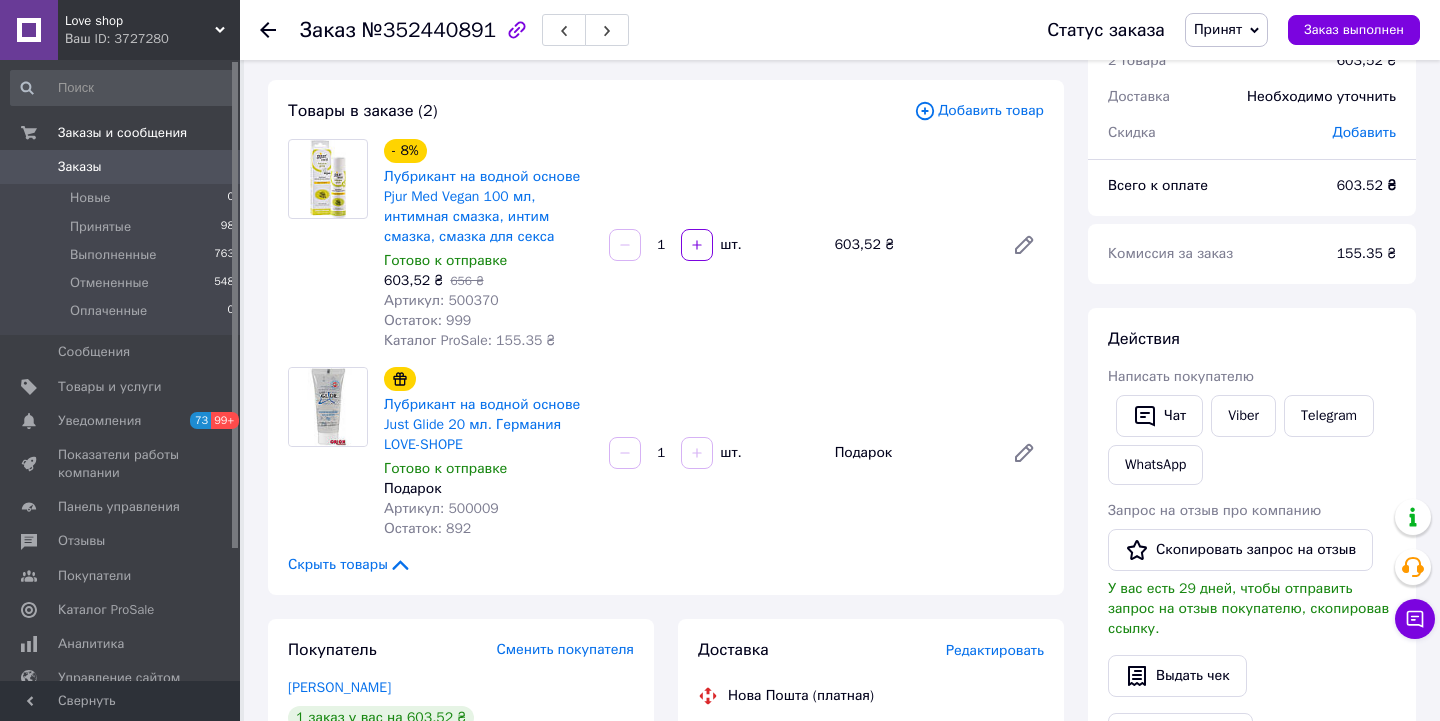 click on "Артикул: 500370" at bounding box center (441, 300) 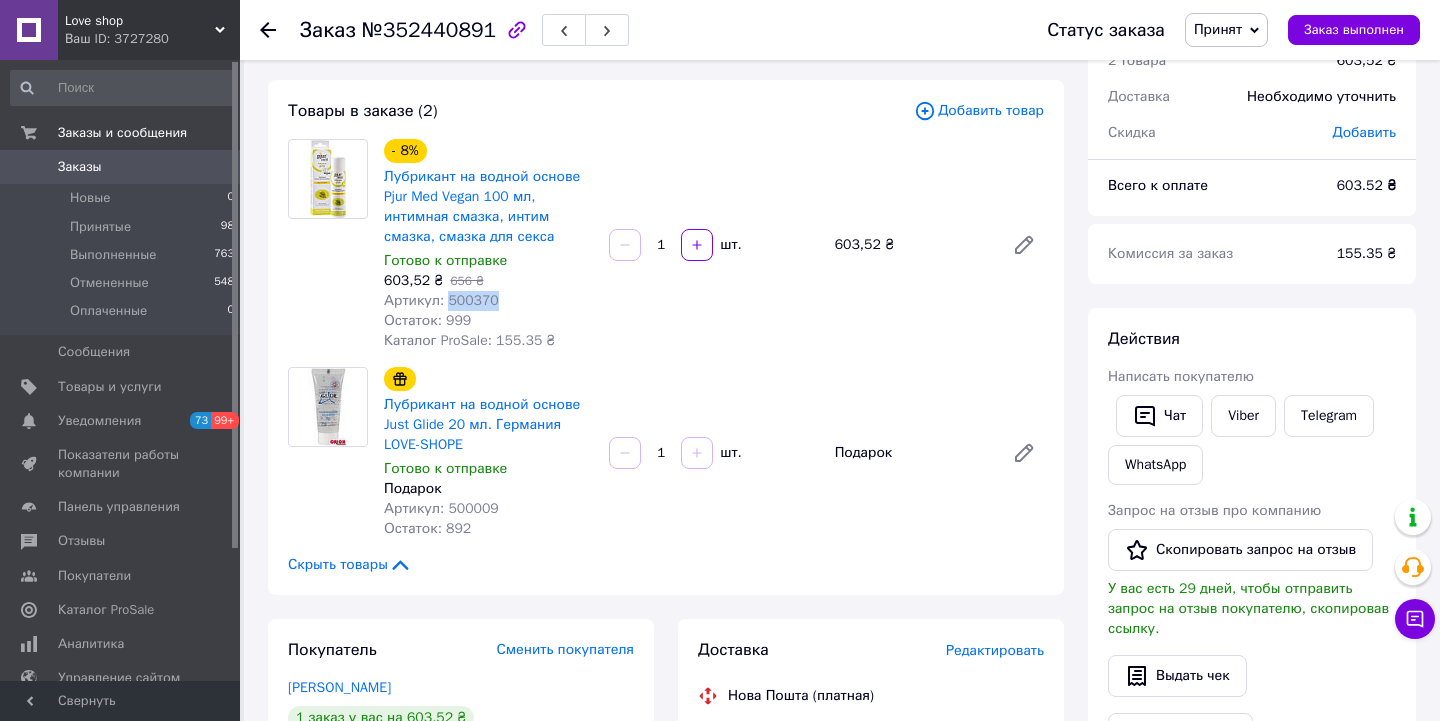 click on "Артикул: 500370" at bounding box center (441, 300) 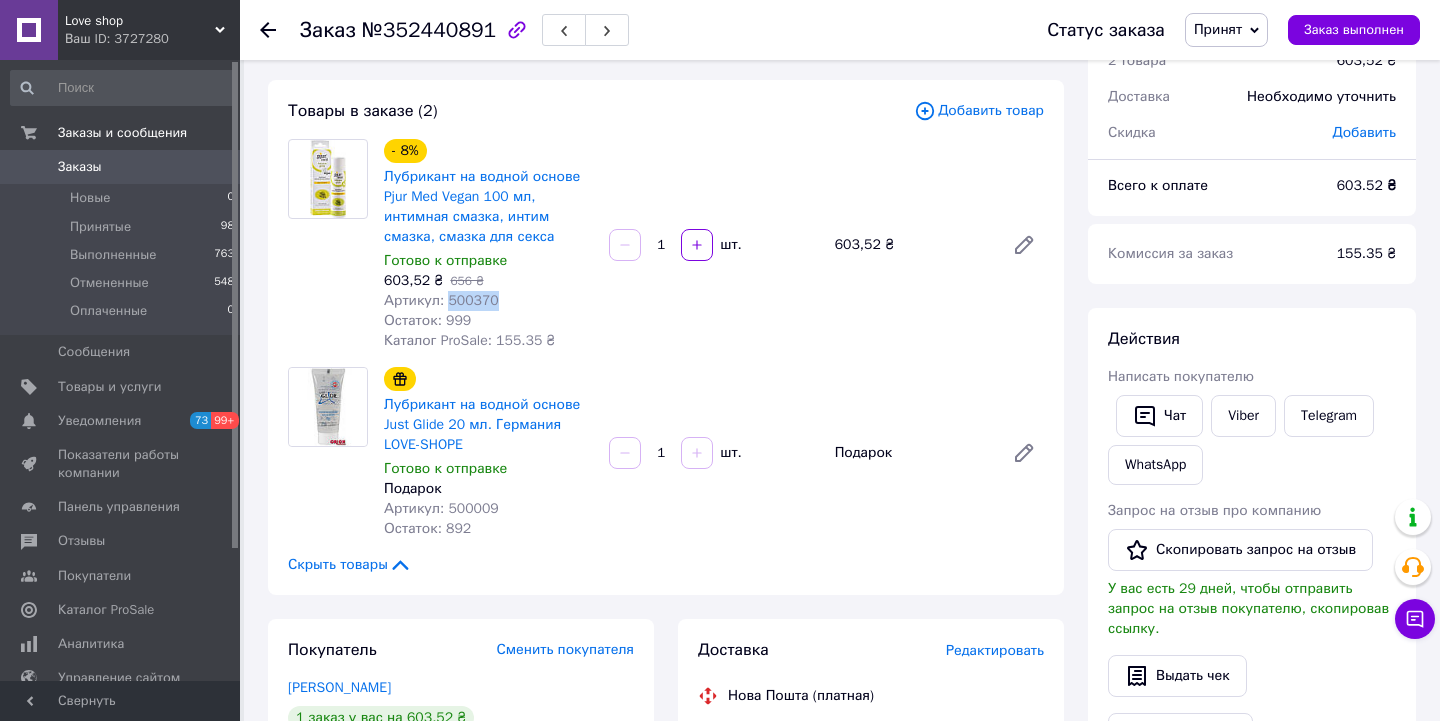 scroll, scrollTop: 135, scrollLeft: 0, axis: vertical 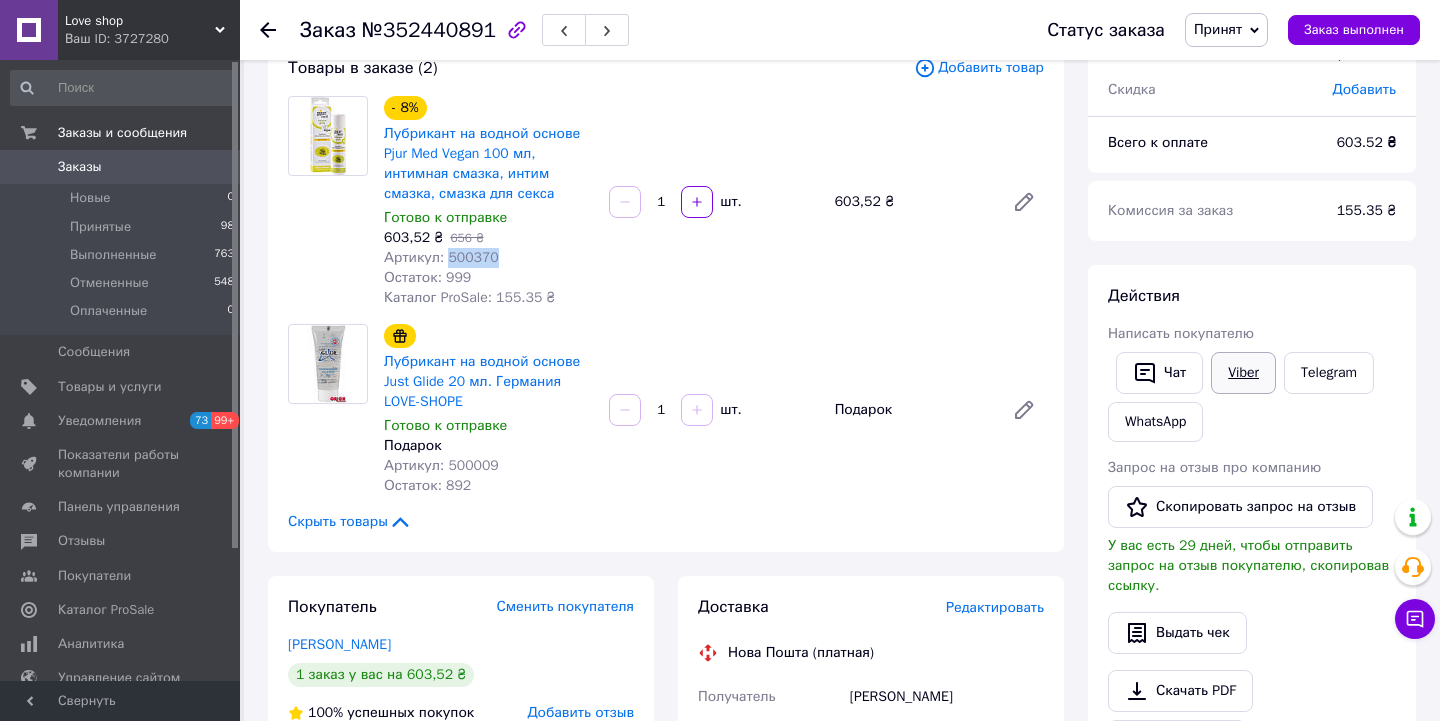 click on "Viber" at bounding box center (1243, 373) 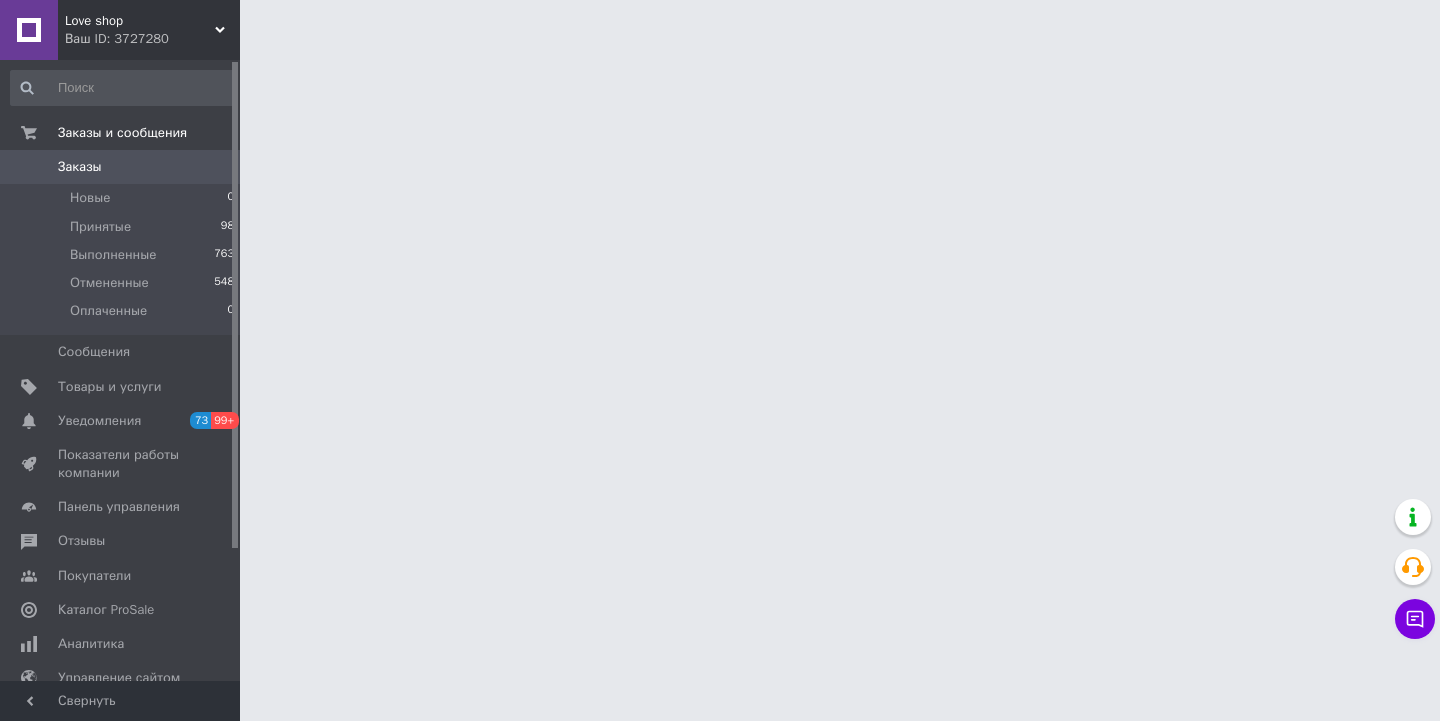 scroll, scrollTop: 0, scrollLeft: 0, axis: both 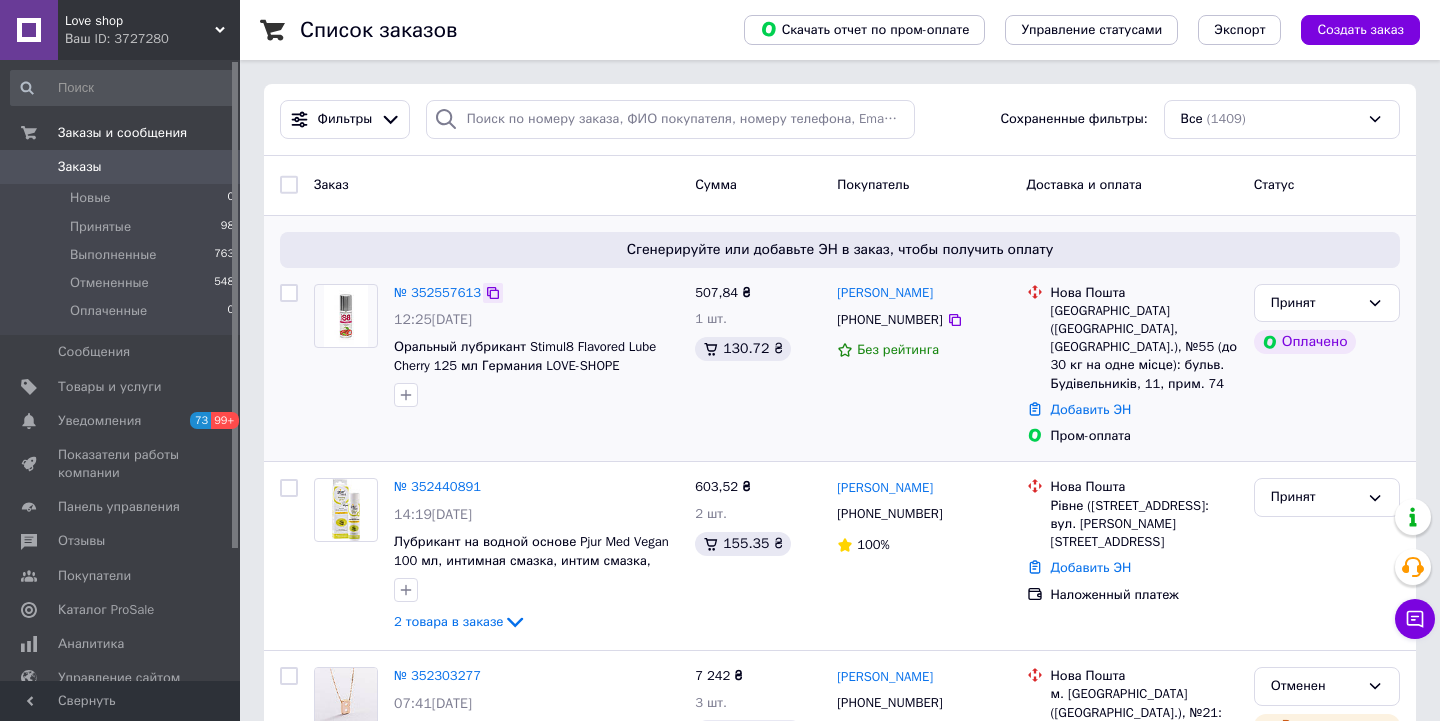 click 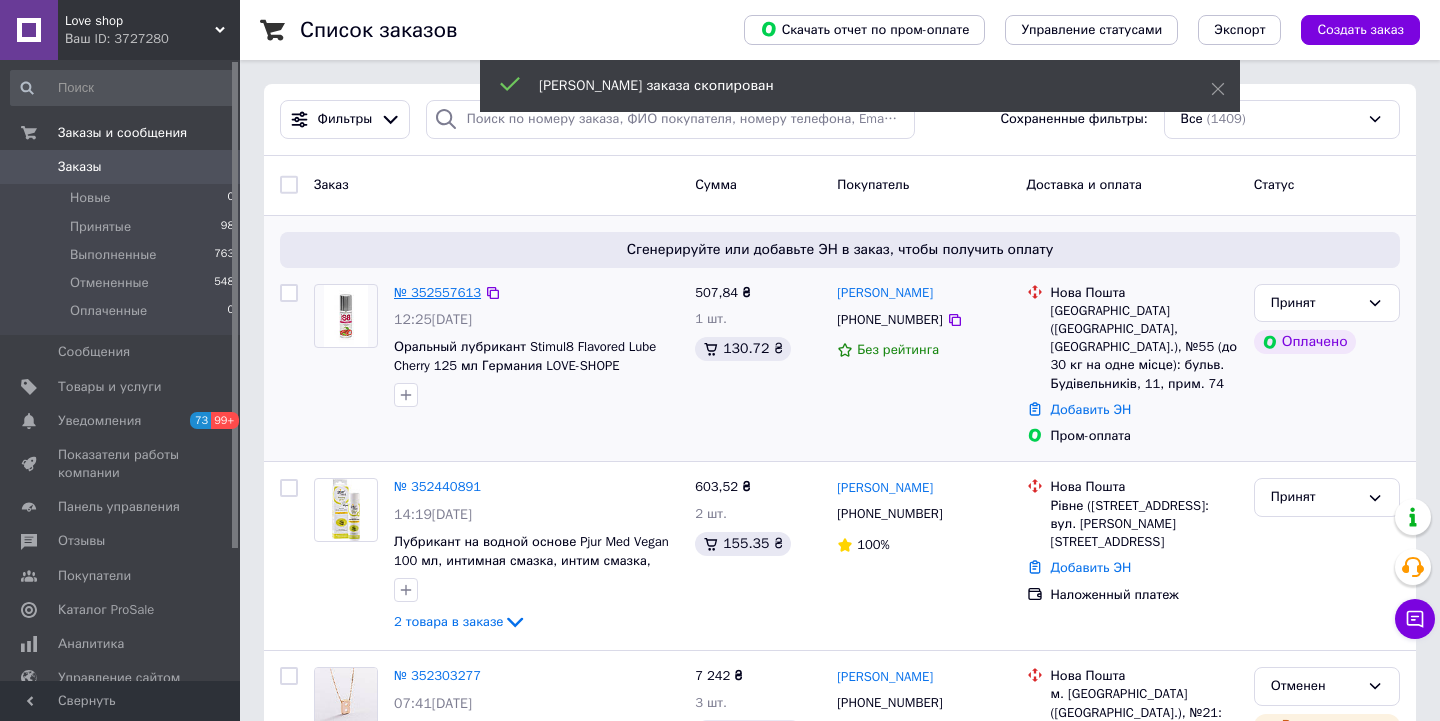 click on "№ 352557613" at bounding box center [437, 292] 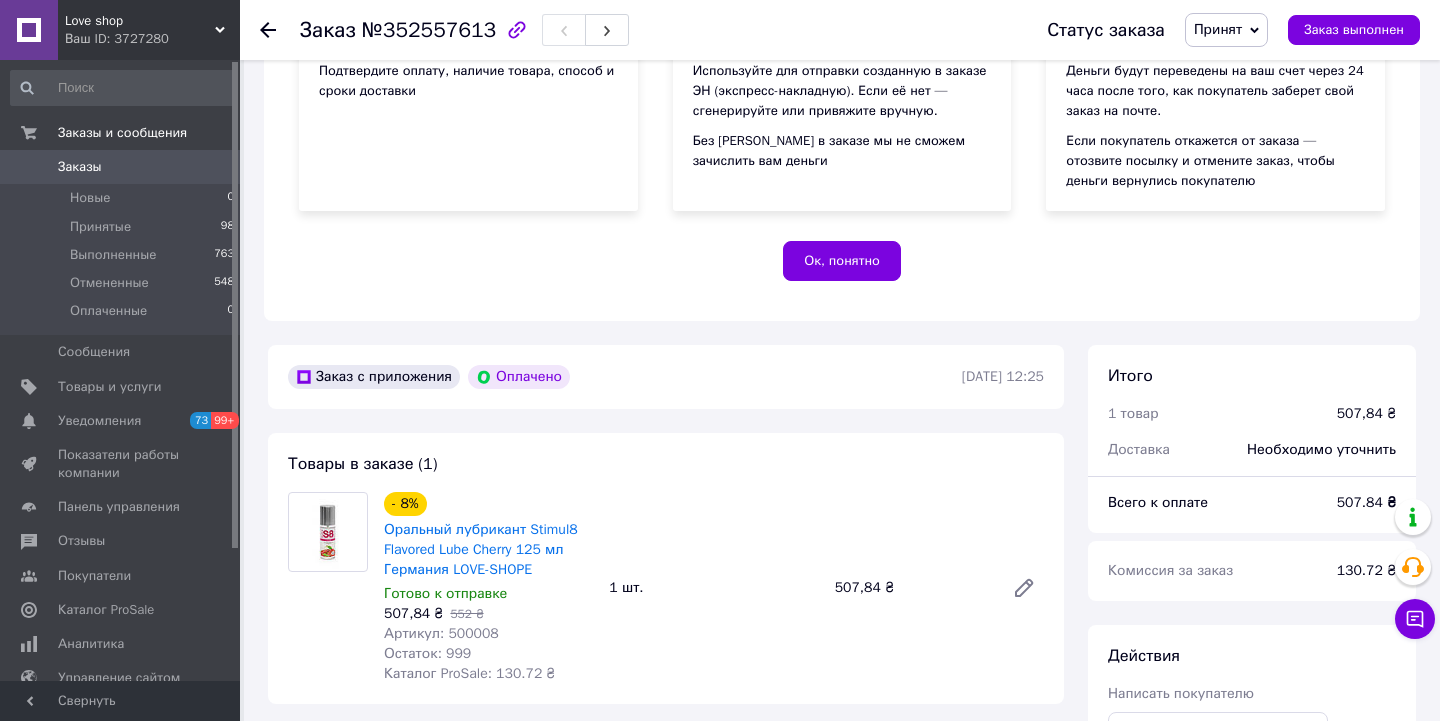 scroll, scrollTop: 301, scrollLeft: 0, axis: vertical 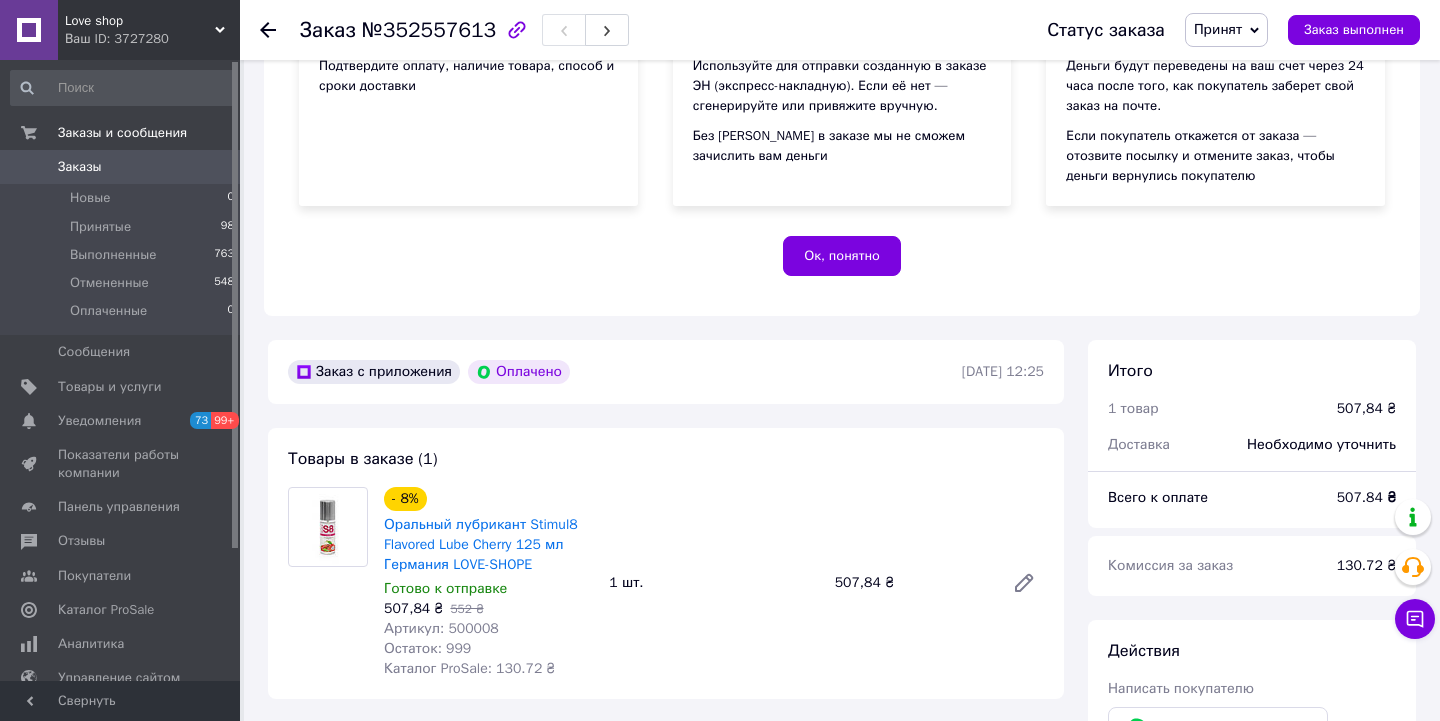 click on "Артикул: 500008" at bounding box center [441, 628] 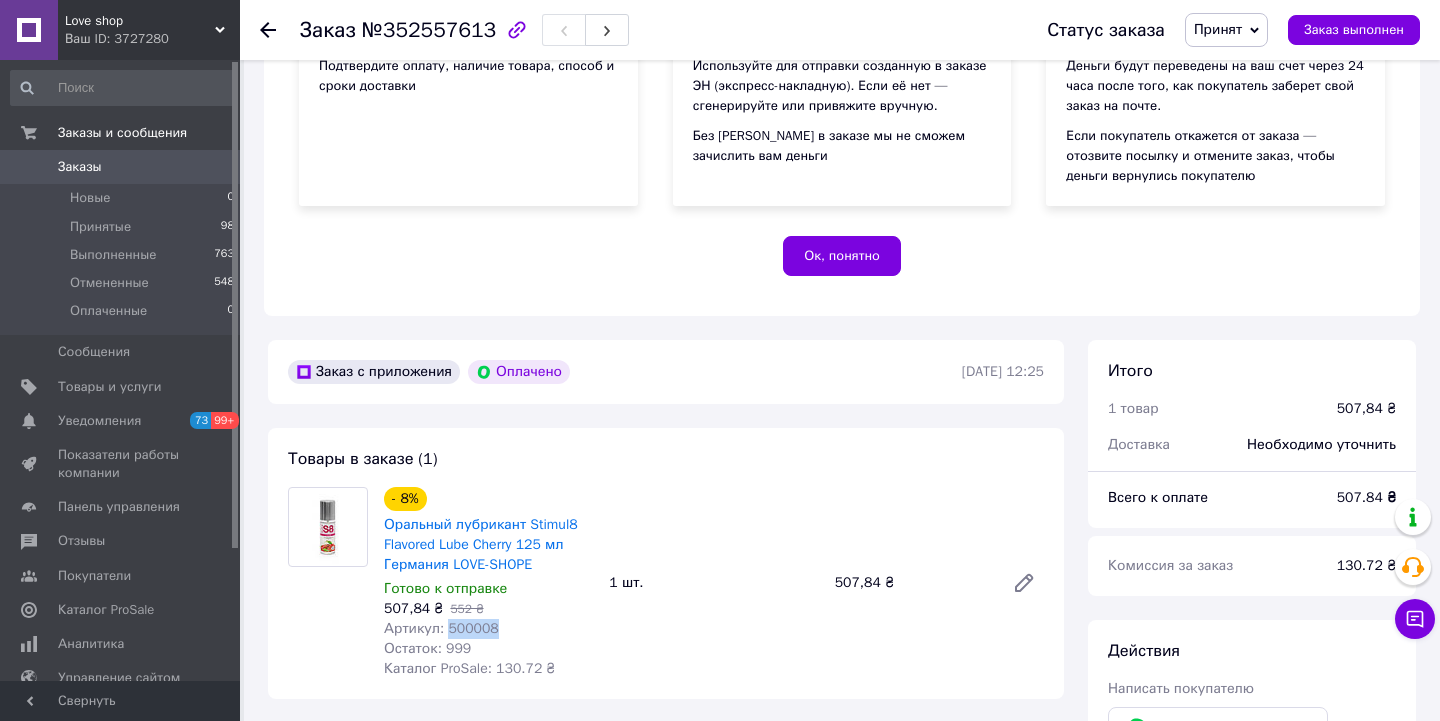 click on "Артикул: 500008" at bounding box center (441, 628) 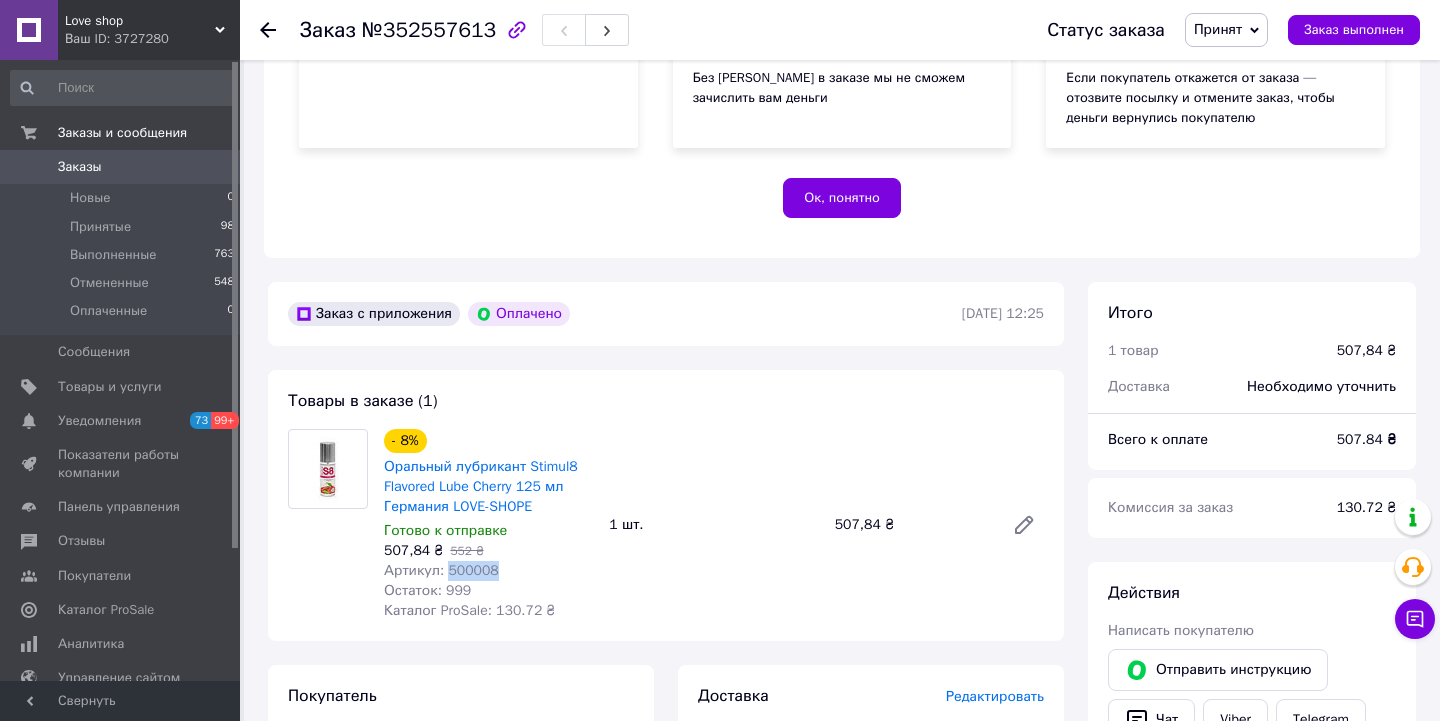 scroll, scrollTop: 380, scrollLeft: 0, axis: vertical 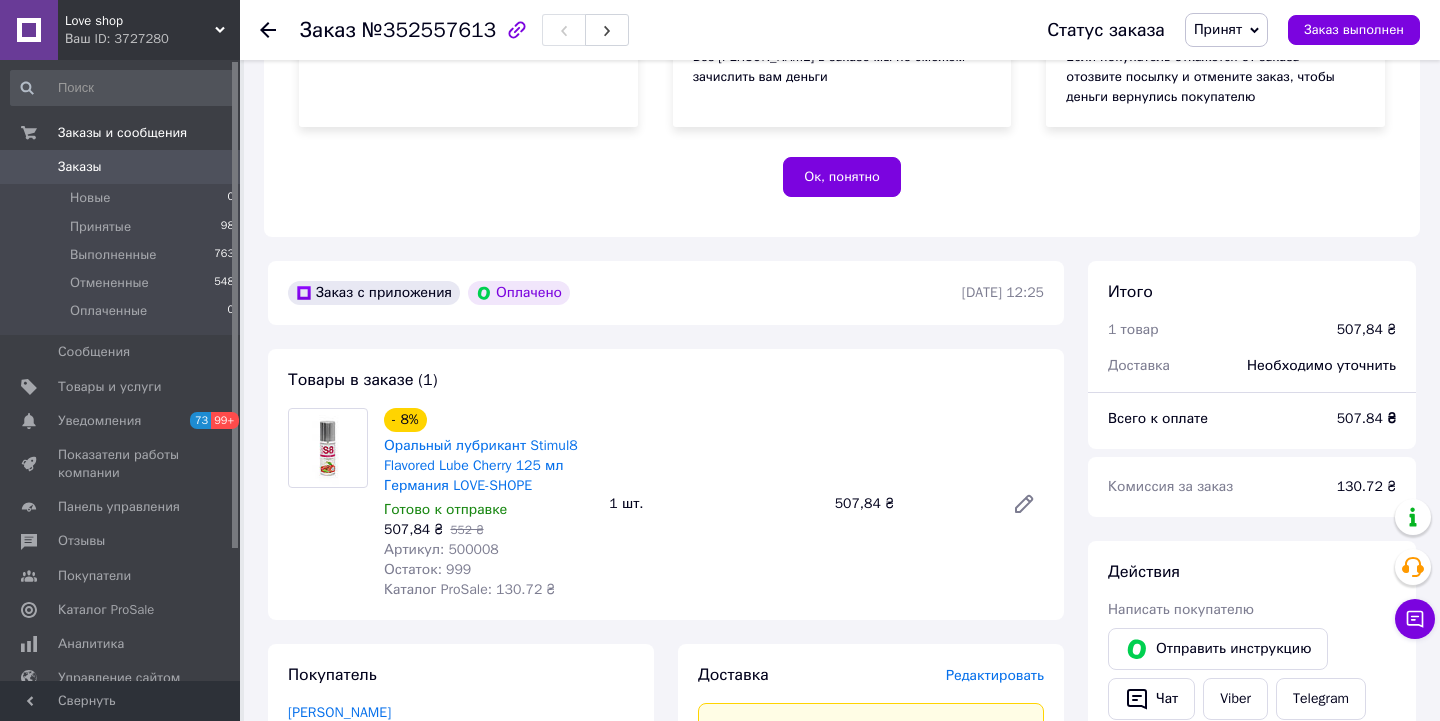 click on "Ваш ID: 3727280" at bounding box center (152, 39) 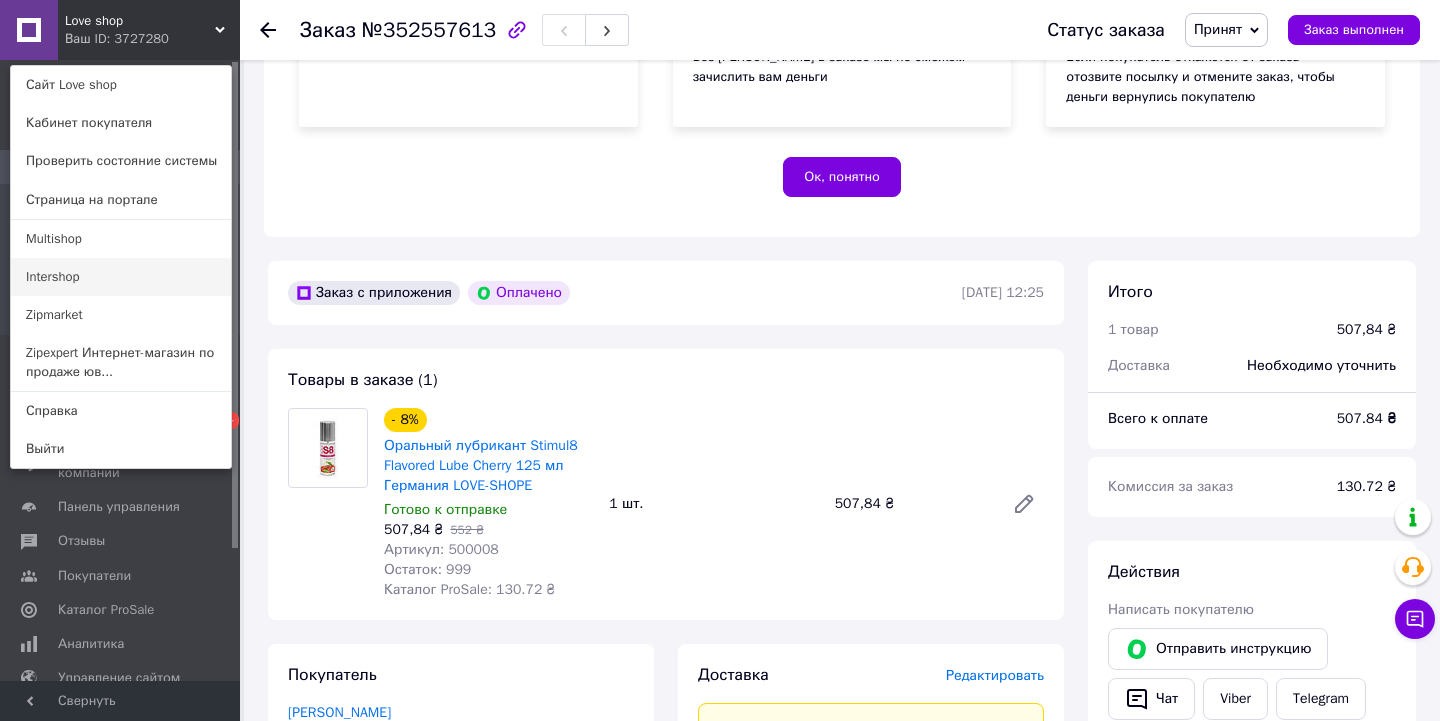 click on "Intershop" at bounding box center [121, 277] 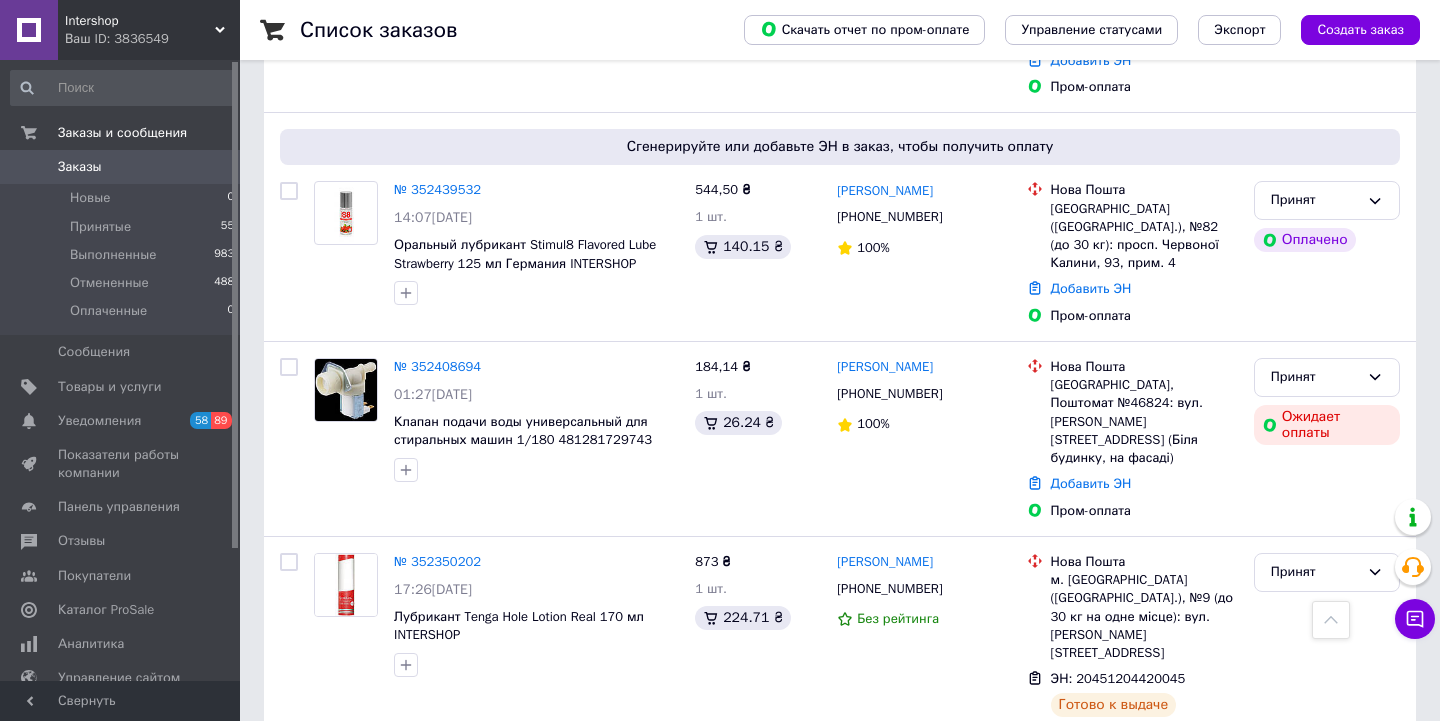 scroll, scrollTop: 1057, scrollLeft: 0, axis: vertical 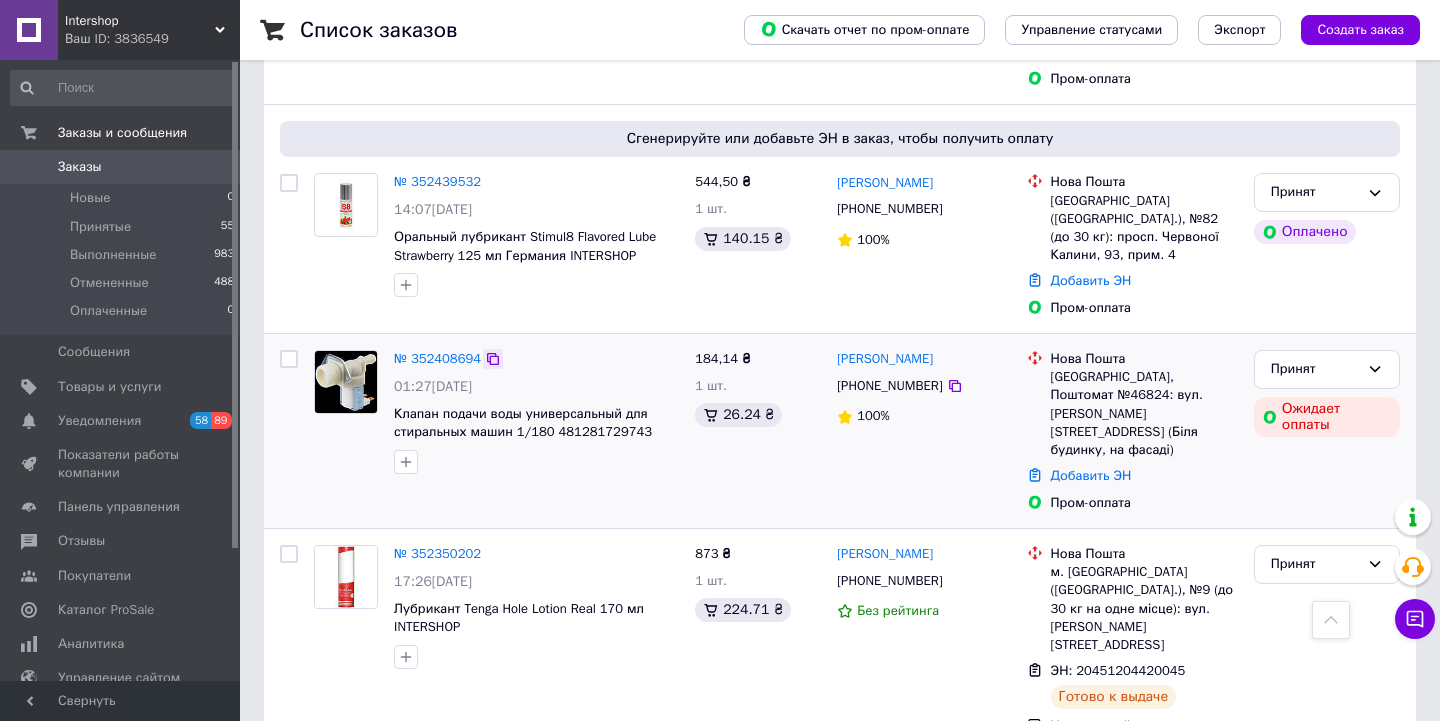 click 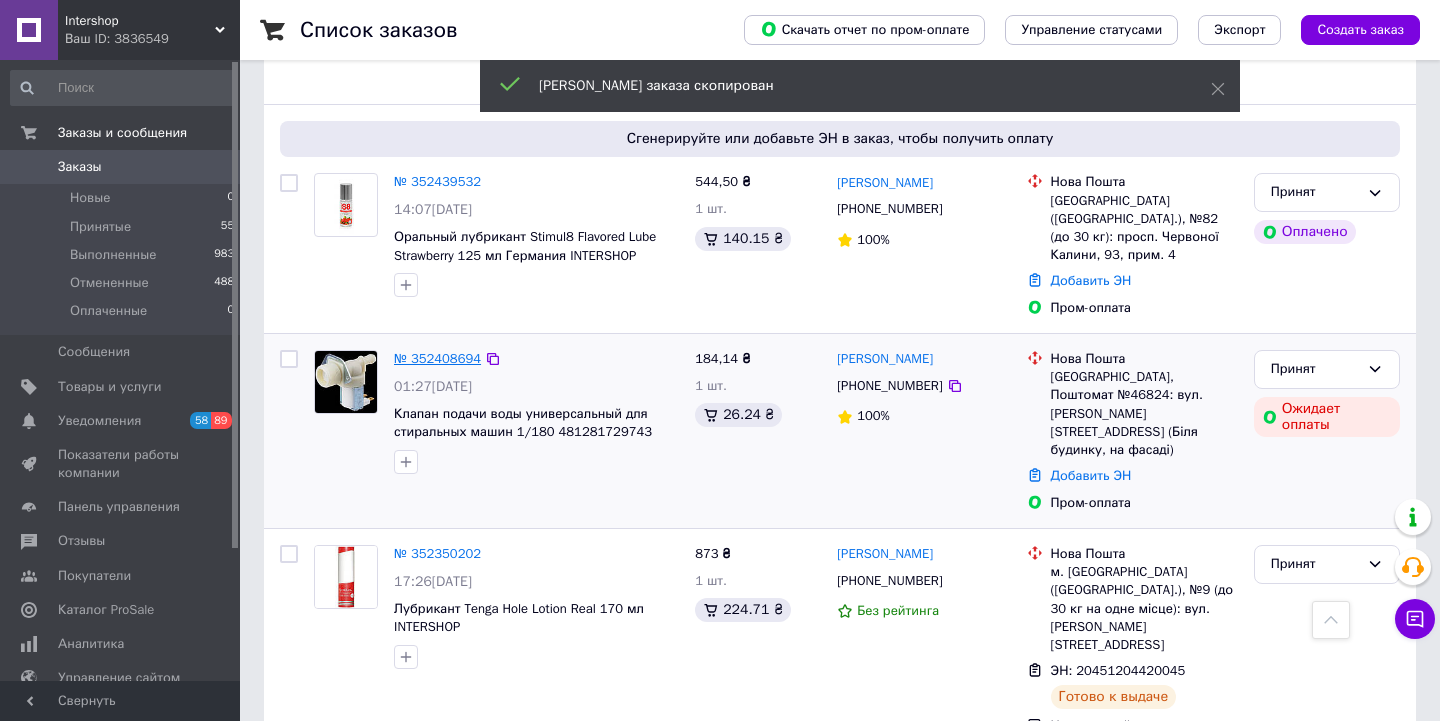 click on "№ 352408694" at bounding box center [437, 358] 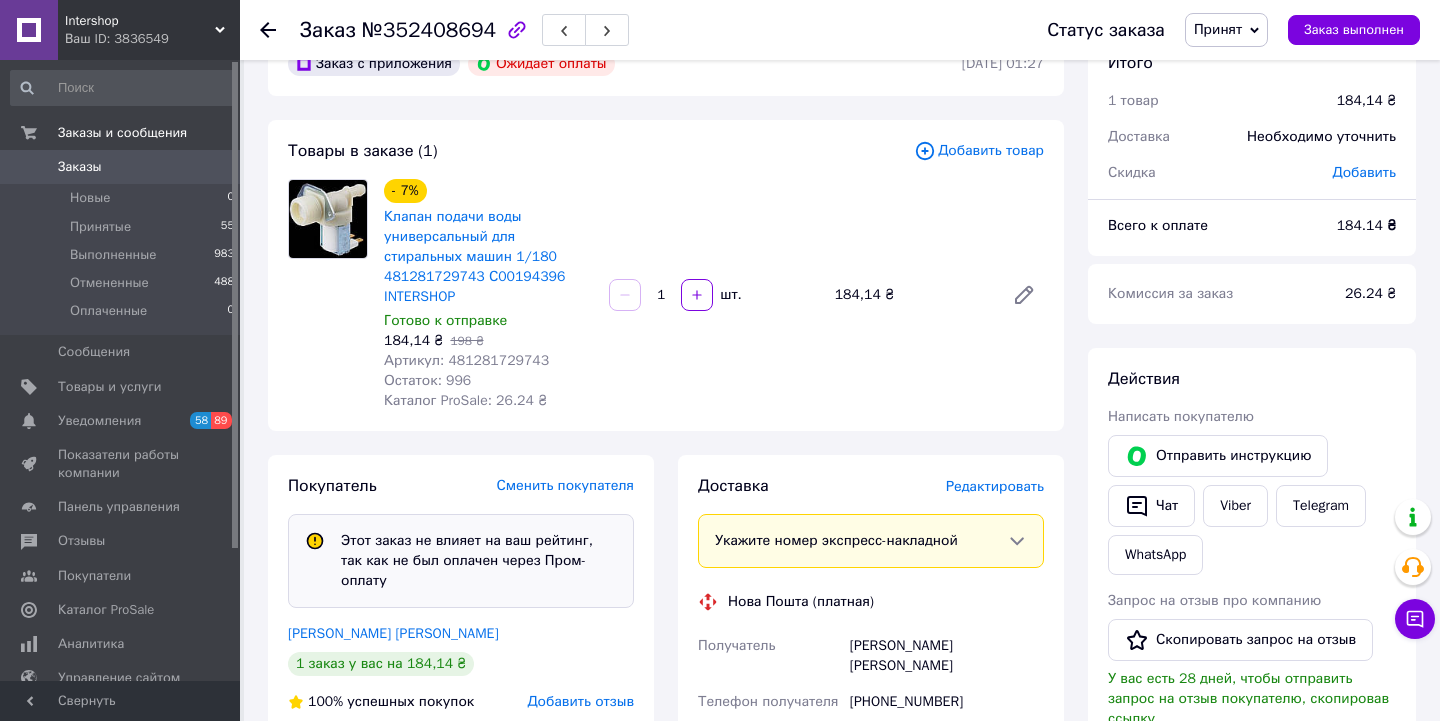 scroll, scrollTop: 97, scrollLeft: 0, axis: vertical 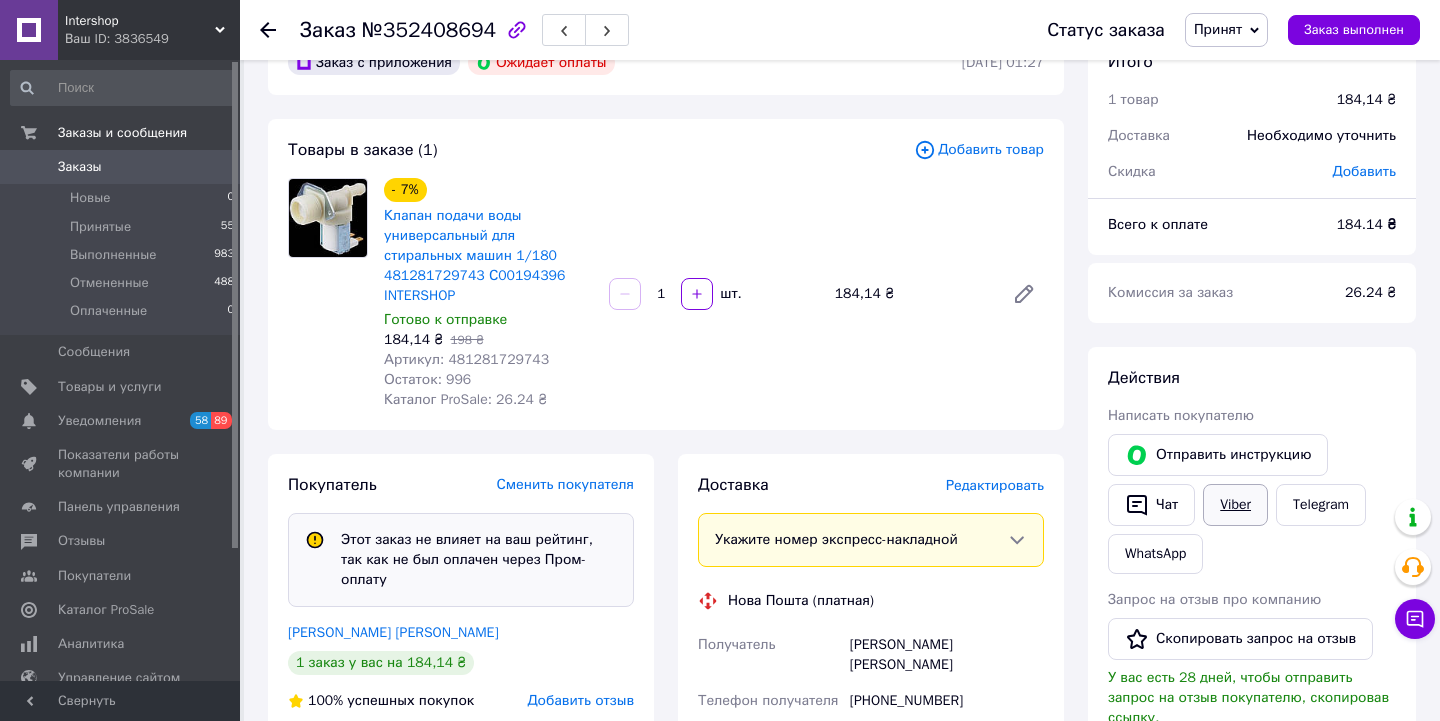 click on "Viber" at bounding box center (1235, 505) 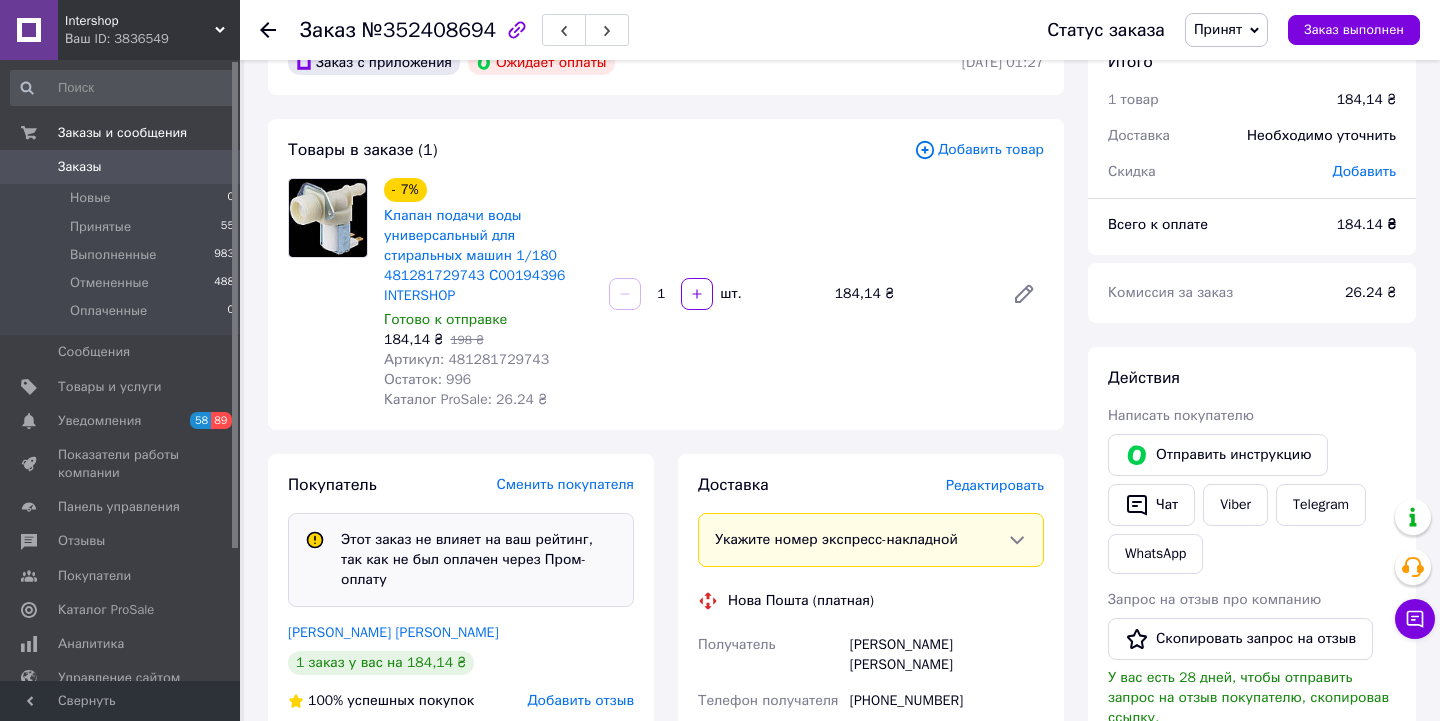 click on "Принят" at bounding box center [1218, 29] 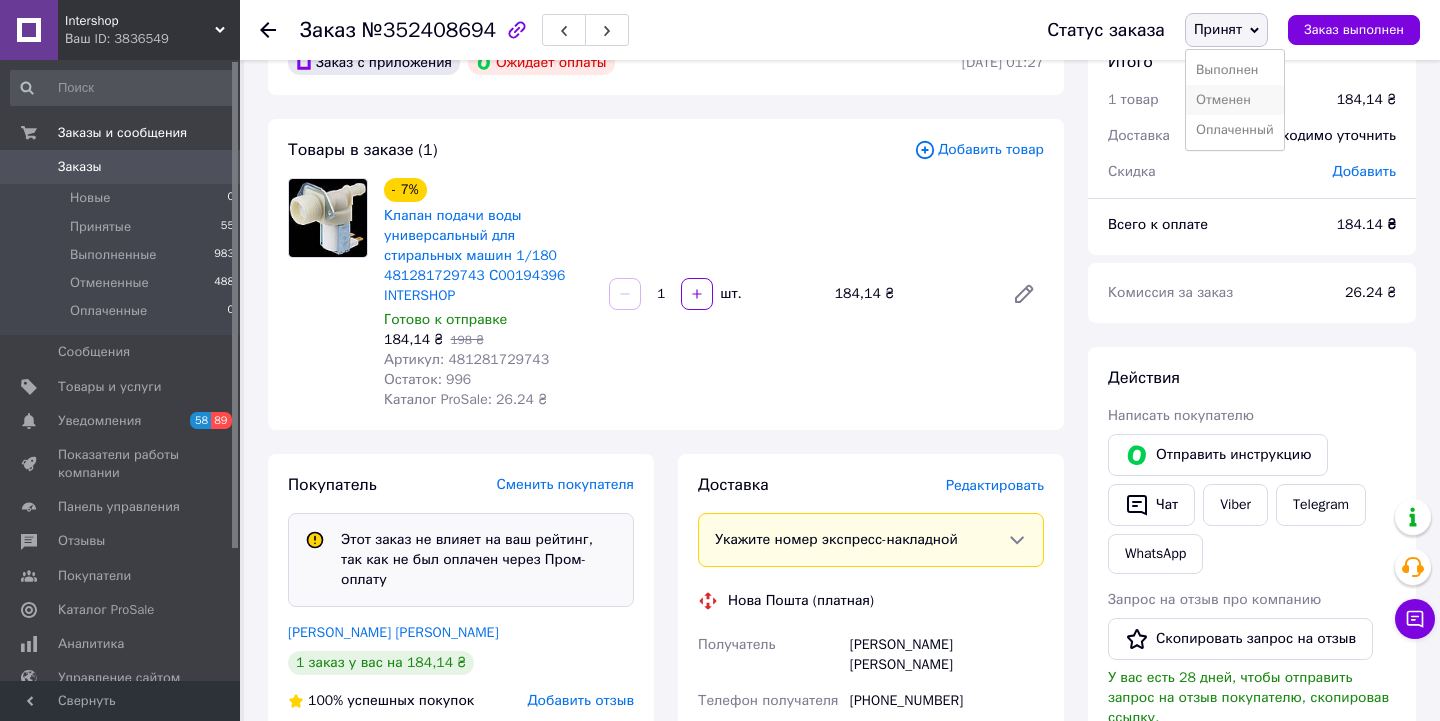 click on "Отменен" at bounding box center [1235, 100] 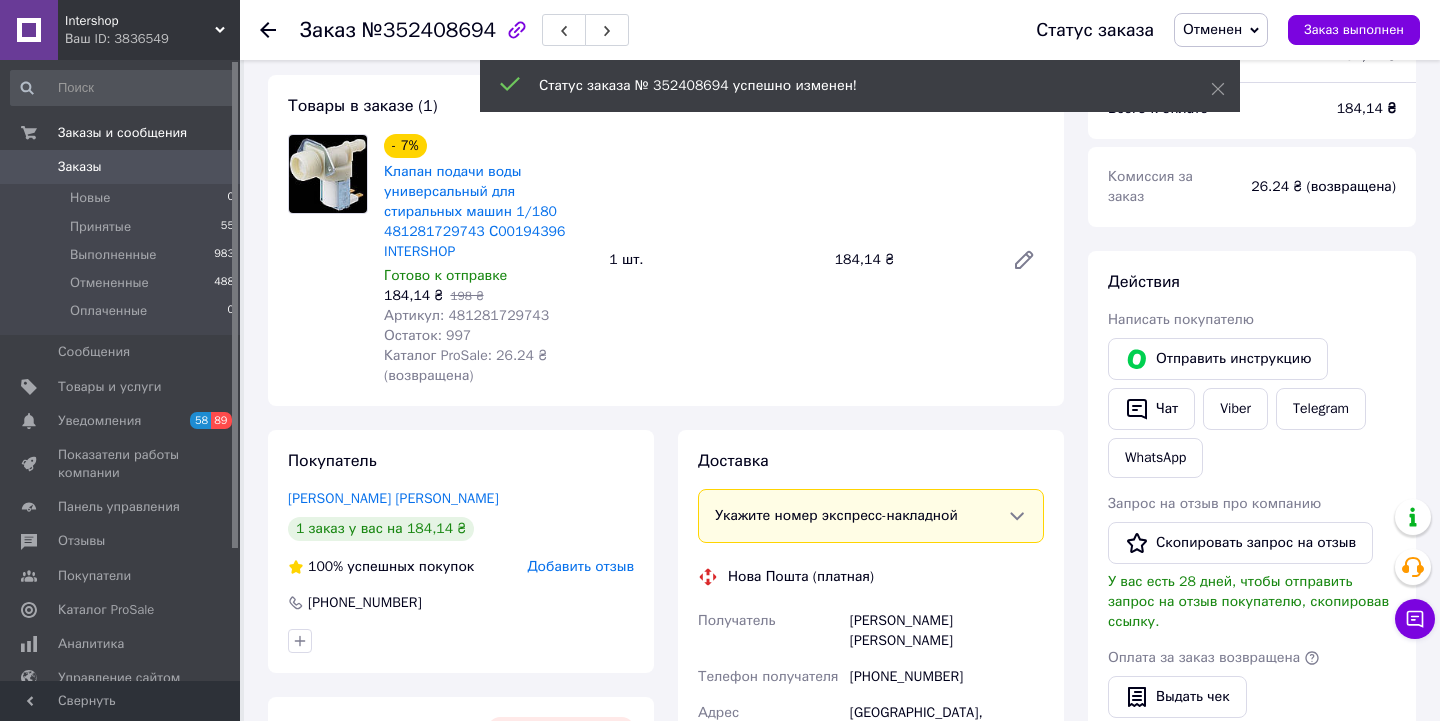 scroll, scrollTop: 53, scrollLeft: 0, axis: vertical 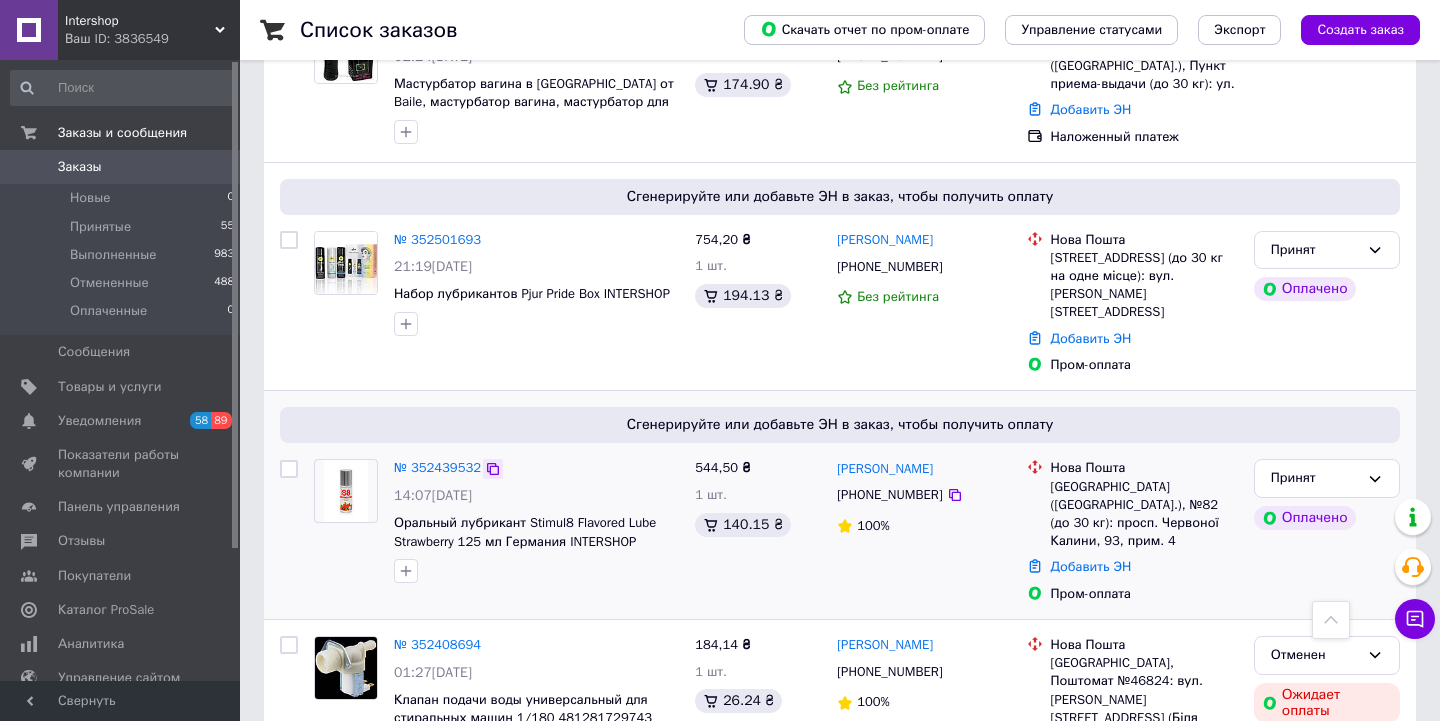 click 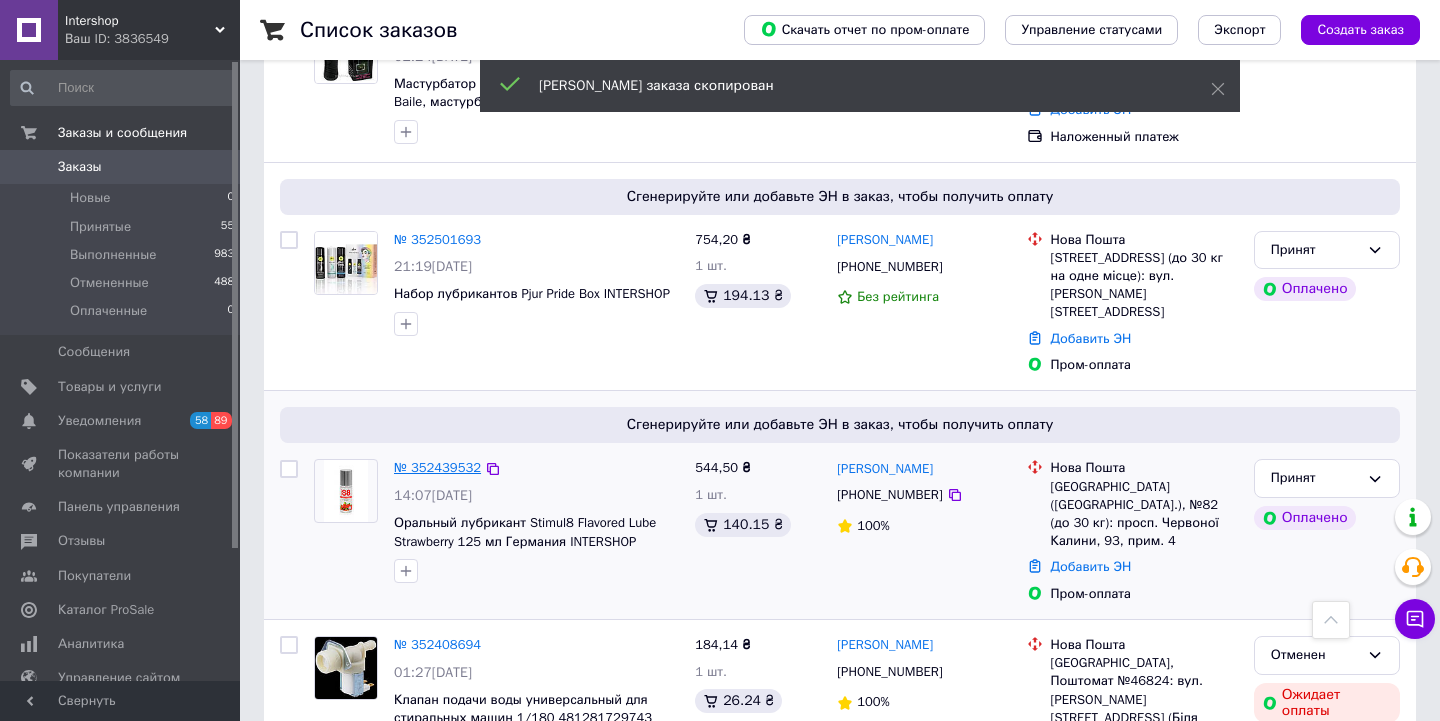 click on "№ 352439532" at bounding box center (437, 467) 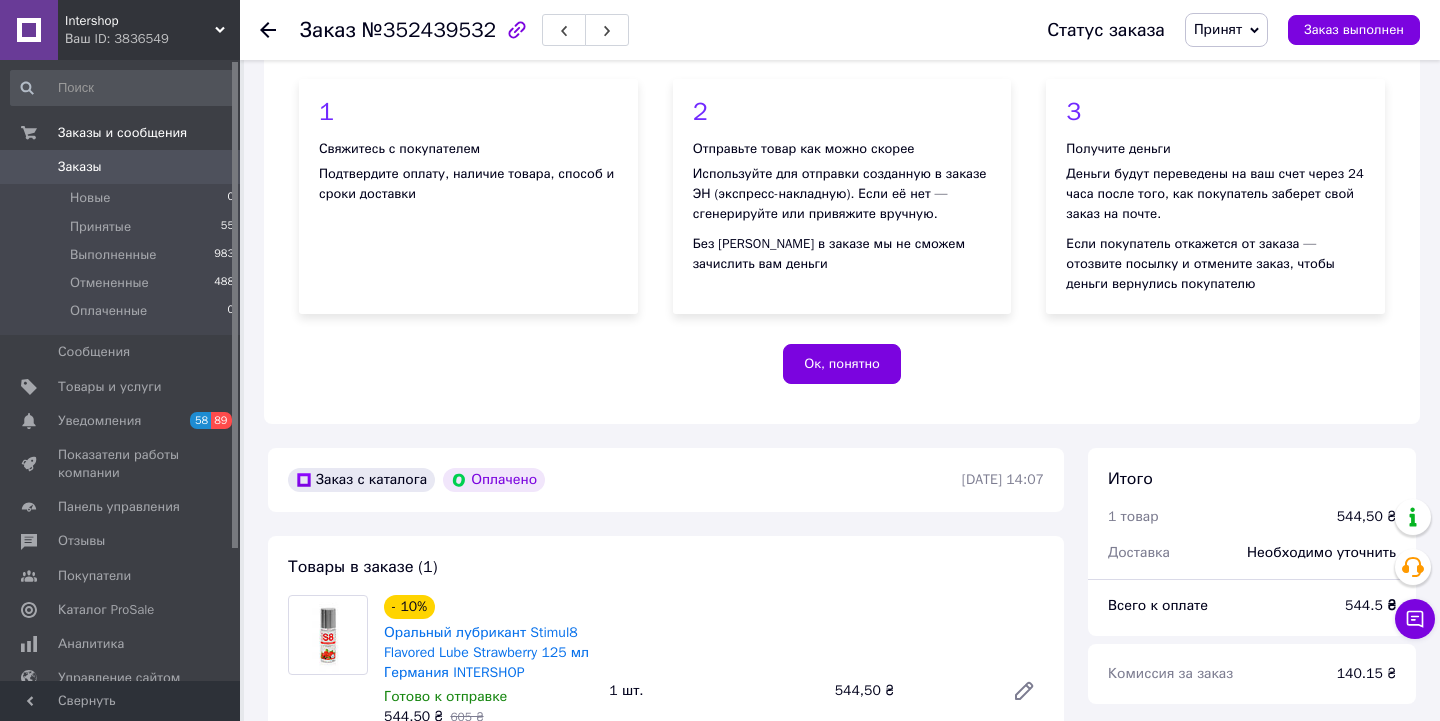 scroll, scrollTop: 771, scrollLeft: 0, axis: vertical 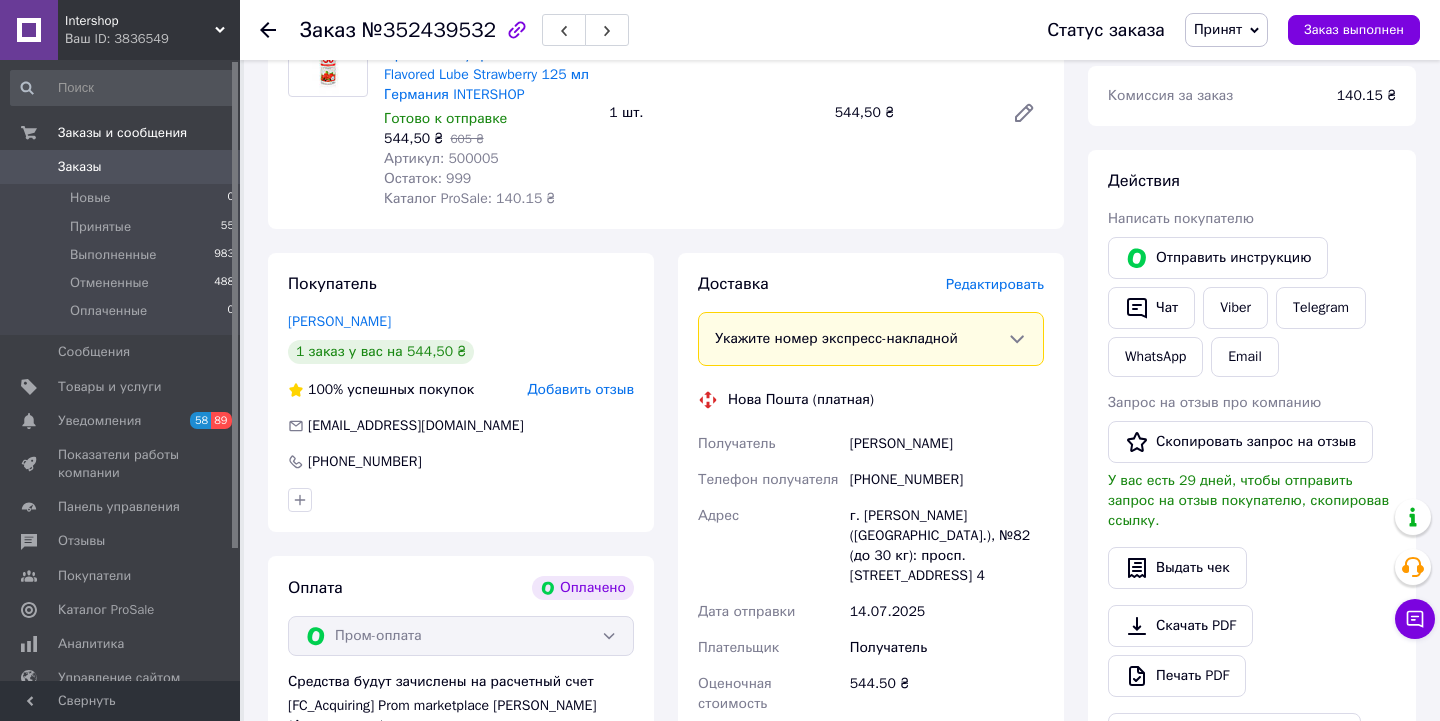 click on "Артикул: 500005" at bounding box center (441, 158) 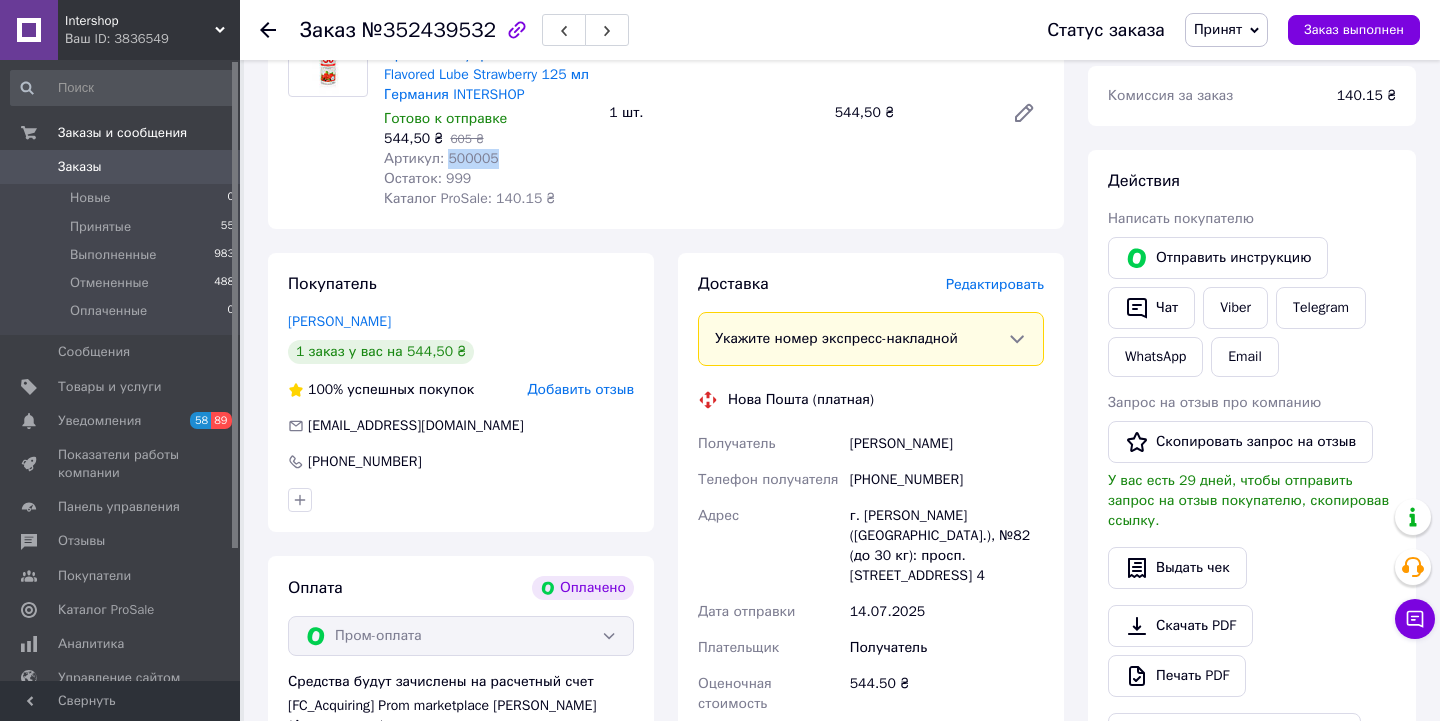 click on "Артикул: 500005" at bounding box center [441, 158] 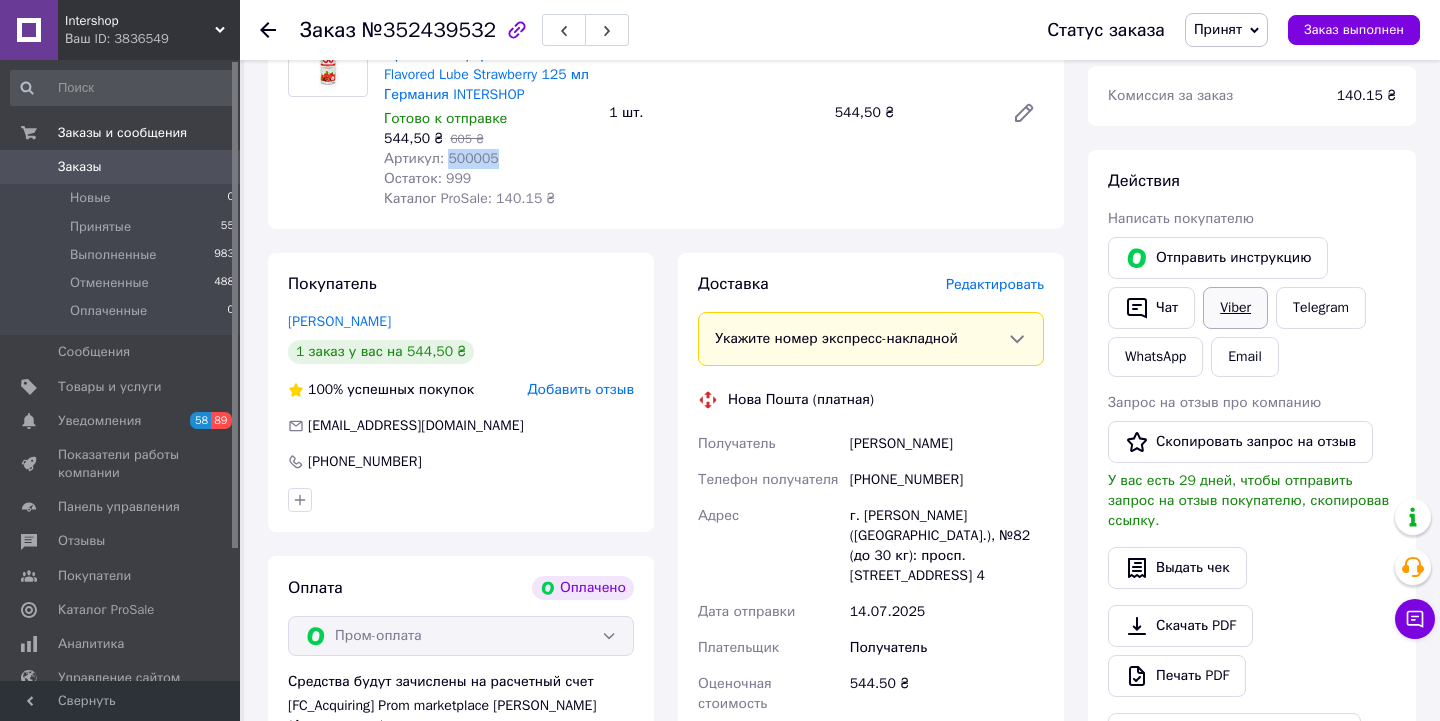 click on "Viber" at bounding box center [1235, 308] 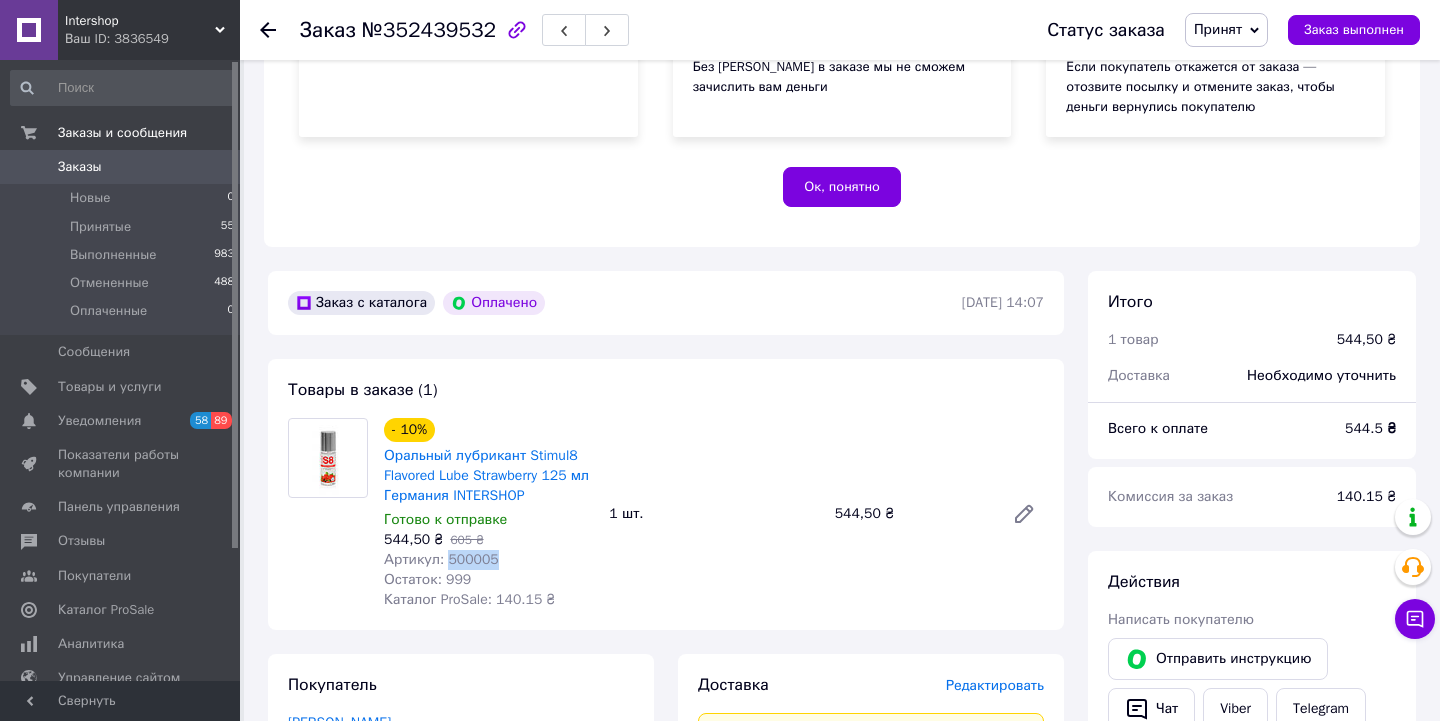 scroll, scrollTop: 363, scrollLeft: 0, axis: vertical 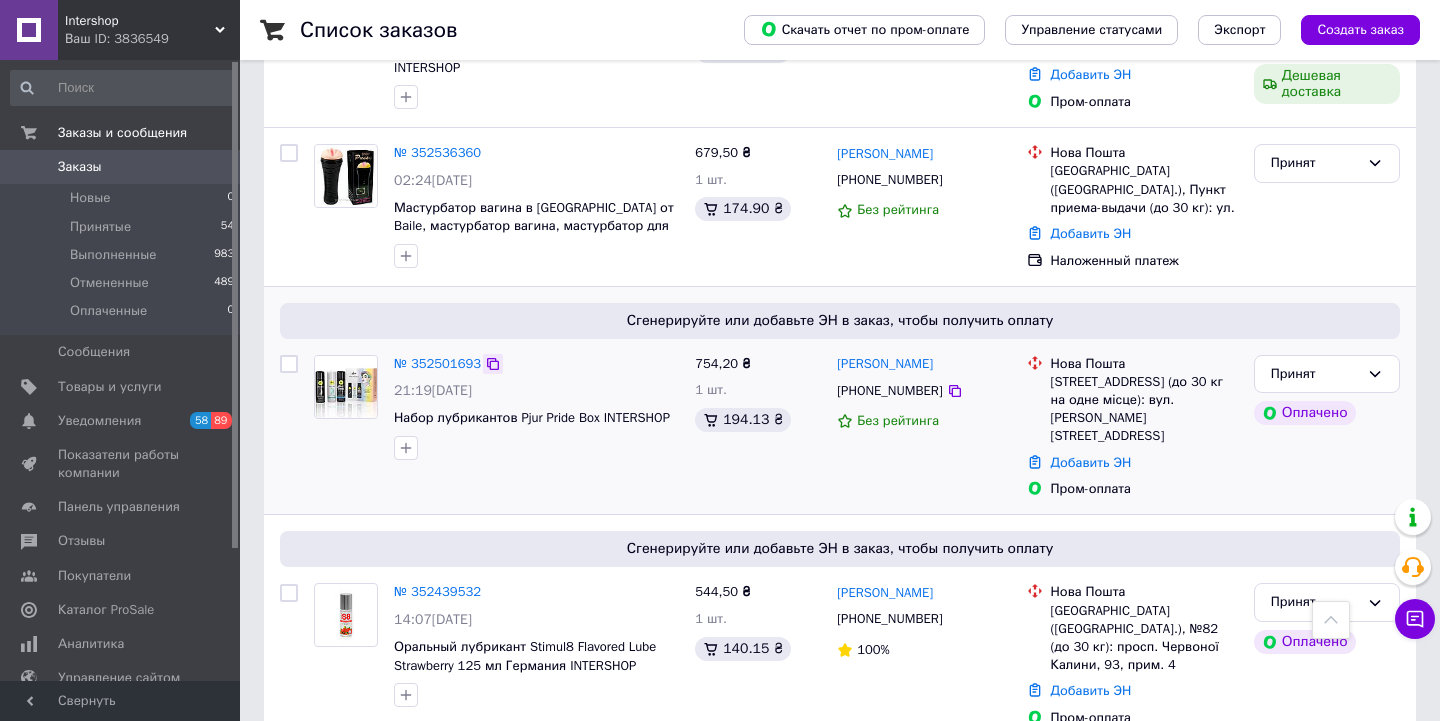 click 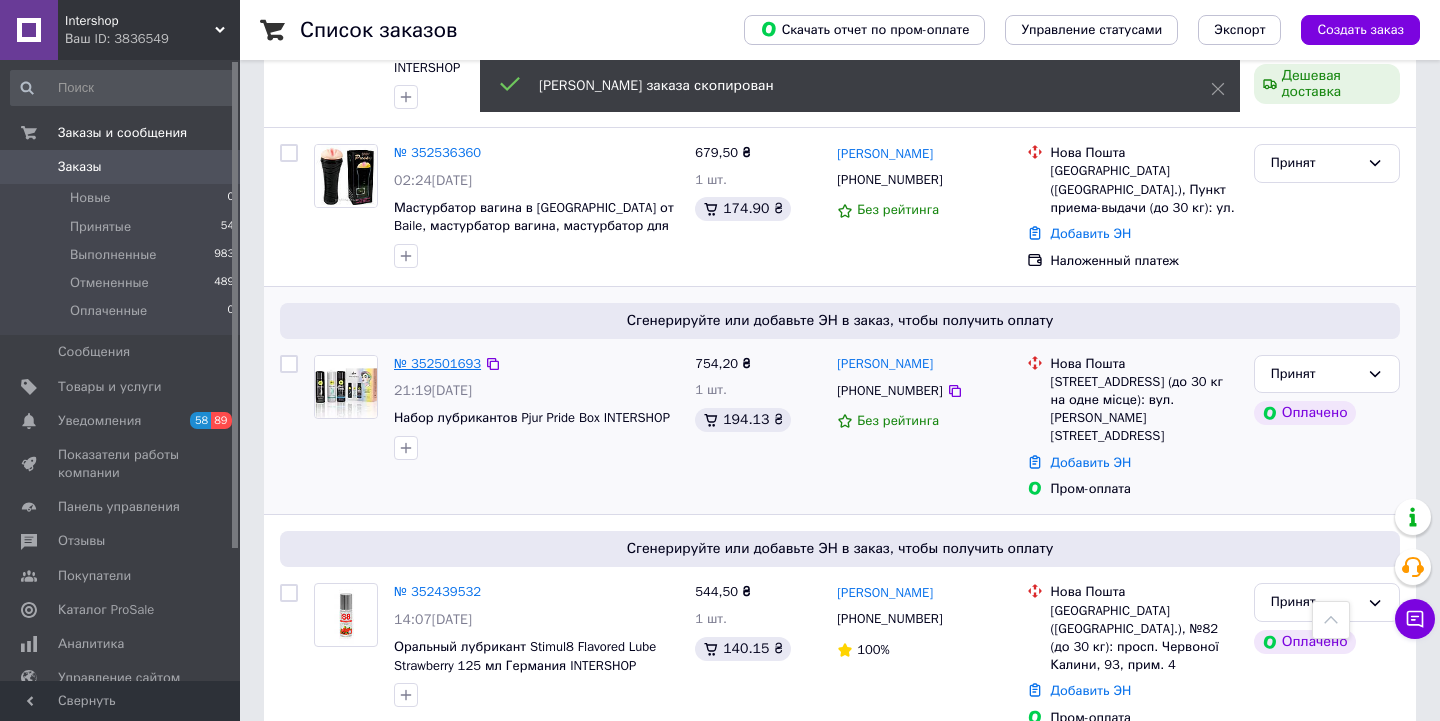 click on "№ 352501693" at bounding box center (437, 363) 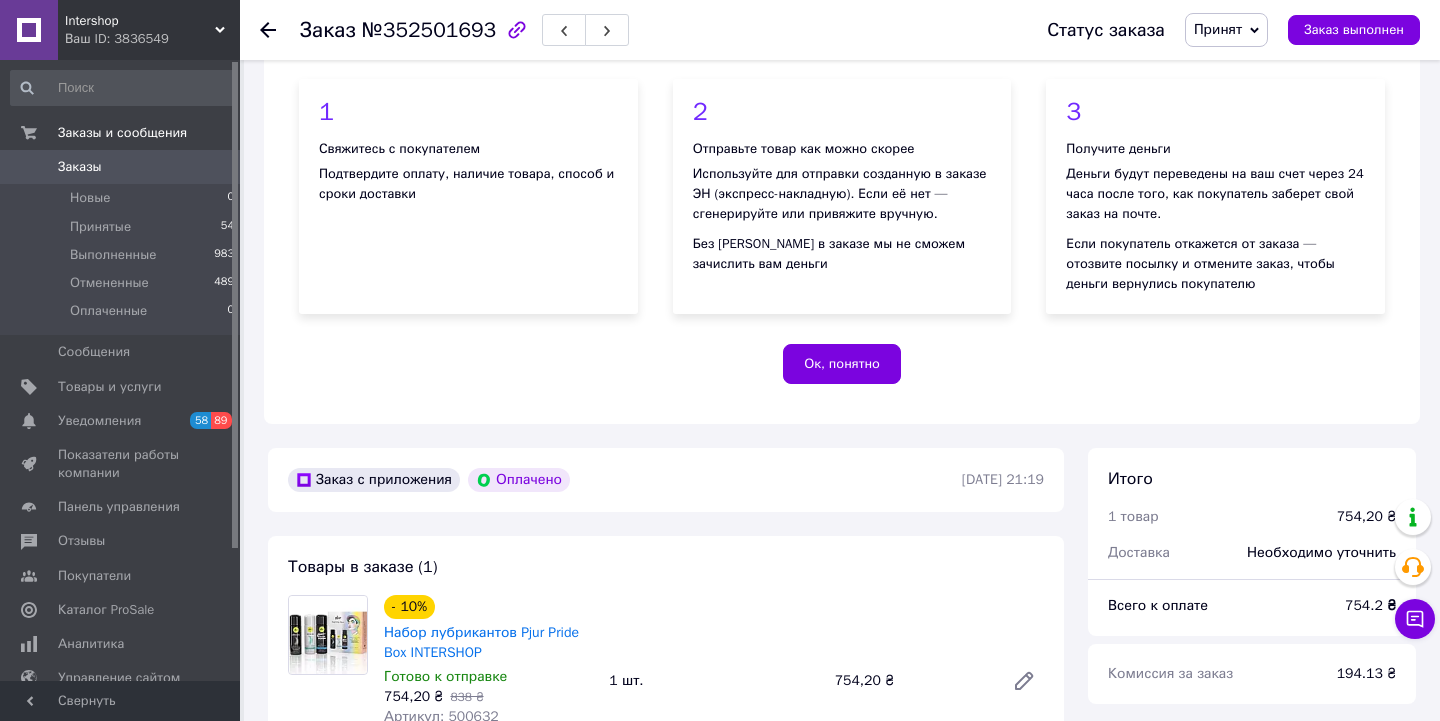 scroll, scrollTop: 647, scrollLeft: 0, axis: vertical 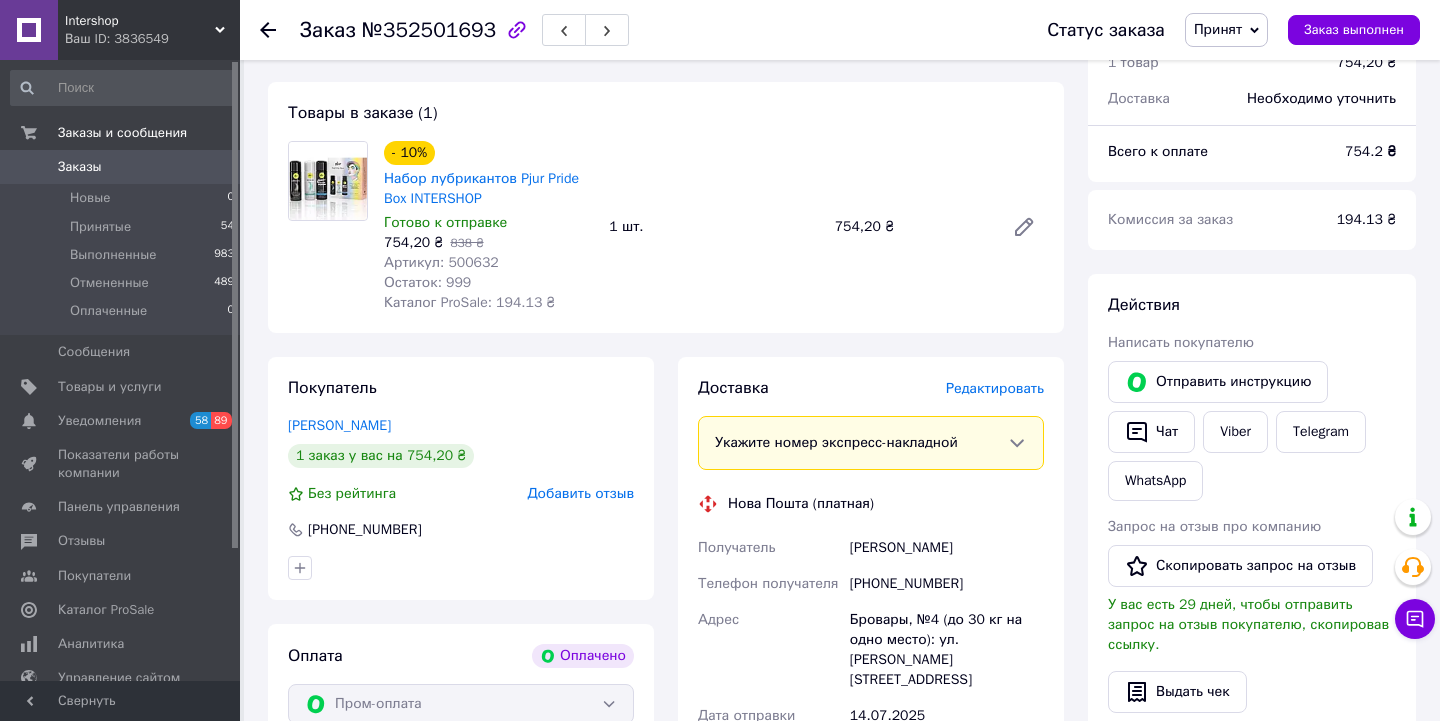 click on "Артикул: 500632" at bounding box center [441, 262] 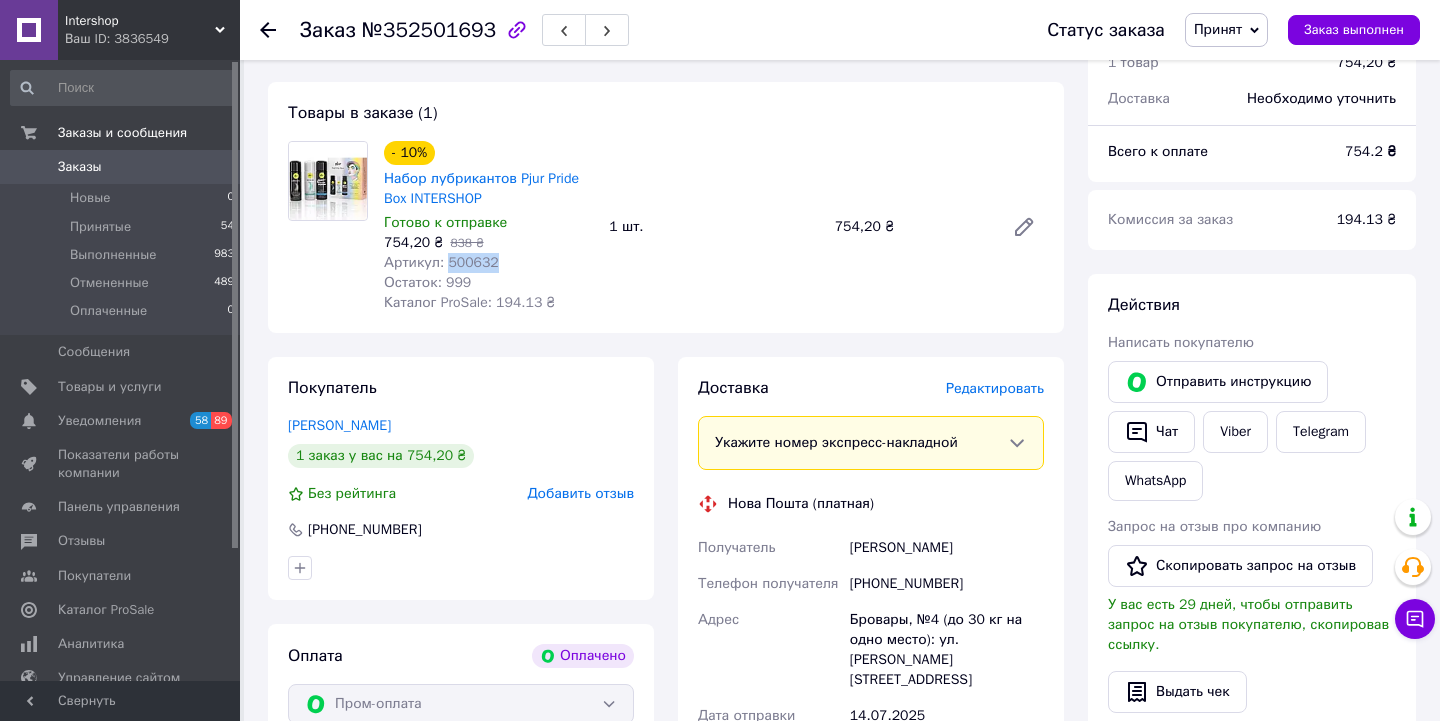 click on "Артикул: 500632" at bounding box center (441, 262) 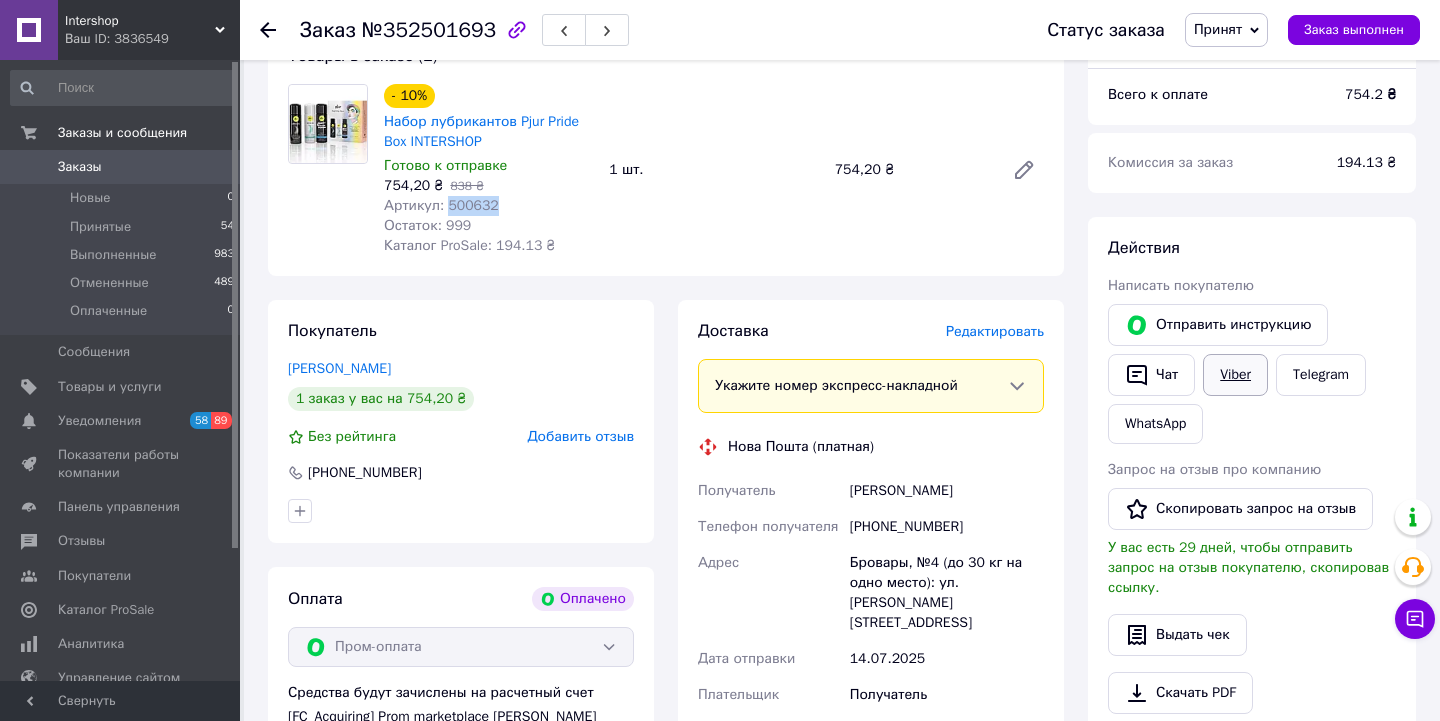 click on "Viber" at bounding box center [1235, 375] 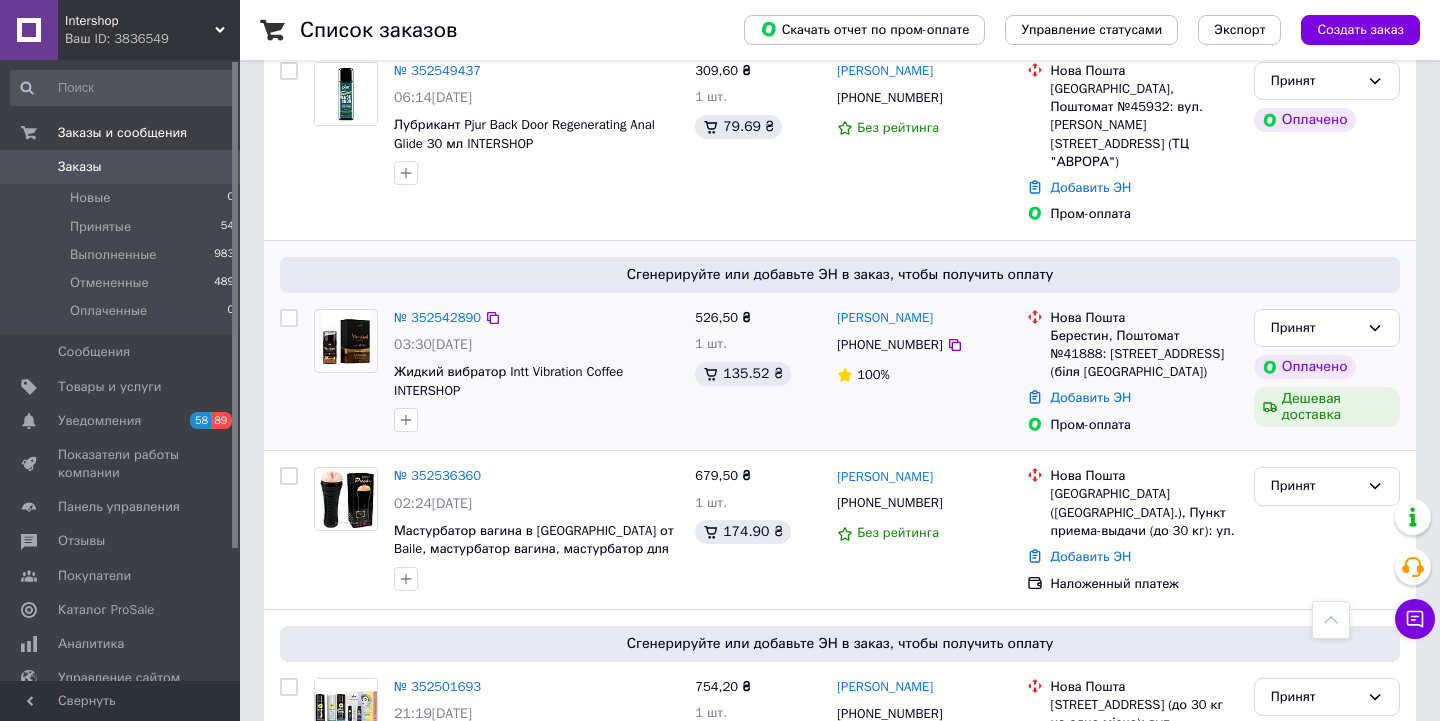 scroll, scrollTop: 317, scrollLeft: 0, axis: vertical 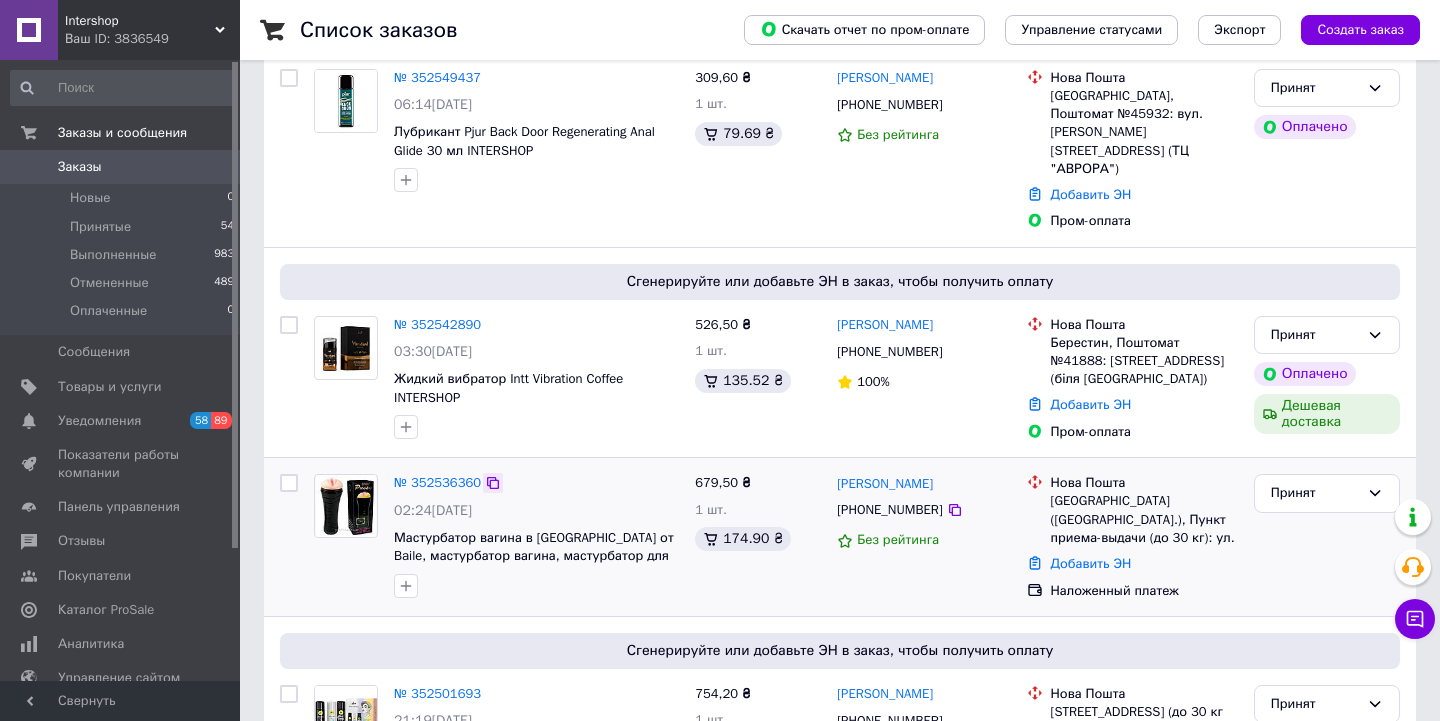 click 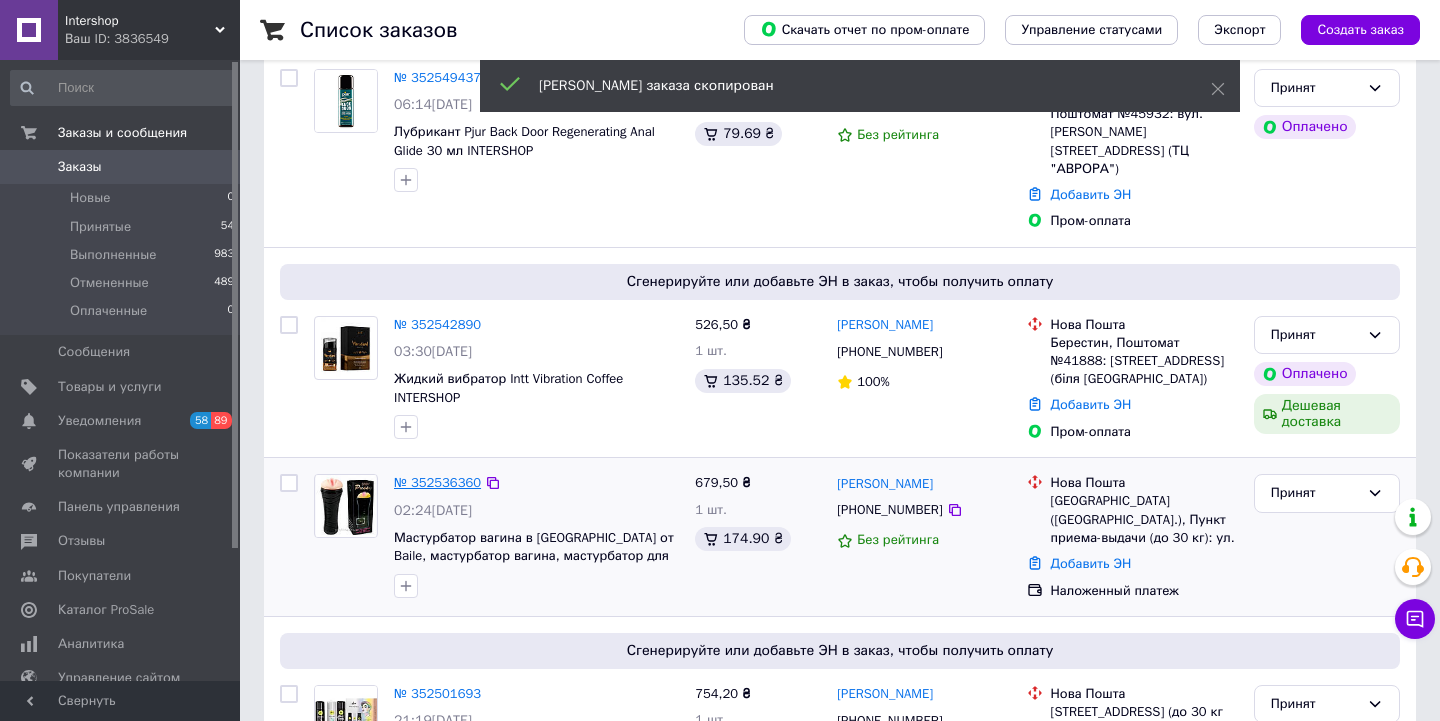 click on "№ 352536360" at bounding box center (437, 482) 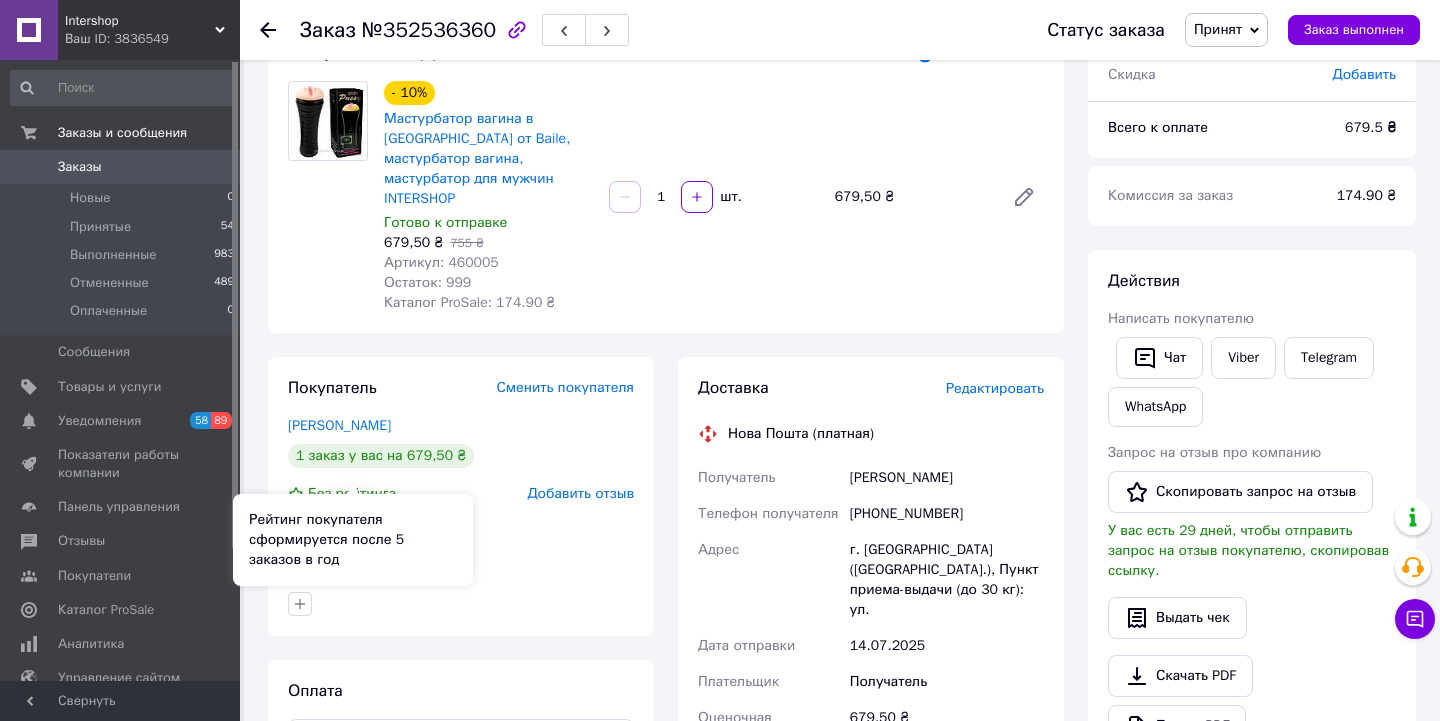 scroll, scrollTop: 149, scrollLeft: 0, axis: vertical 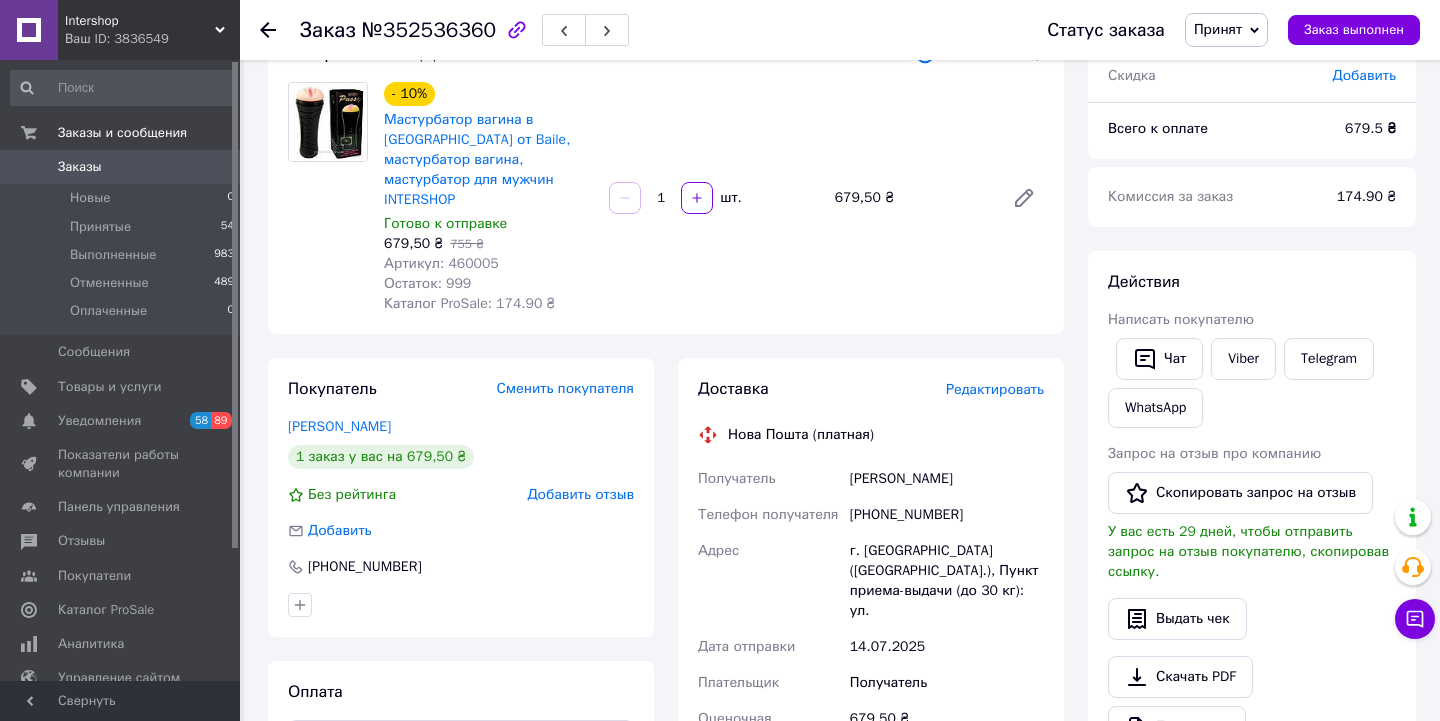 click on "Артикул: 460005" at bounding box center [441, 263] 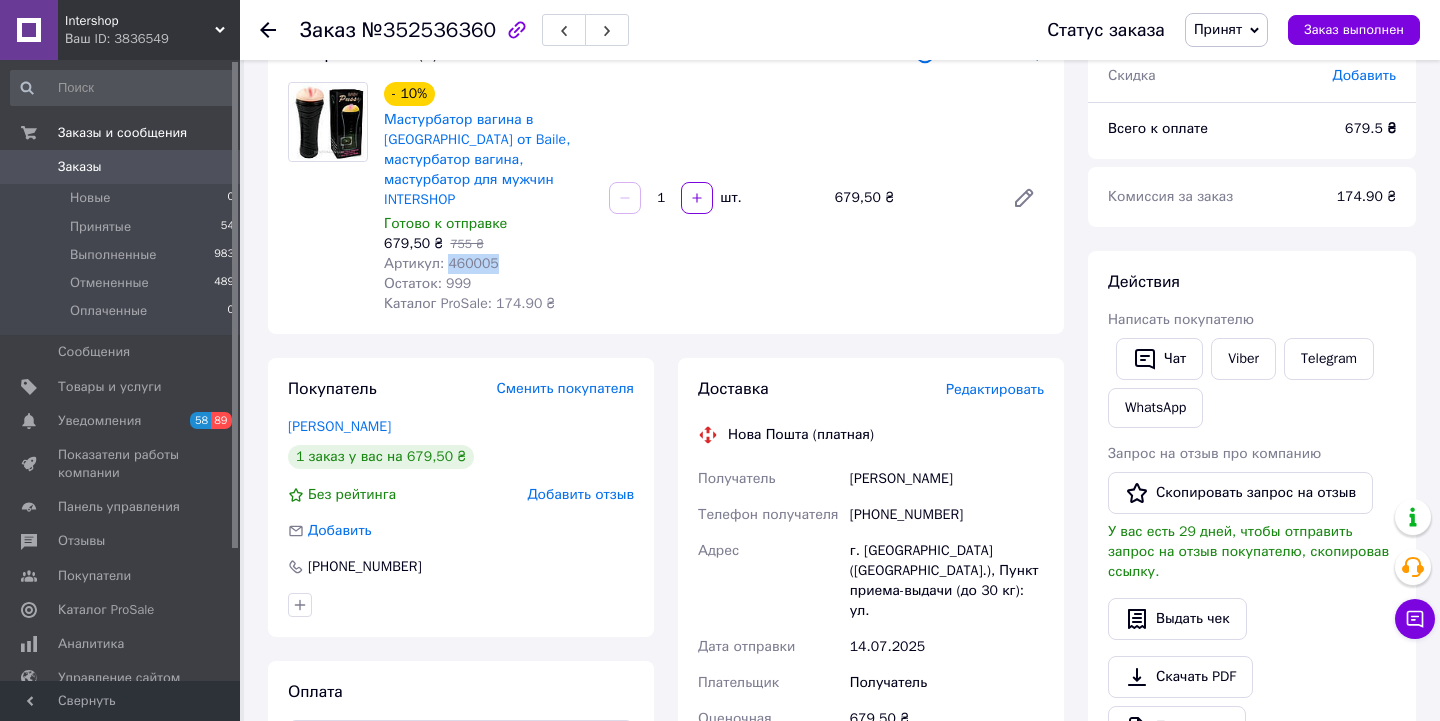 click on "Артикул: 460005" at bounding box center [441, 263] 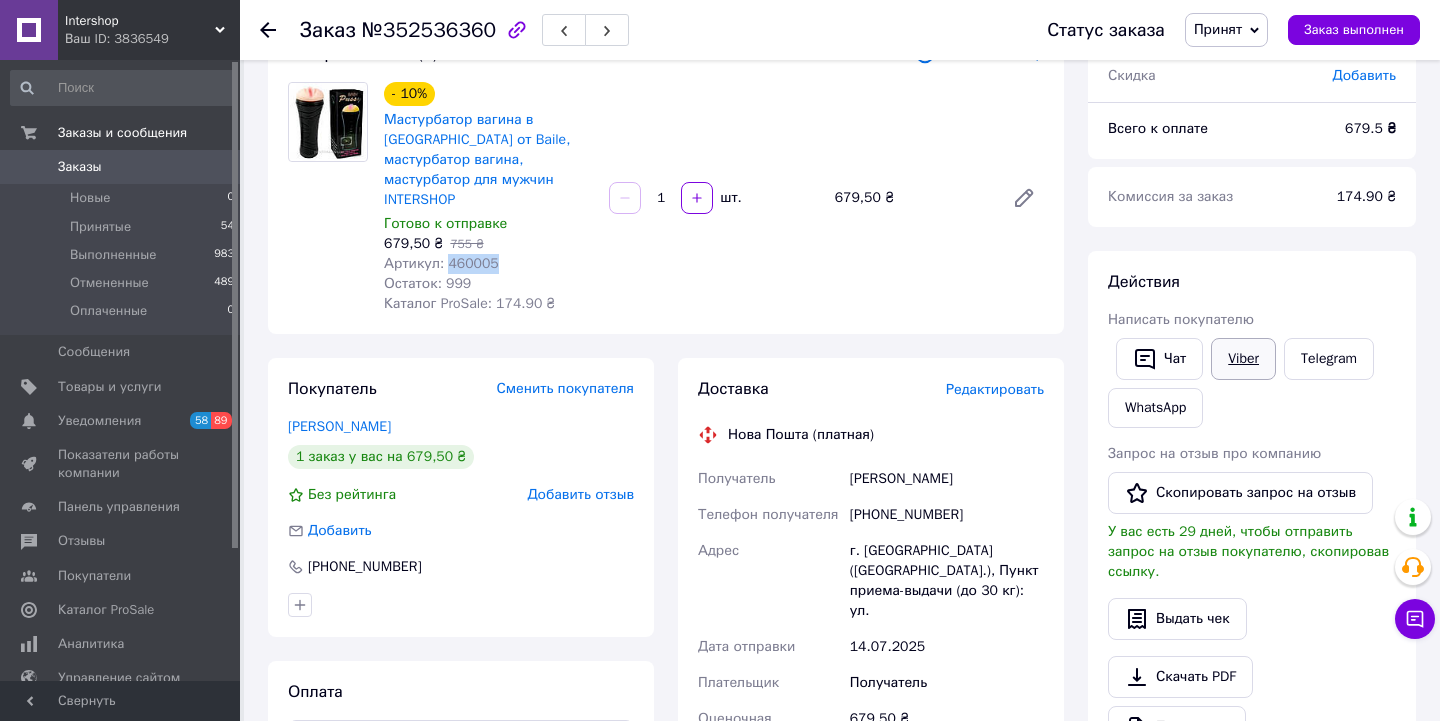 click on "Viber" at bounding box center [1243, 359] 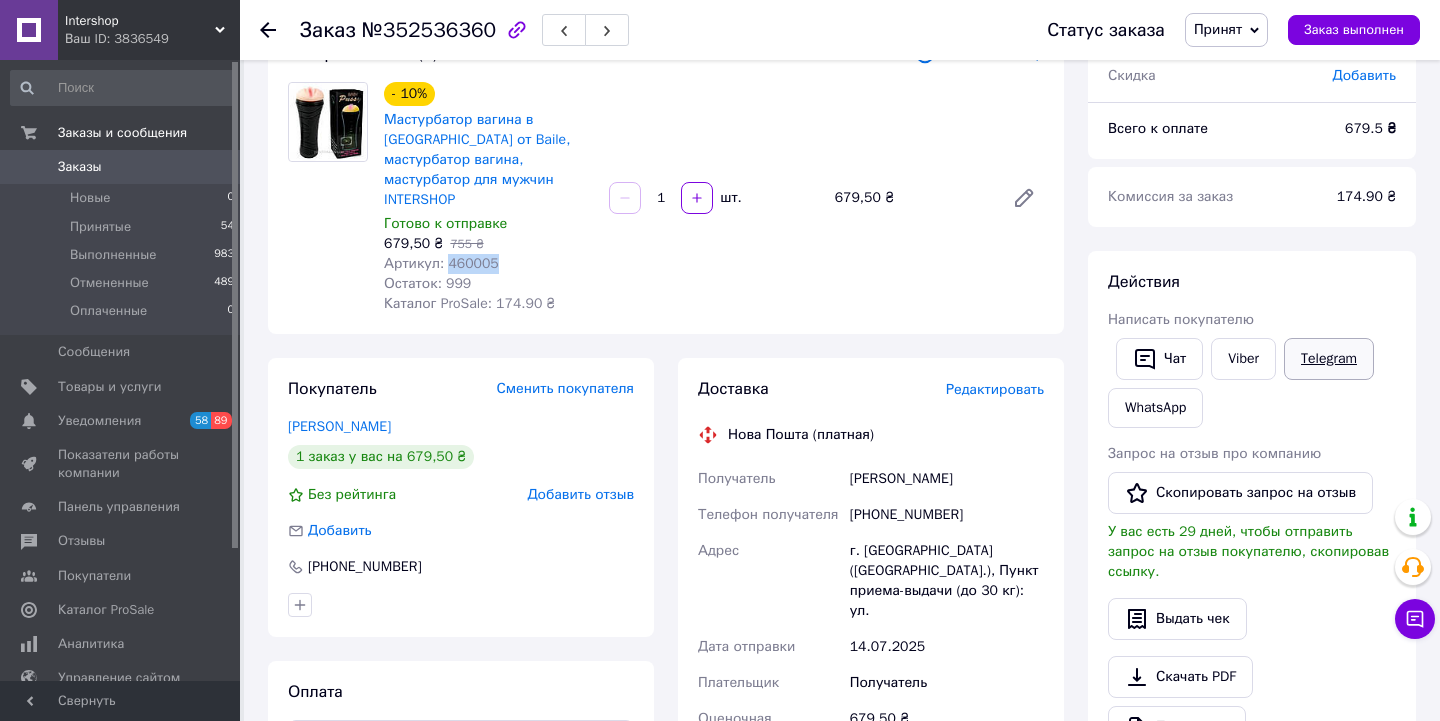 click on "Telegram" at bounding box center [1329, 359] 